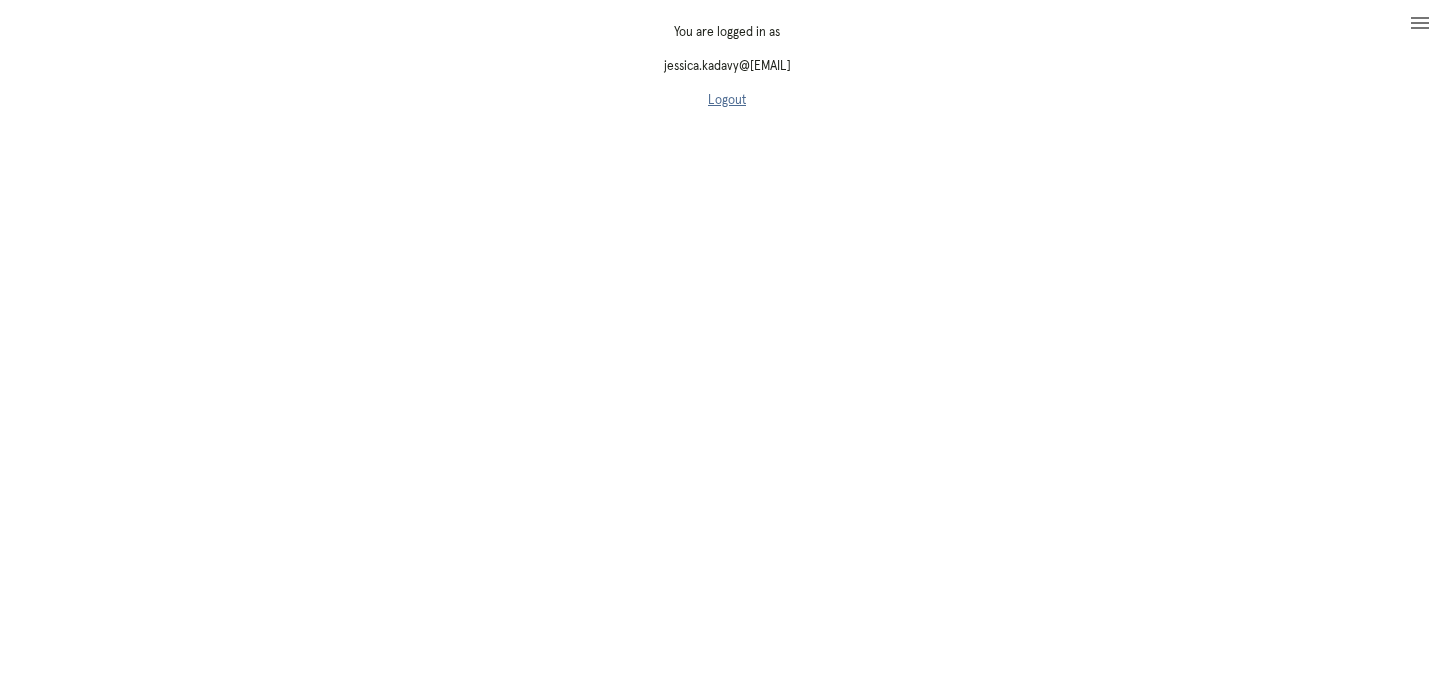 scroll, scrollTop: 0, scrollLeft: 0, axis: both 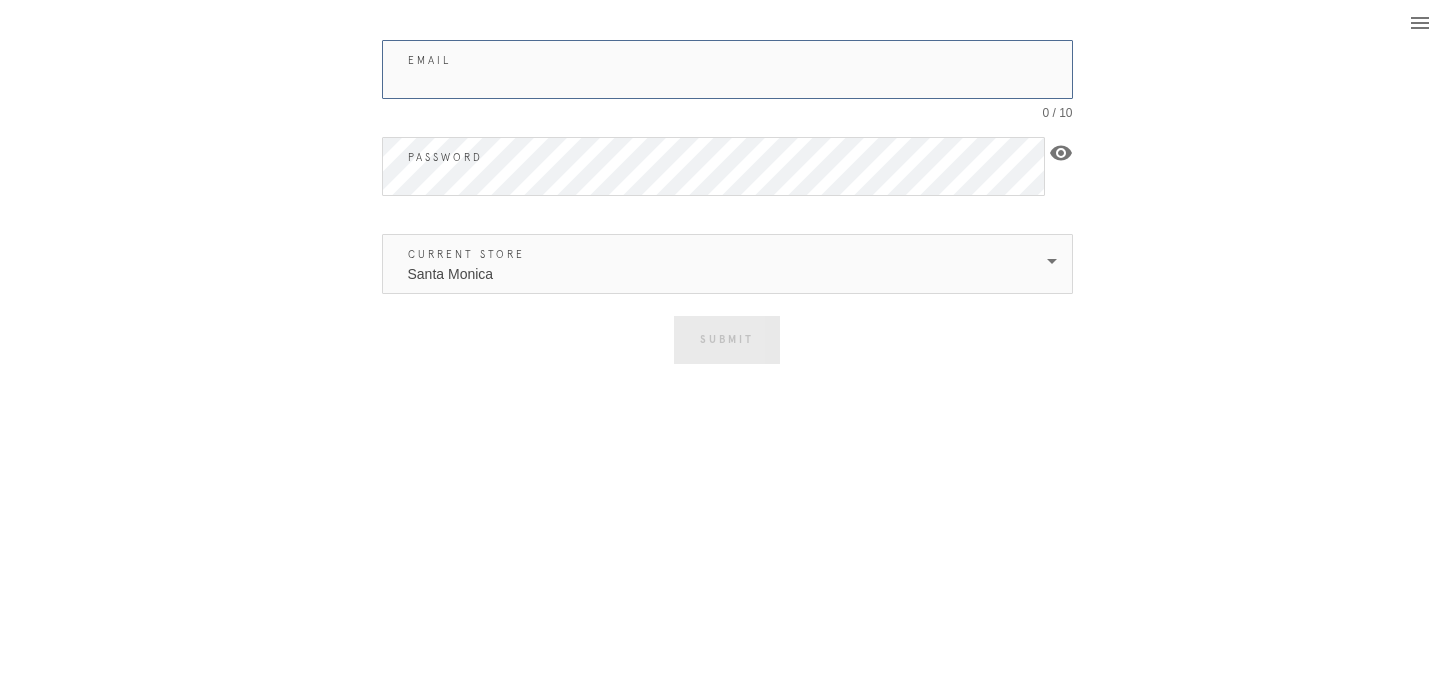 click on "Email" at bounding box center [727, 69] 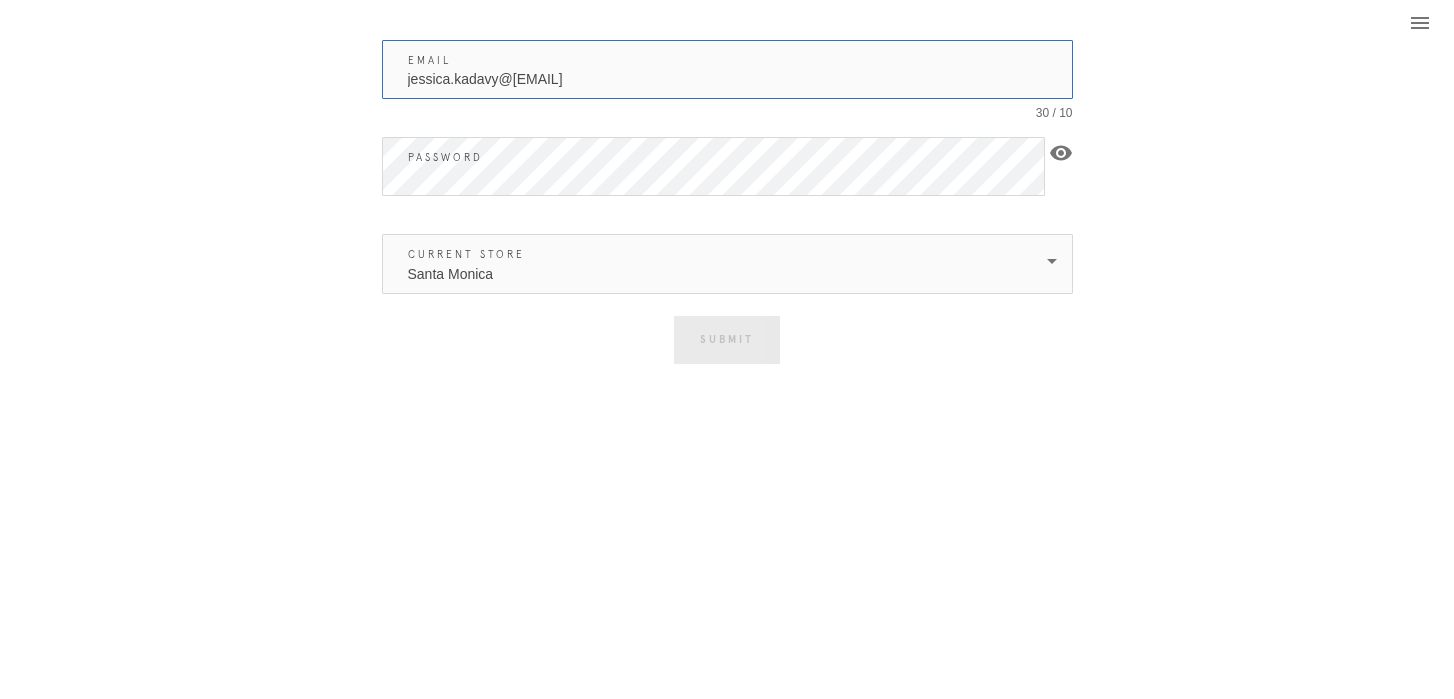 type on "jessica.kadavy@[EMAIL]" 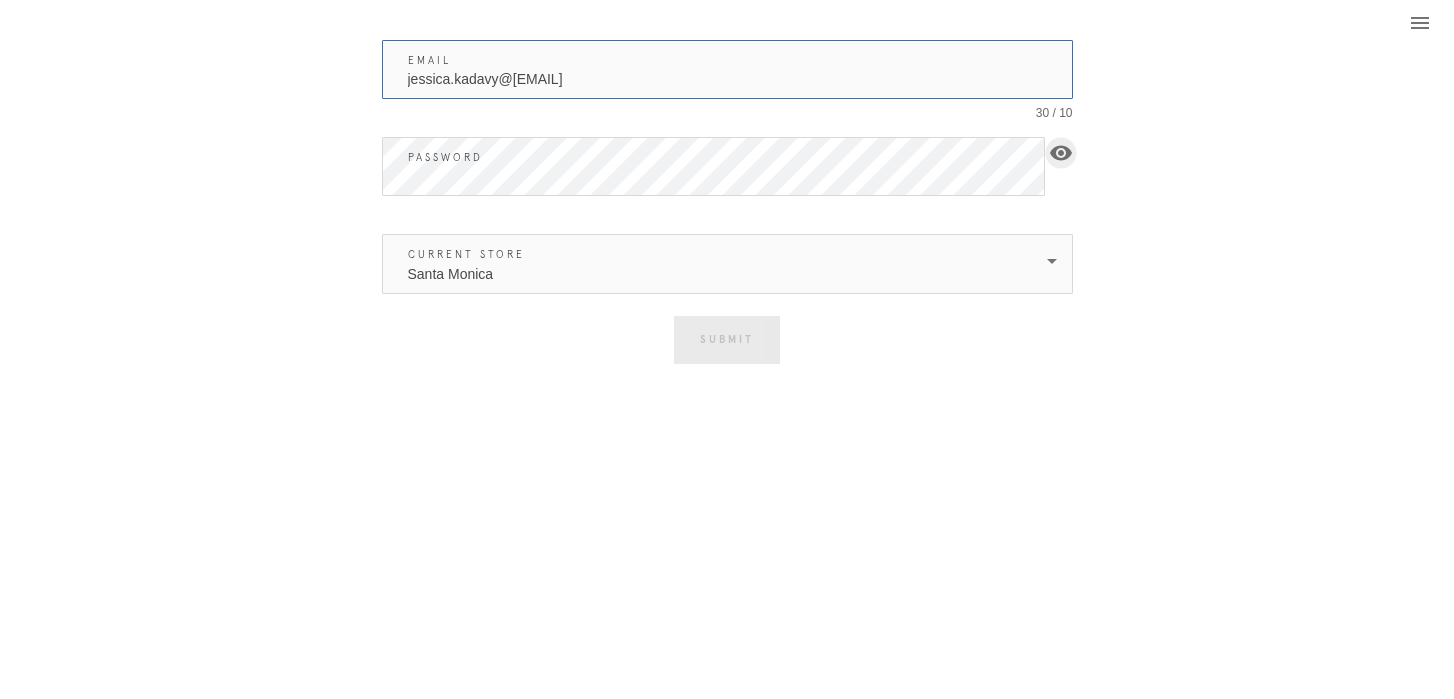 type 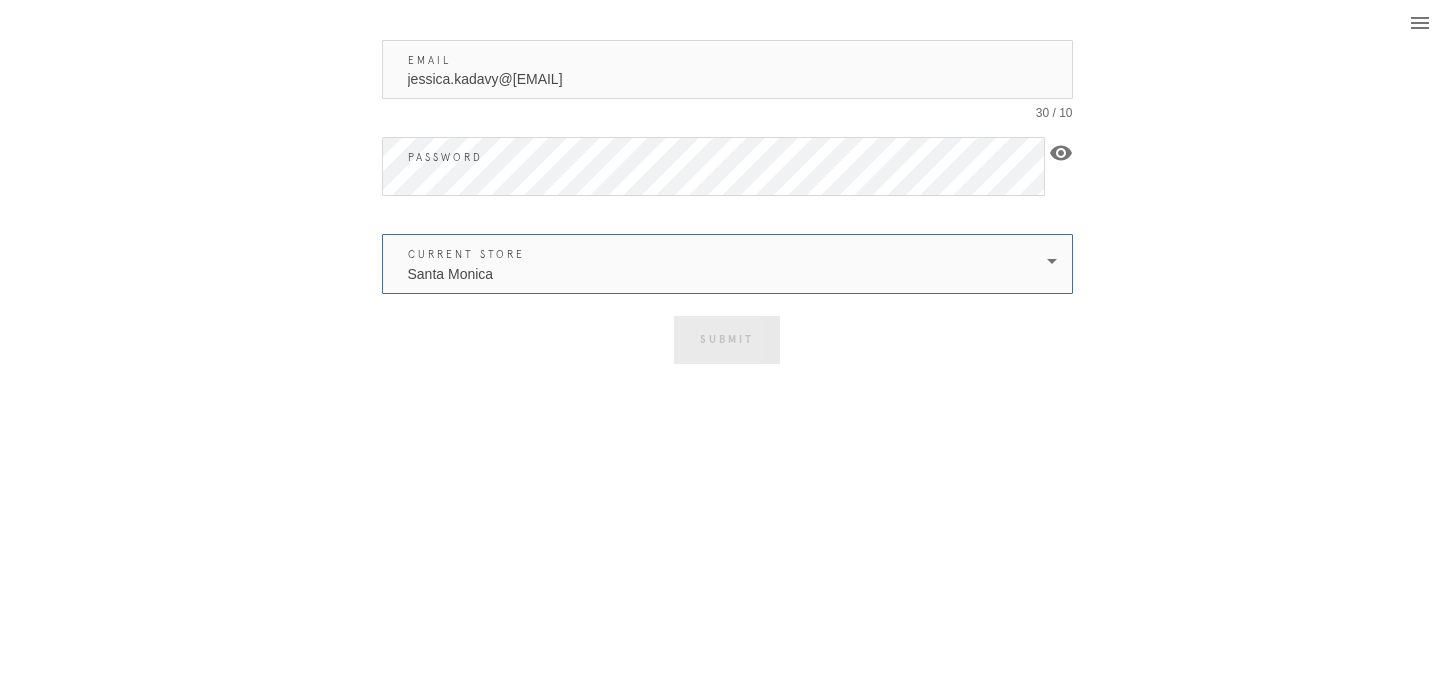 click on "Santa Monica" at bounding box center [713, 264] 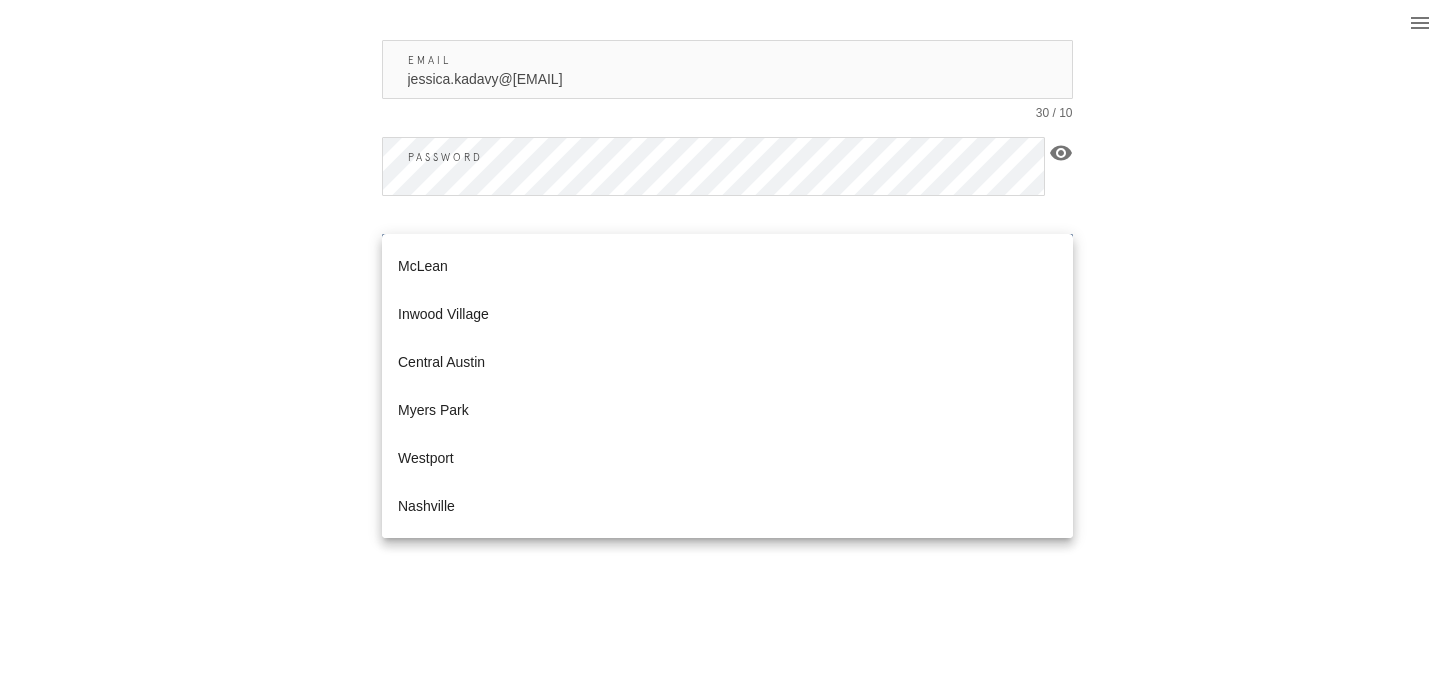 scroll, scrollTop: 392, scrollLeft: 0, axis: vertical 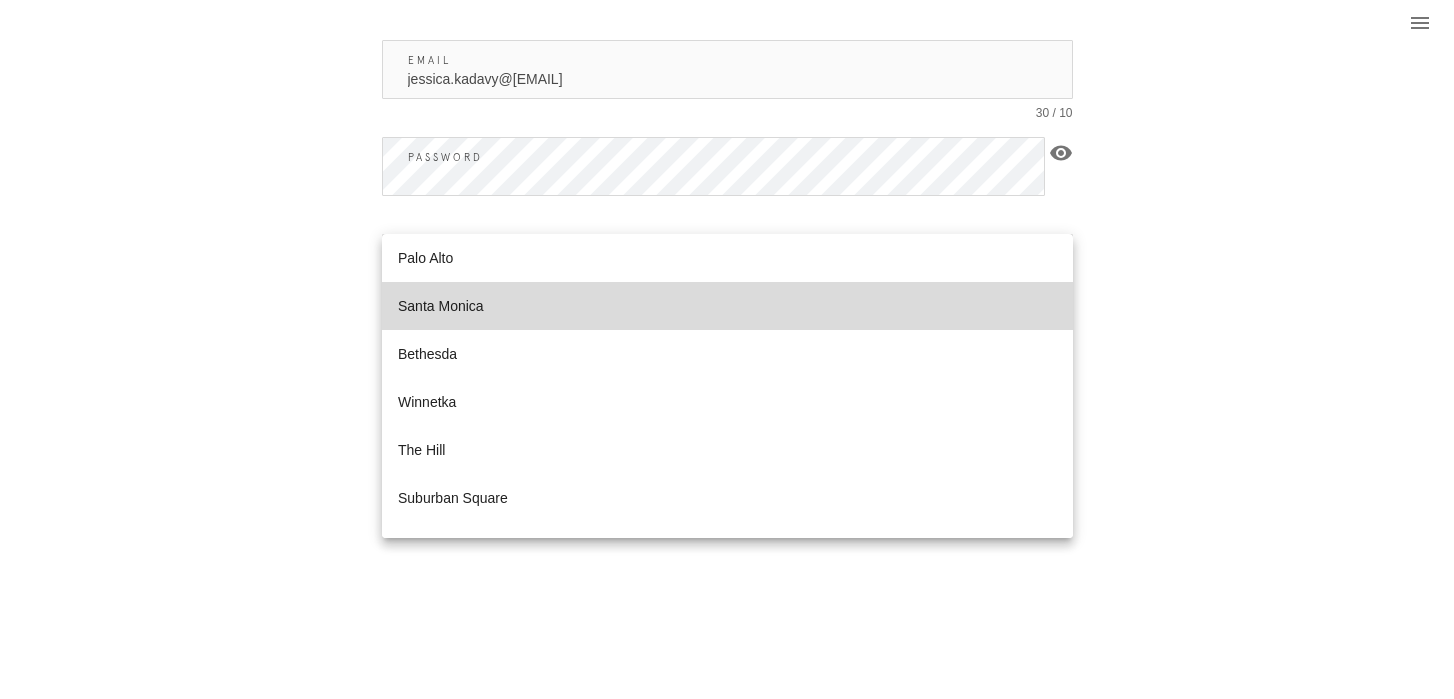 click on "Santa Monica" at bounding box center [727, 306] 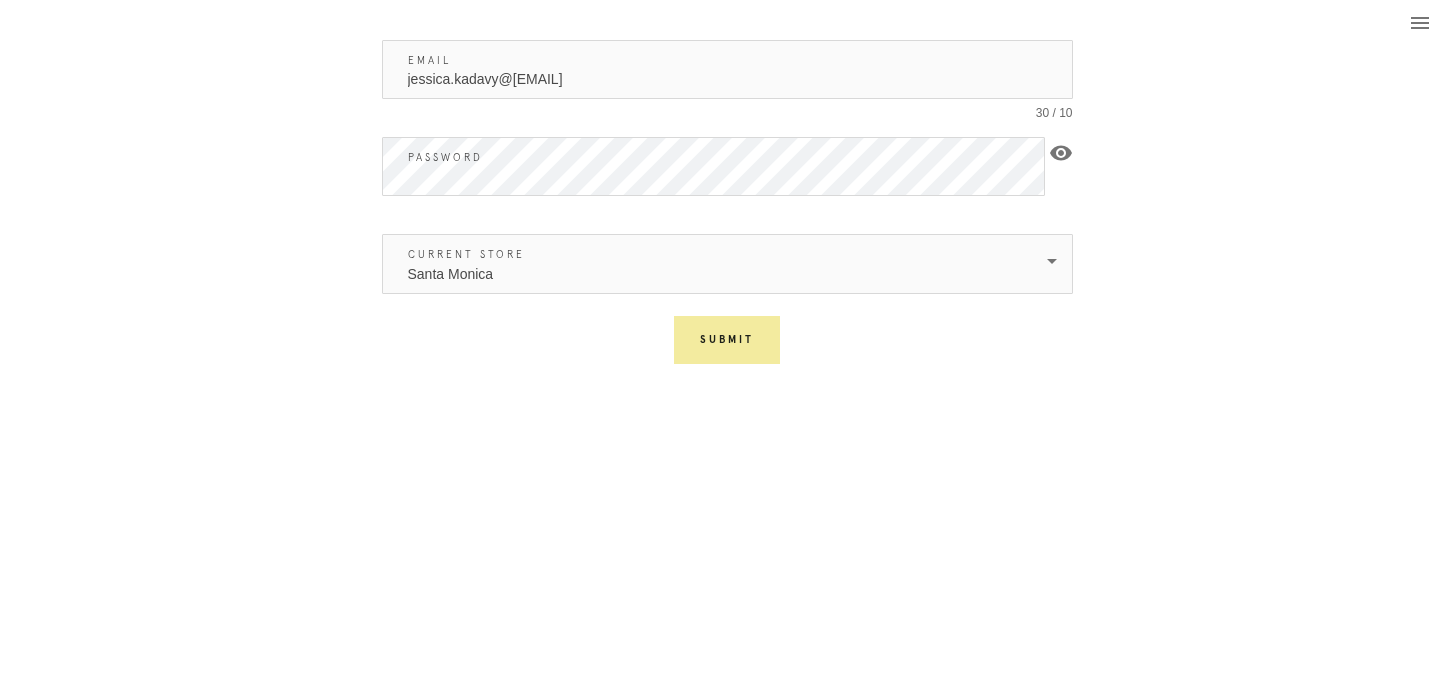 click on "Submit" at bounding box center [727, 340] 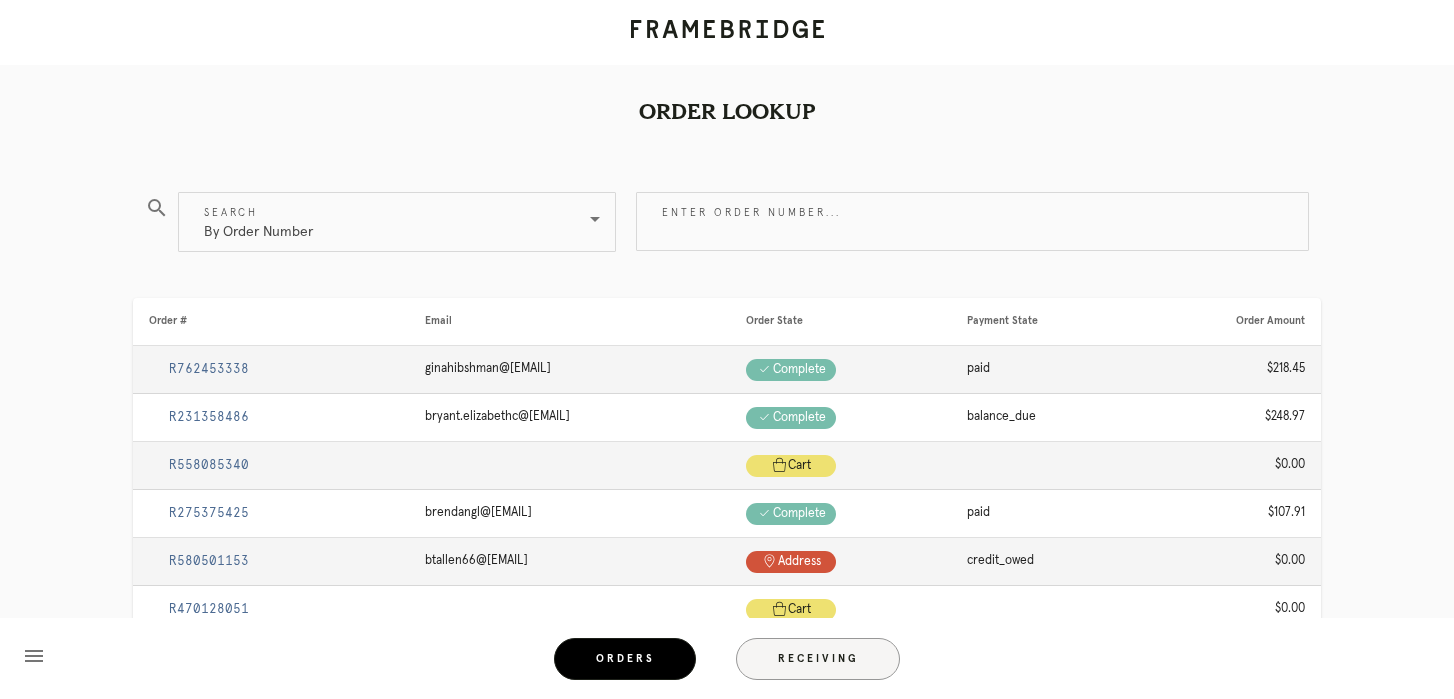 click on "Receiving" at bounding box center (818, 659) 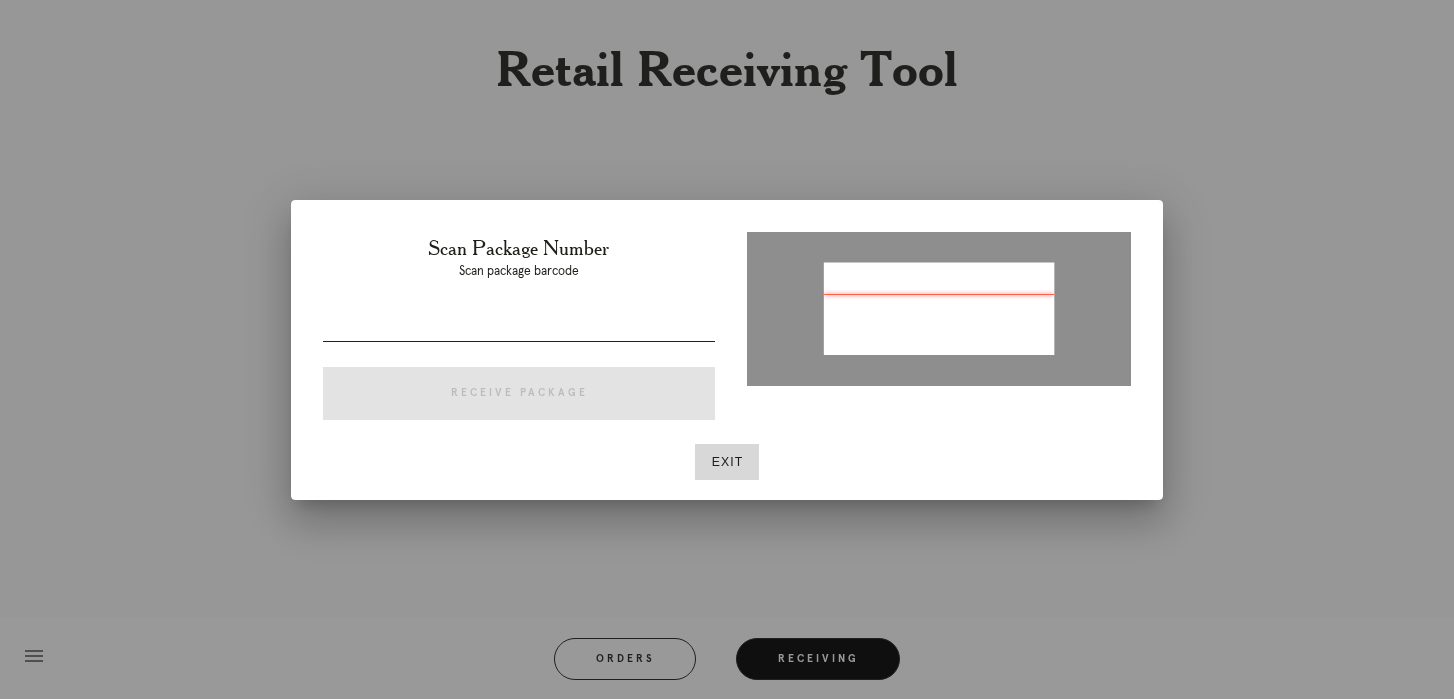 click at bounding box center [519, 325] 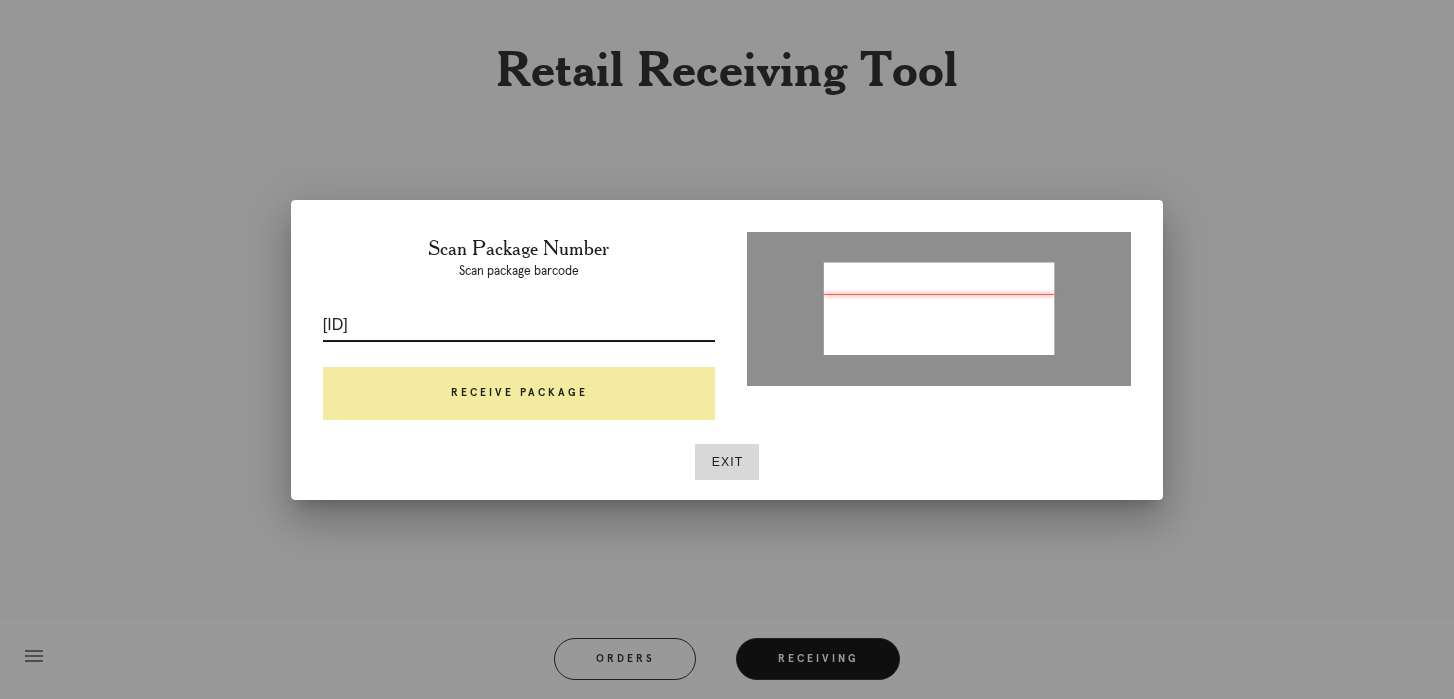 type on "P837606543486622" 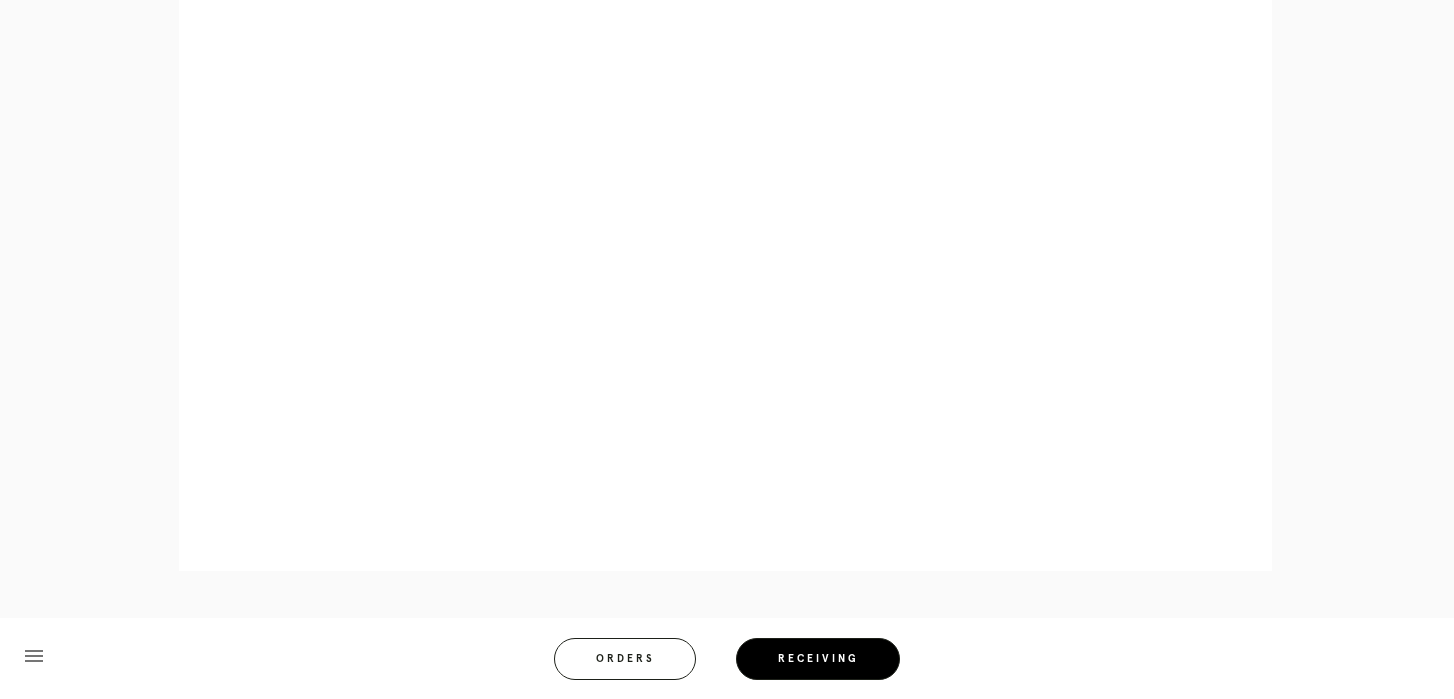 scroll, scrollTop: 893, scrollLeft: 0, axis: vertical 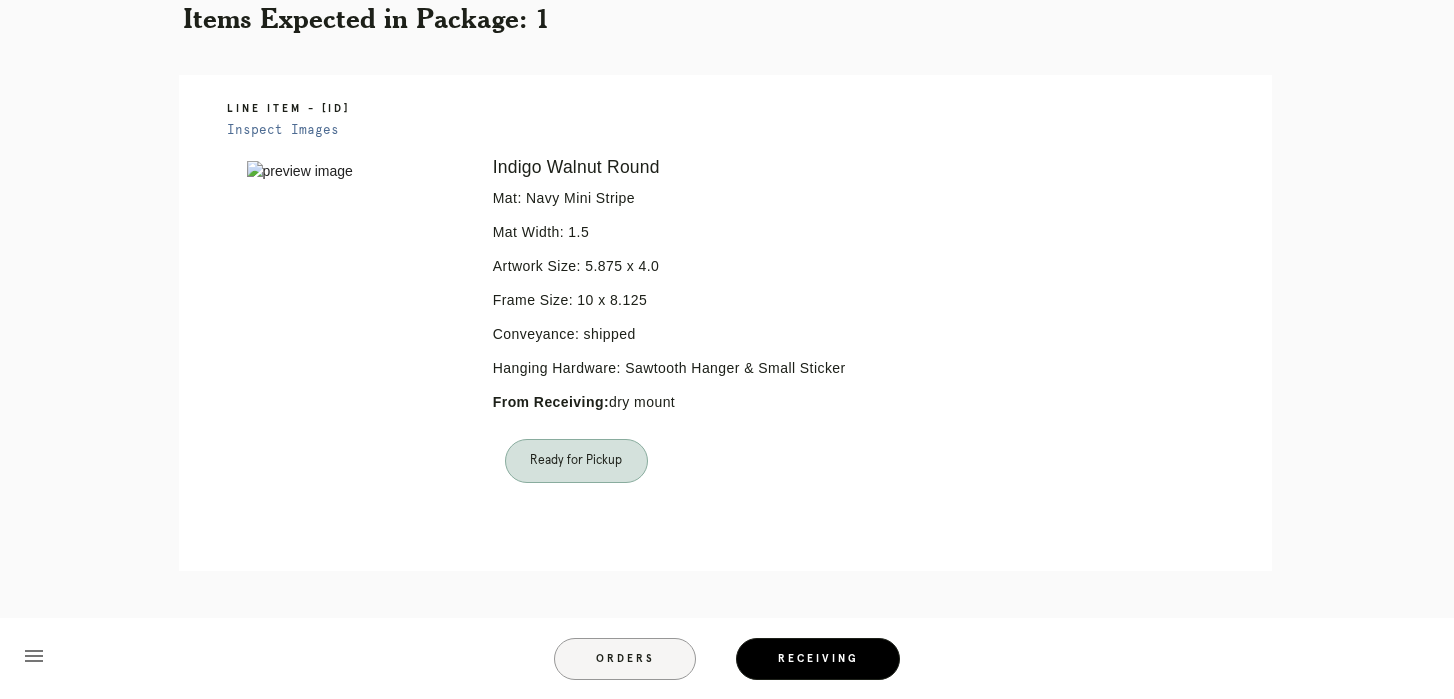 click on "Orders" at bounding box center [625, 659] 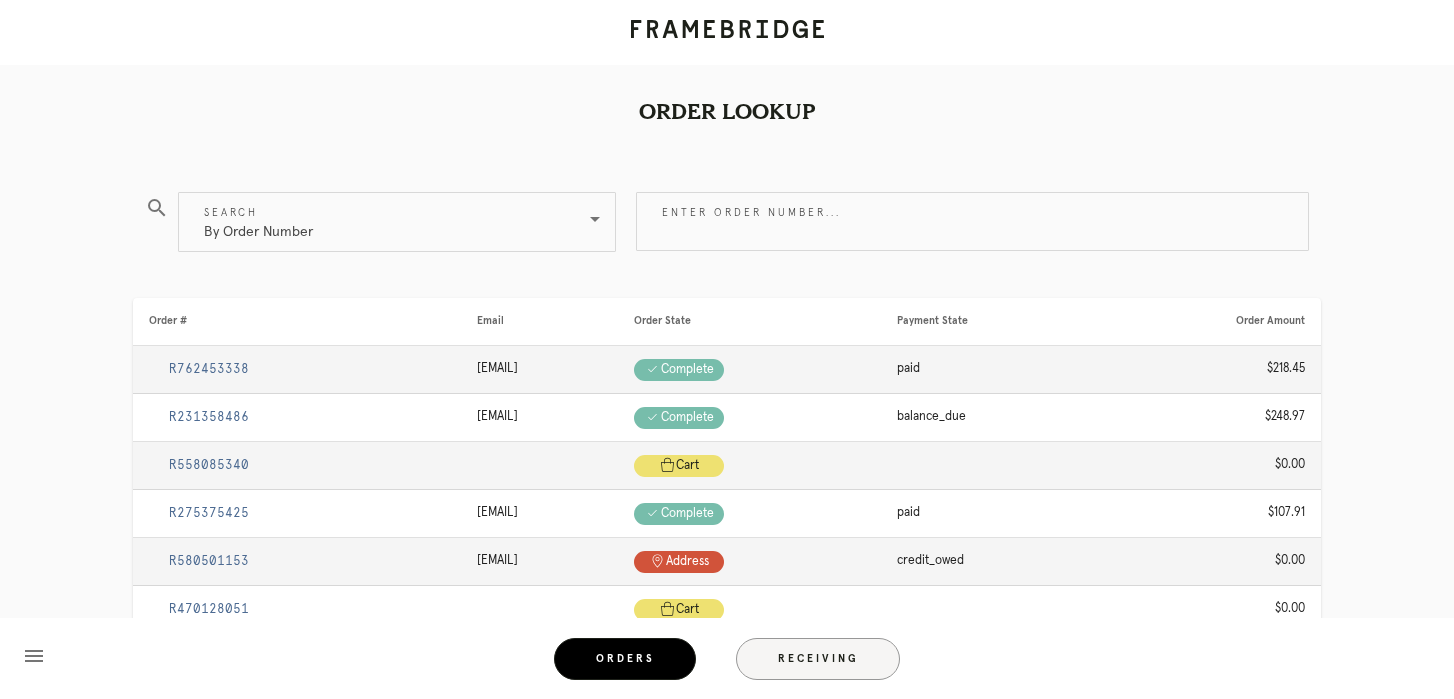 click on "Receiving" at bounding box center (818, 659) 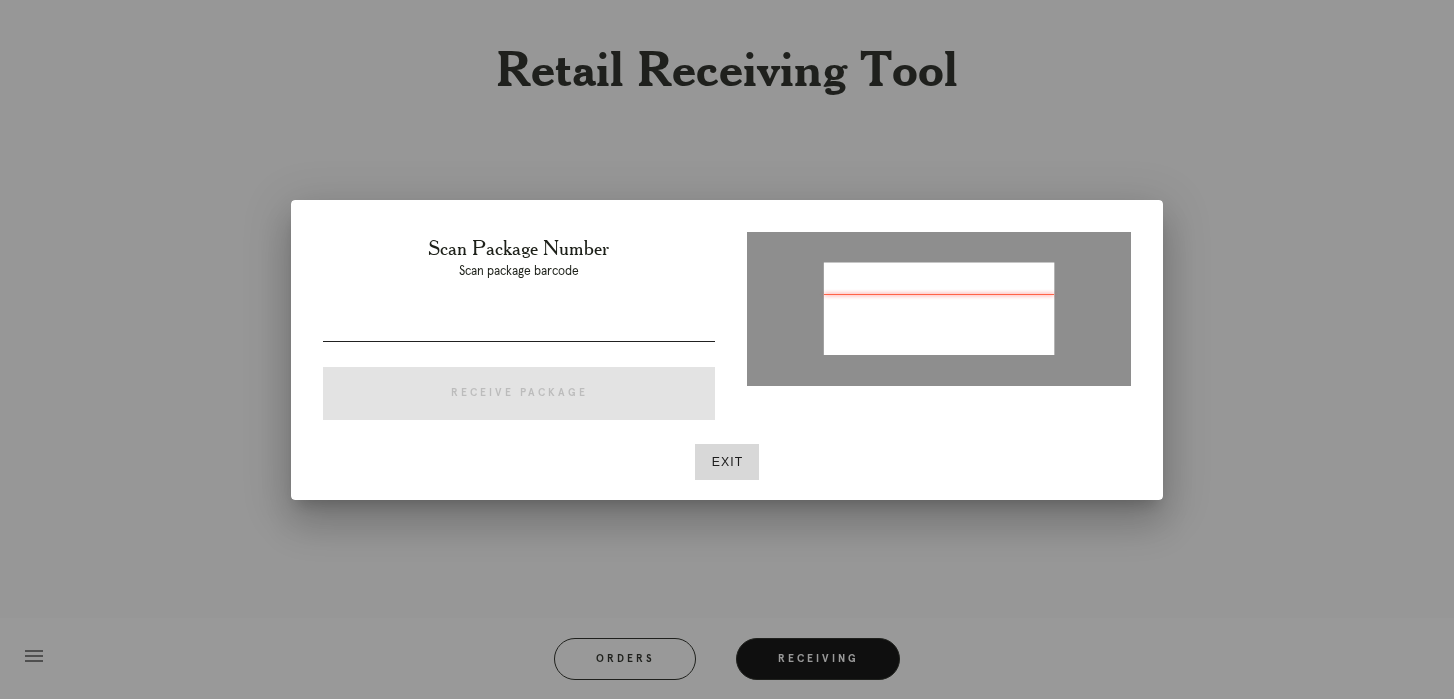 click at bounding box center [519, 325] 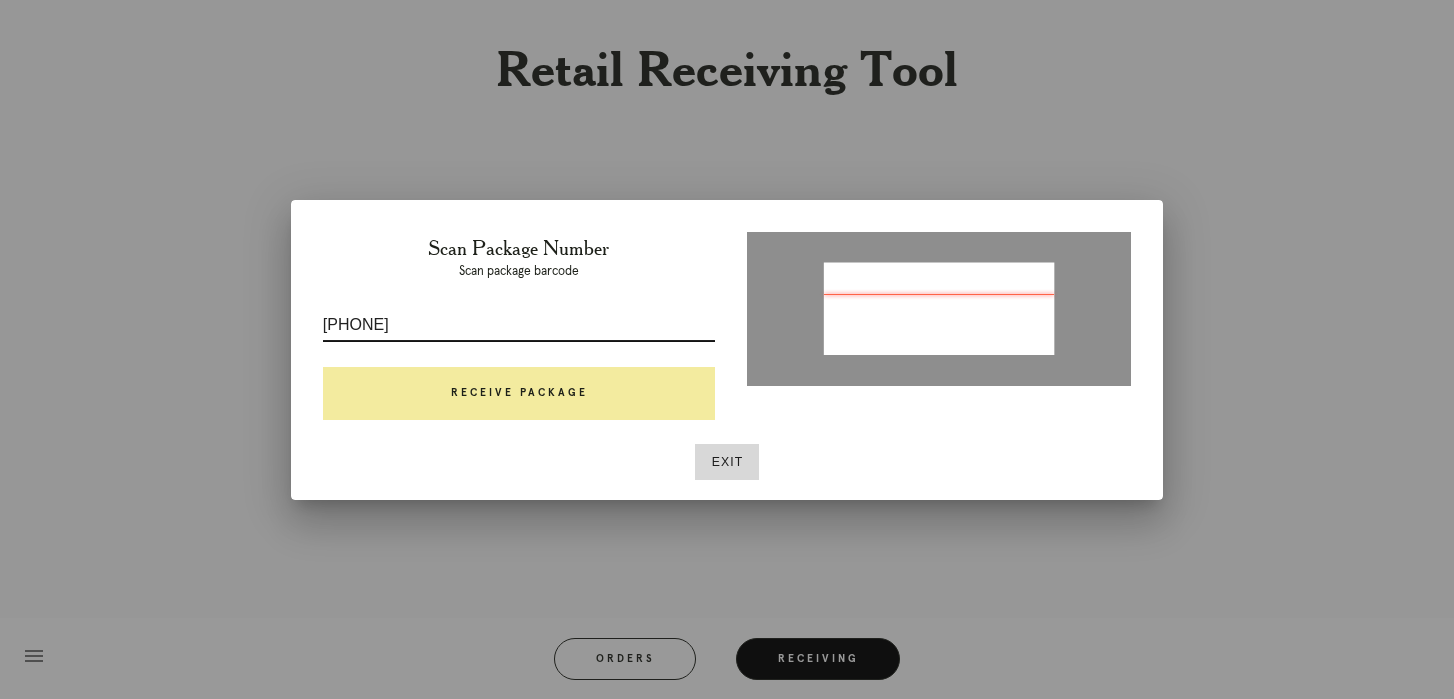 type on "P262046966330572" 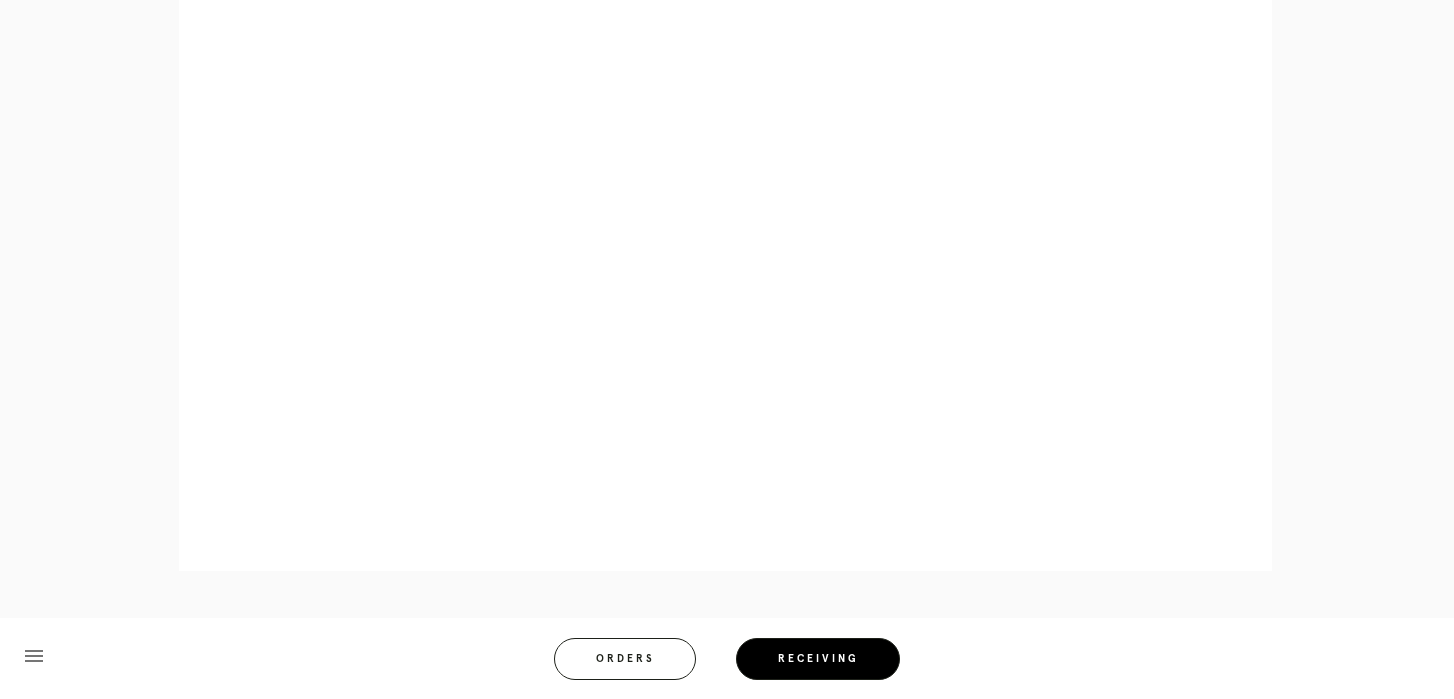 scroll, scrollTop: 929, scrollLeft: 0, axis: vertical 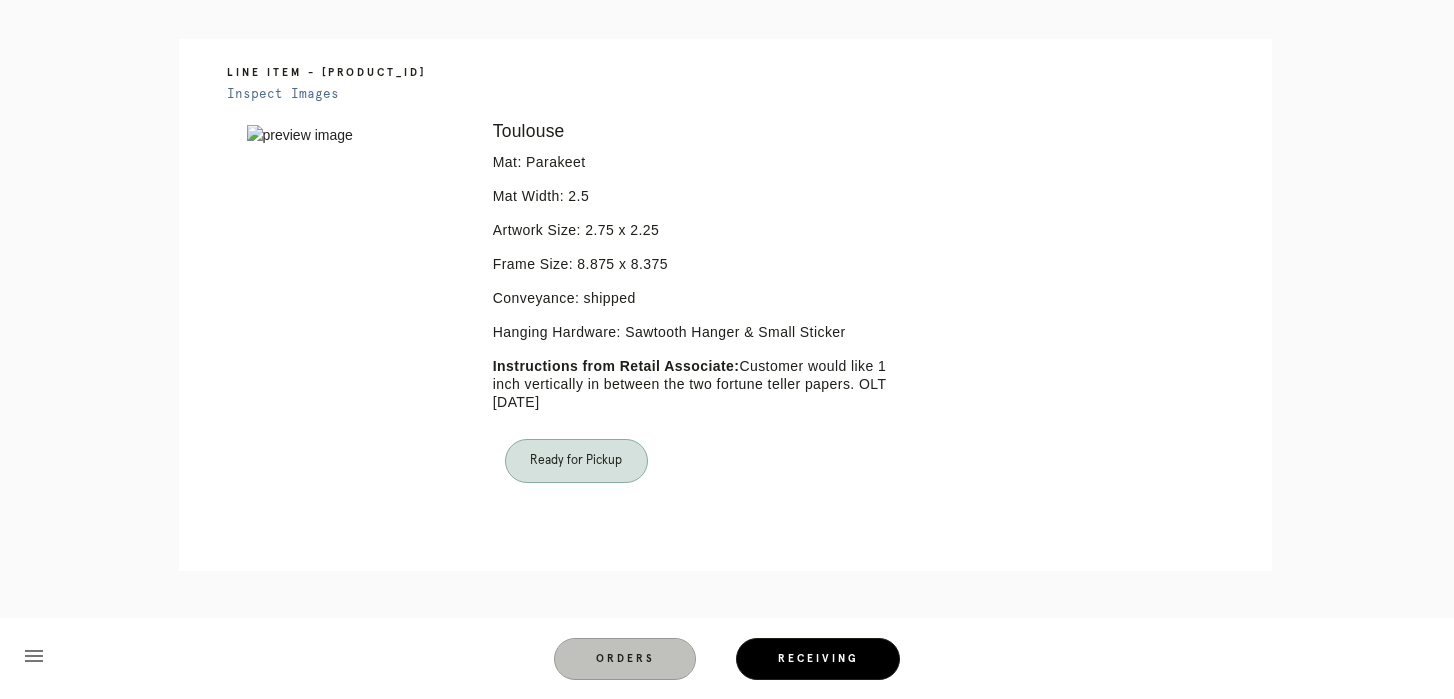 click on "Orders" at bounding box center (625, 659) 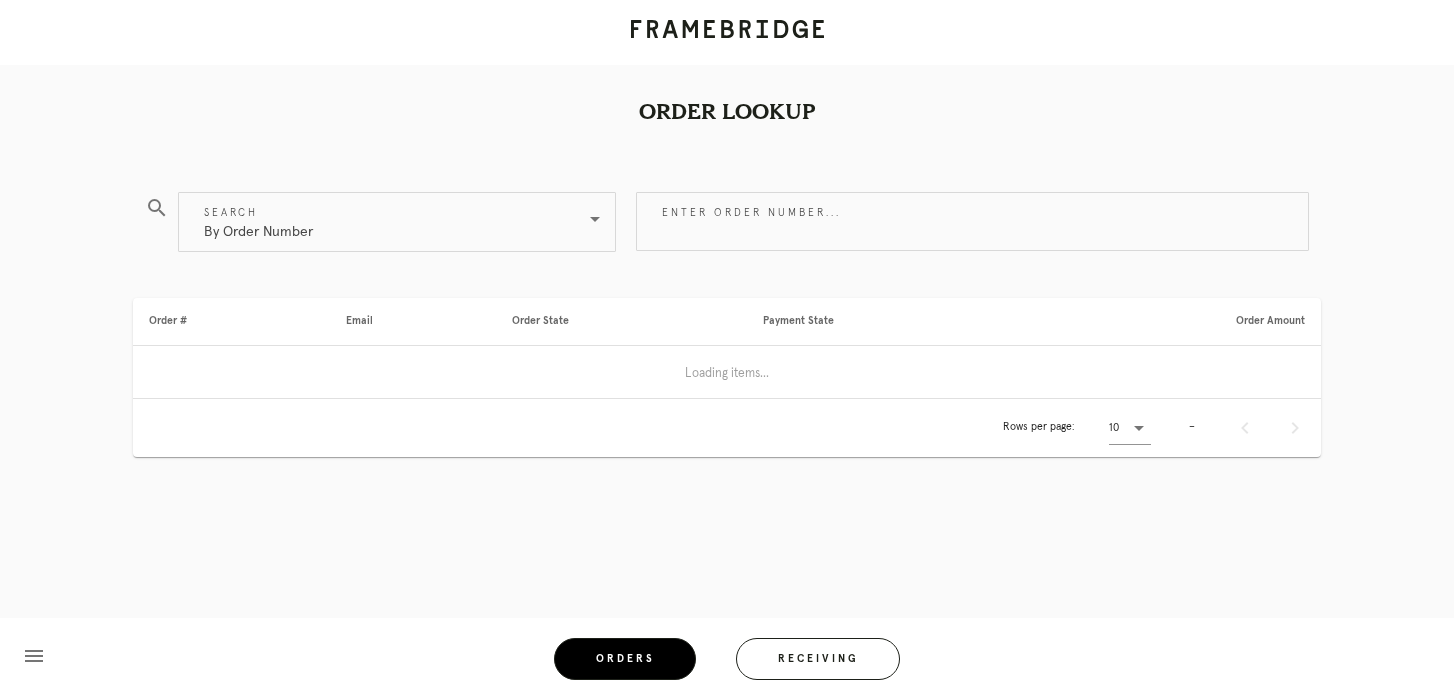 scroll, scrollTop: 0, scrollLeft: 0, axis: both 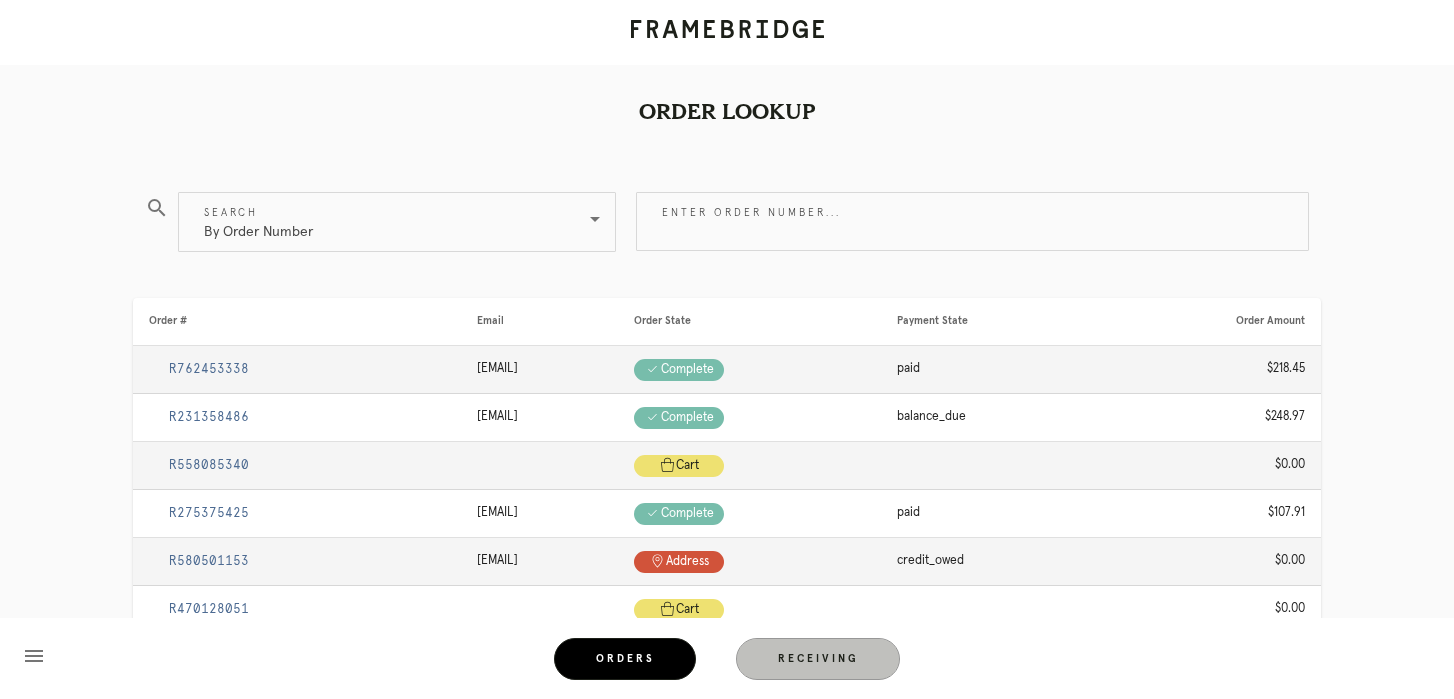 click on "Receiving" at bounding box center [818, 659] 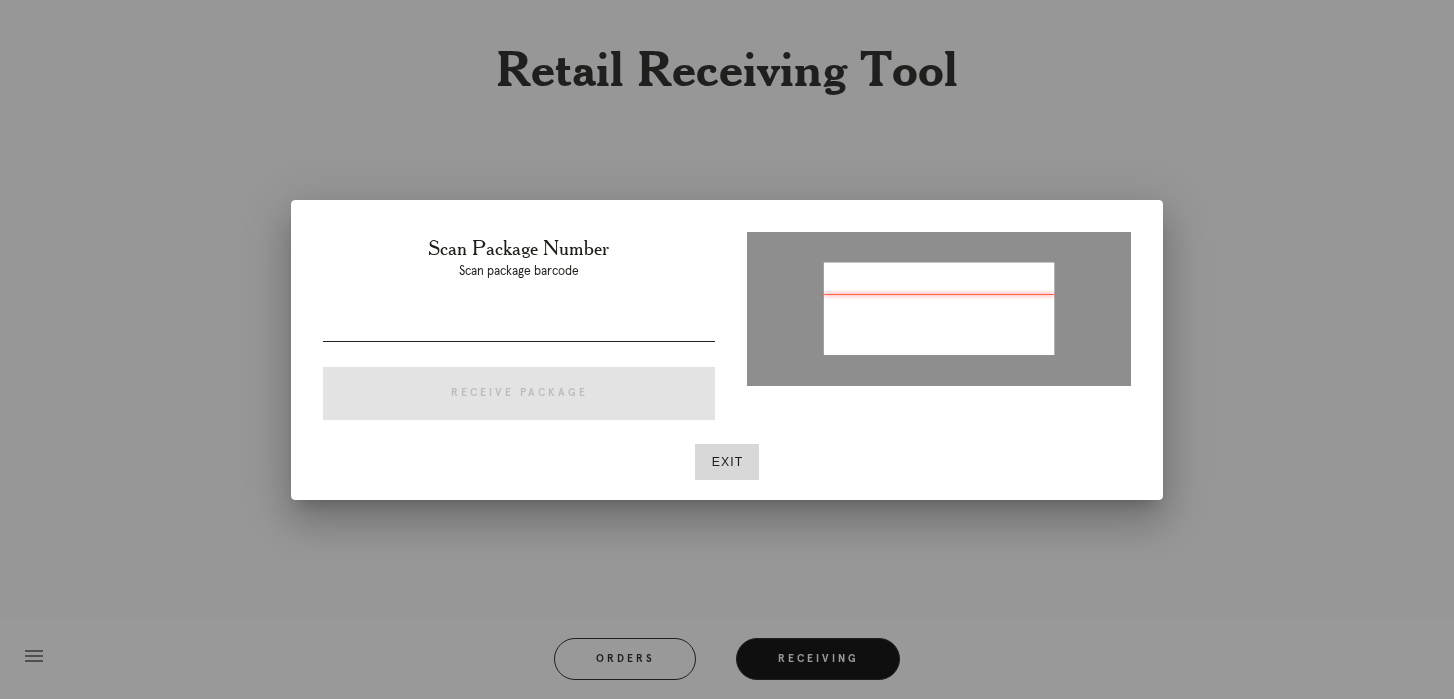 click at bounding box center (519, 325) 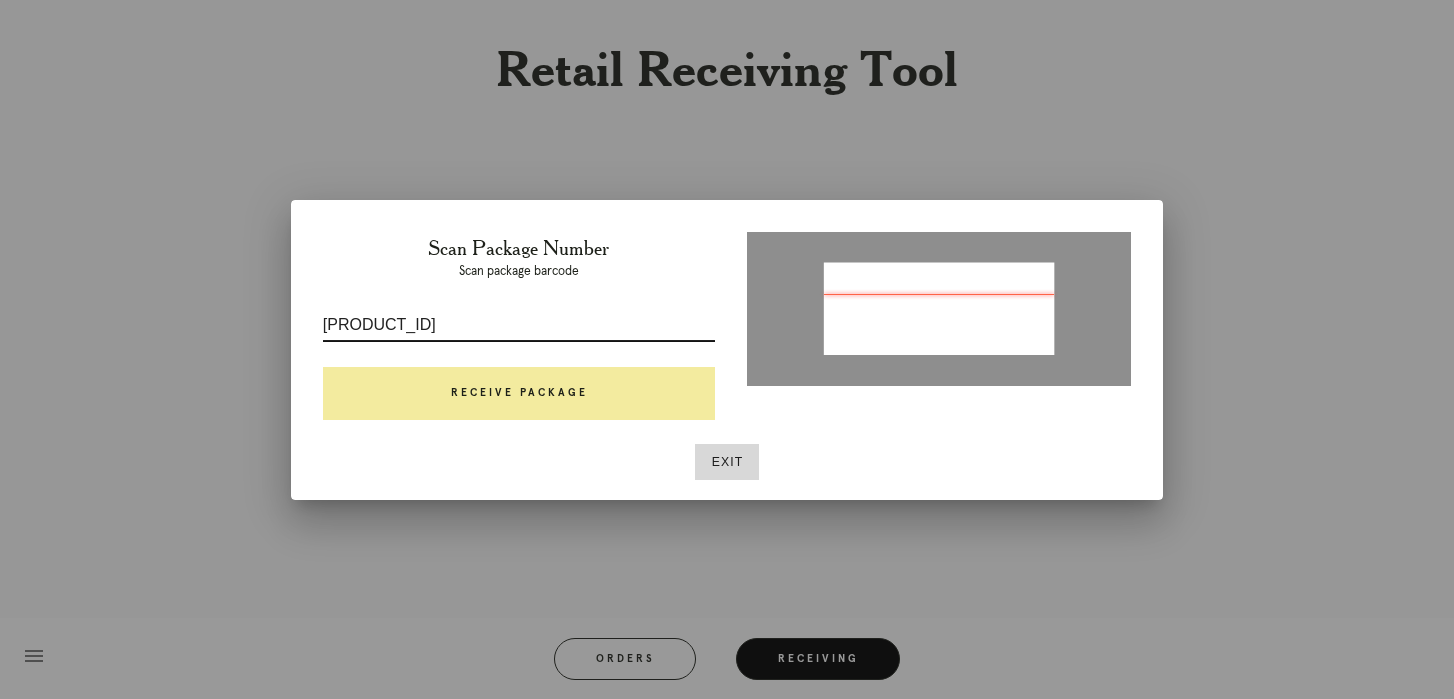 type on "P958715931420997" 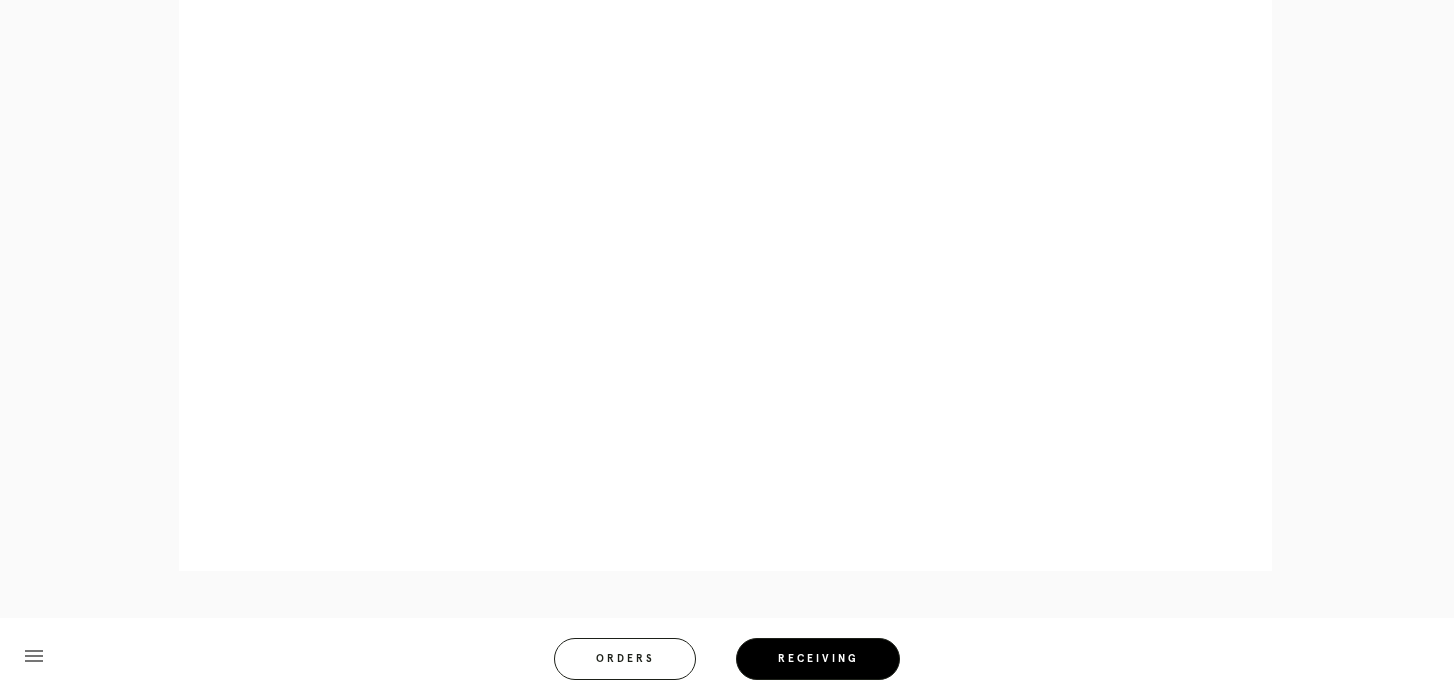 scroll, scrollTop: 929, scrollLeft: 0, axis: vertical 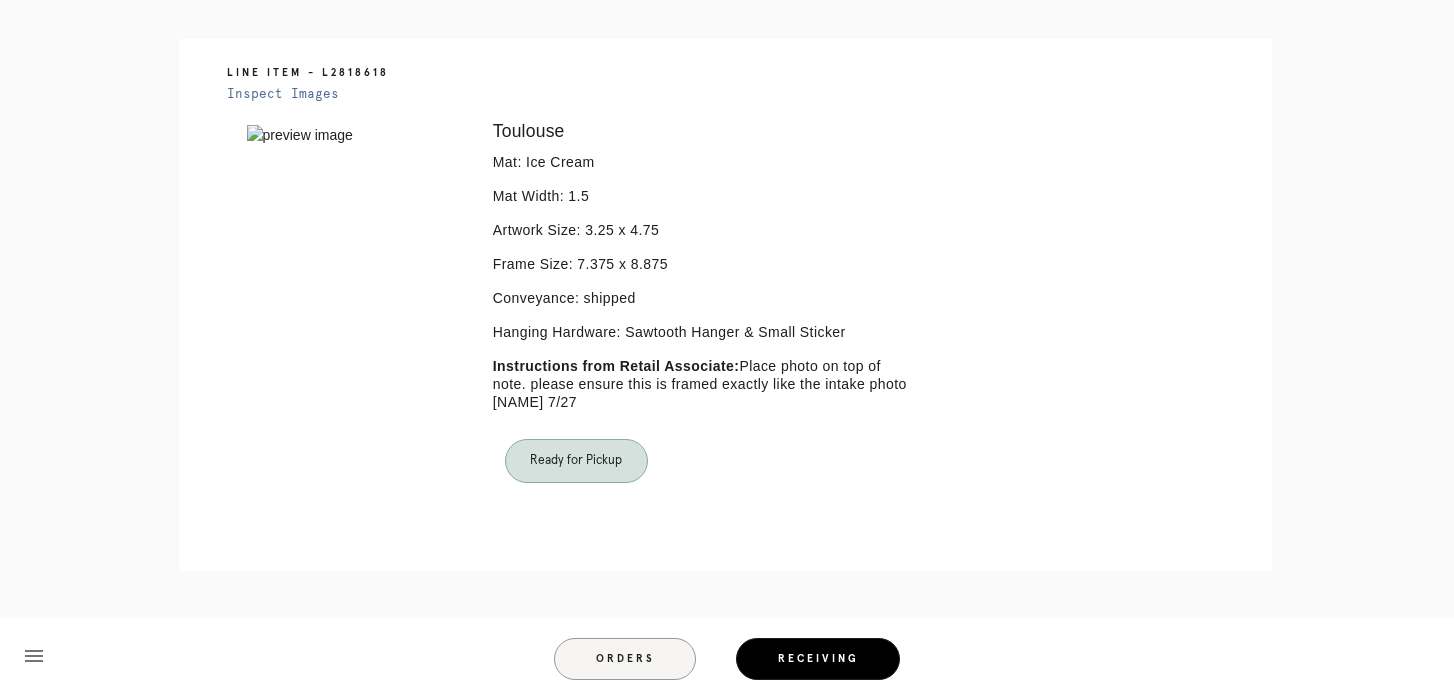 click on "Orders" at bounding box center [625, 659] 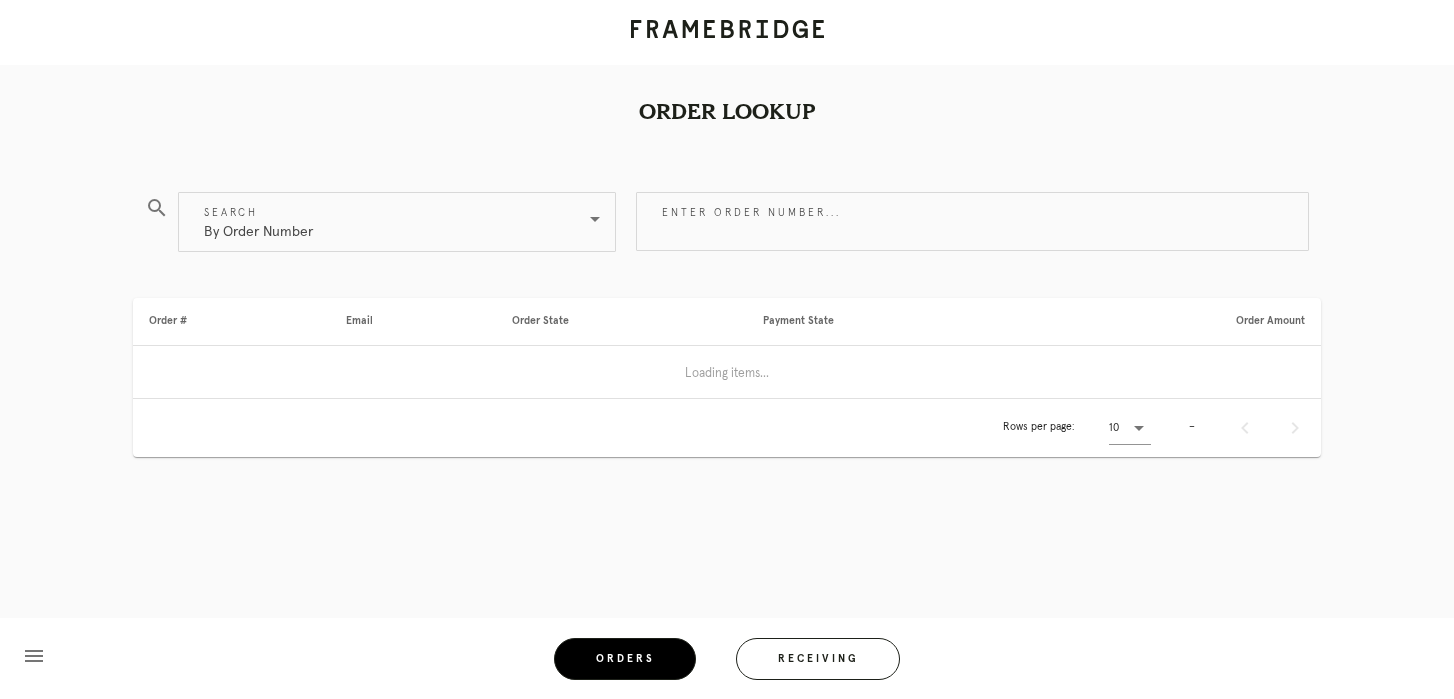 scroll, scrollTop: 0, scrollLeft: 0, axis: both 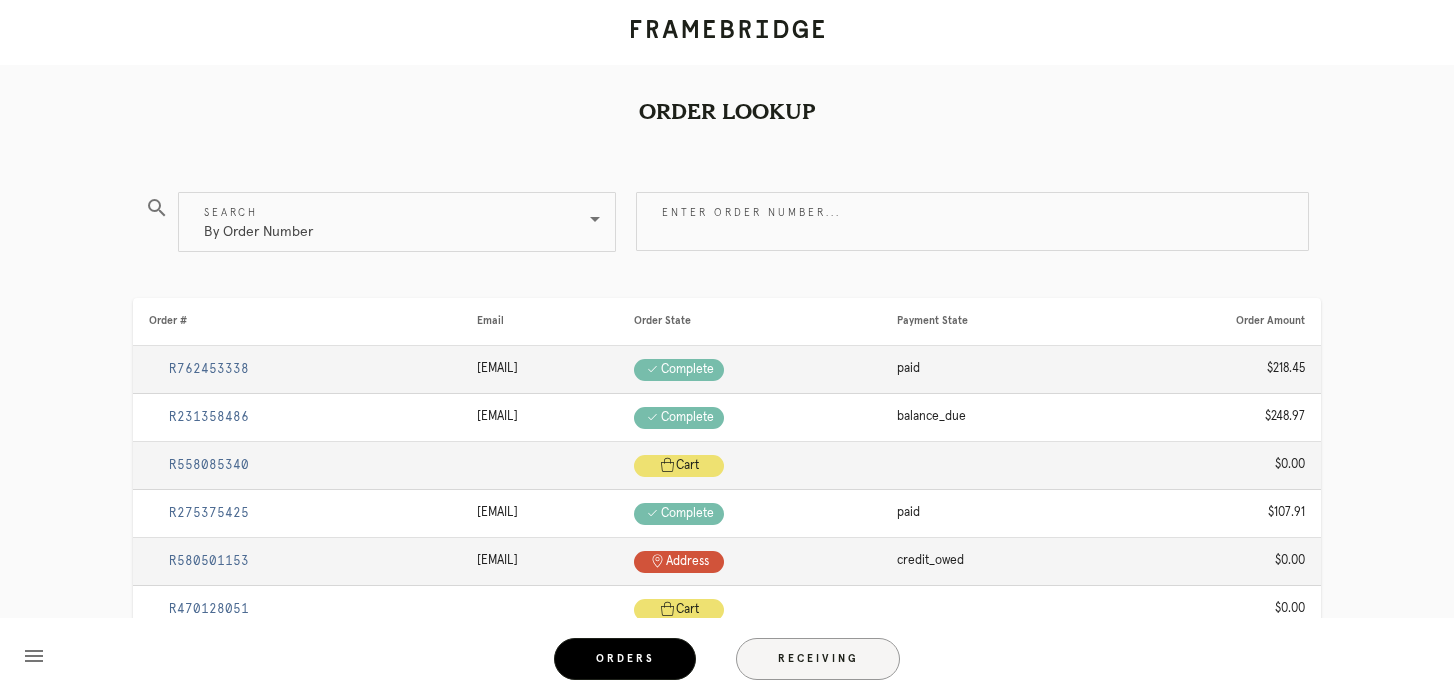 click on "Receiving" at bounding box center (818, 659) 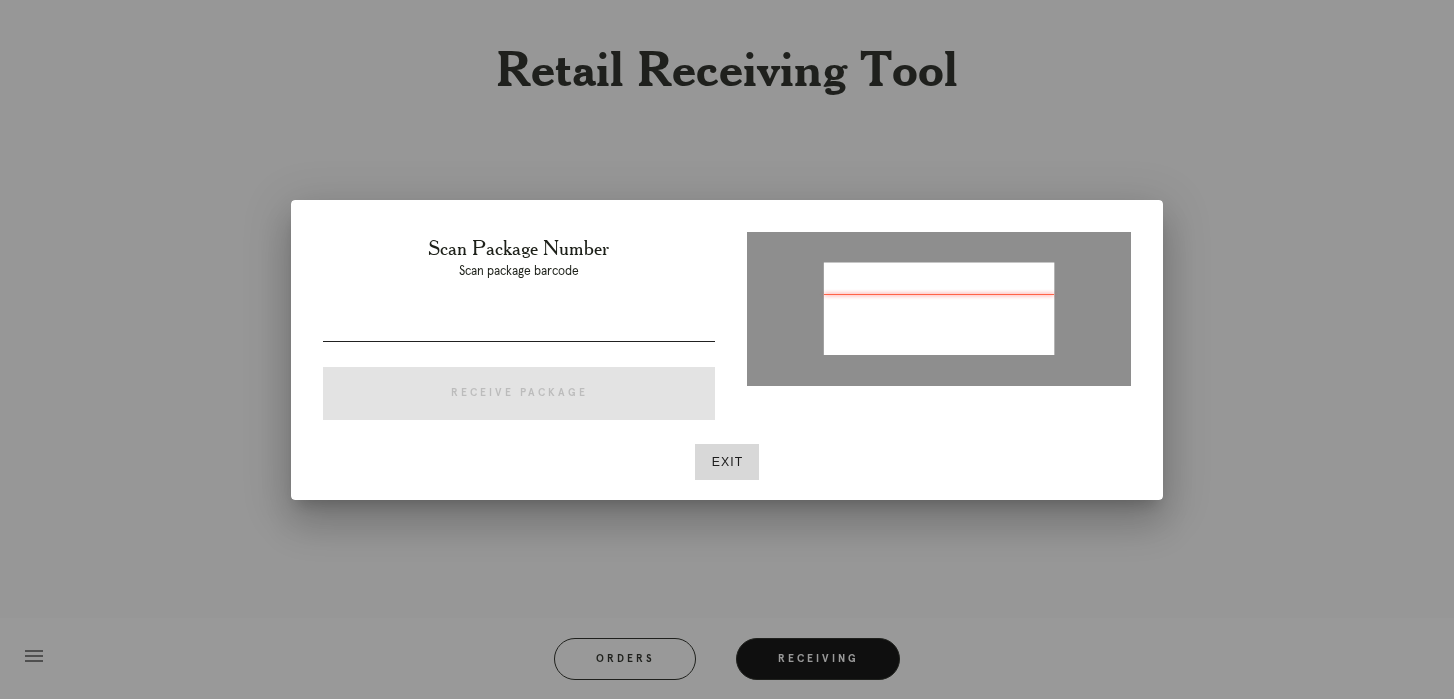 click at bounding box center (519, 325) 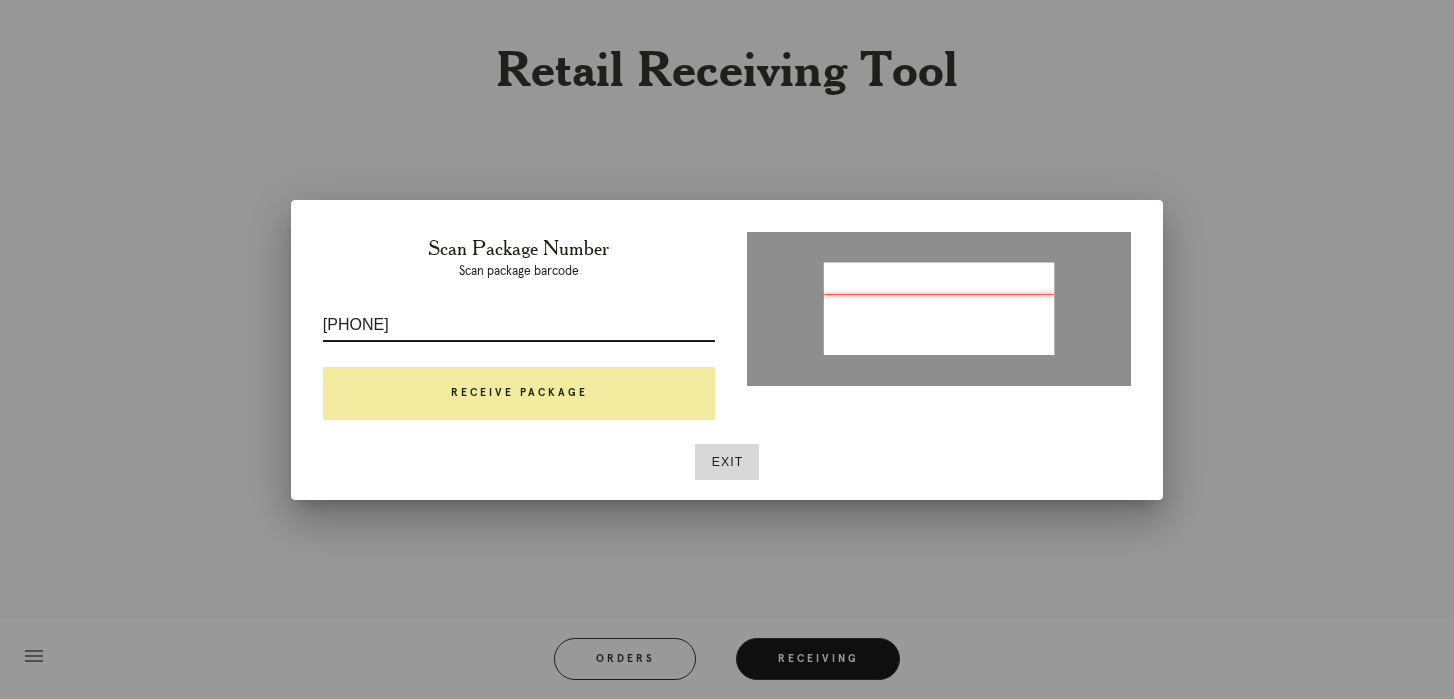 type on "P668785655424854" 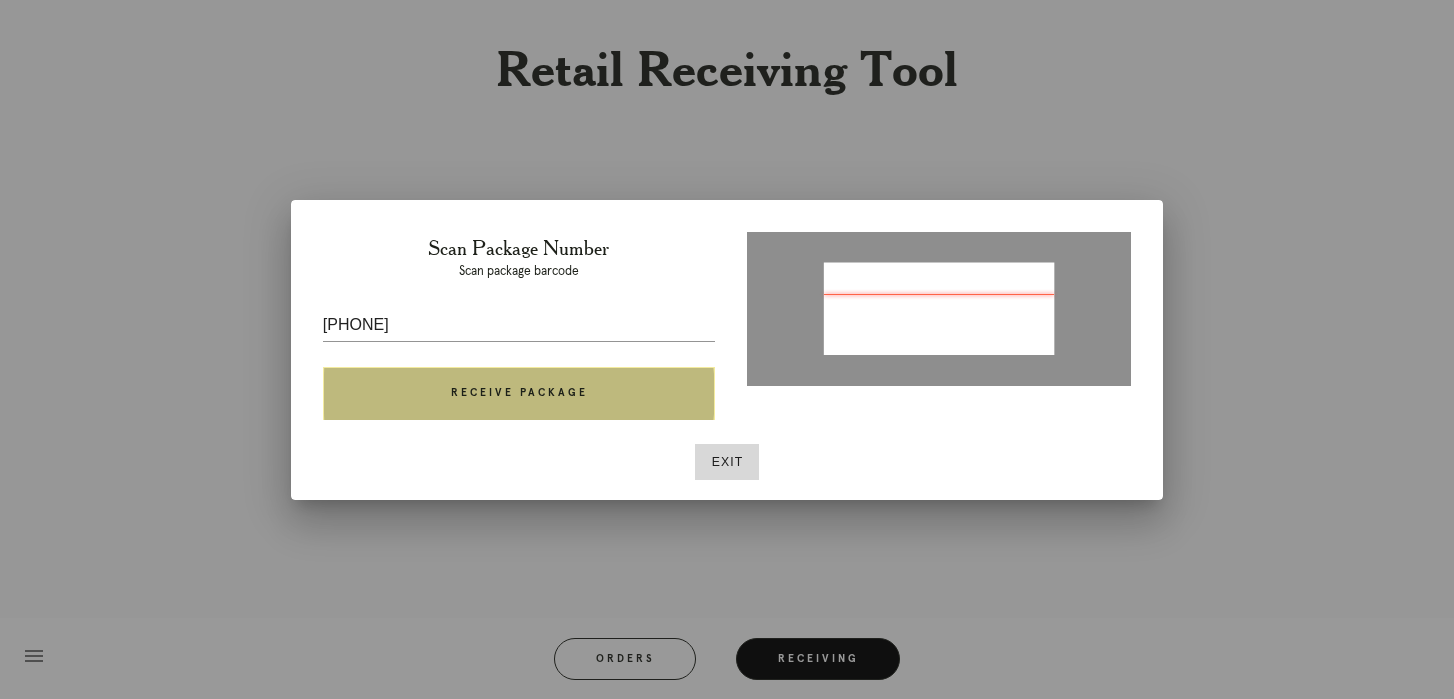click on "Receive Package" at bounding box center [519, 394] 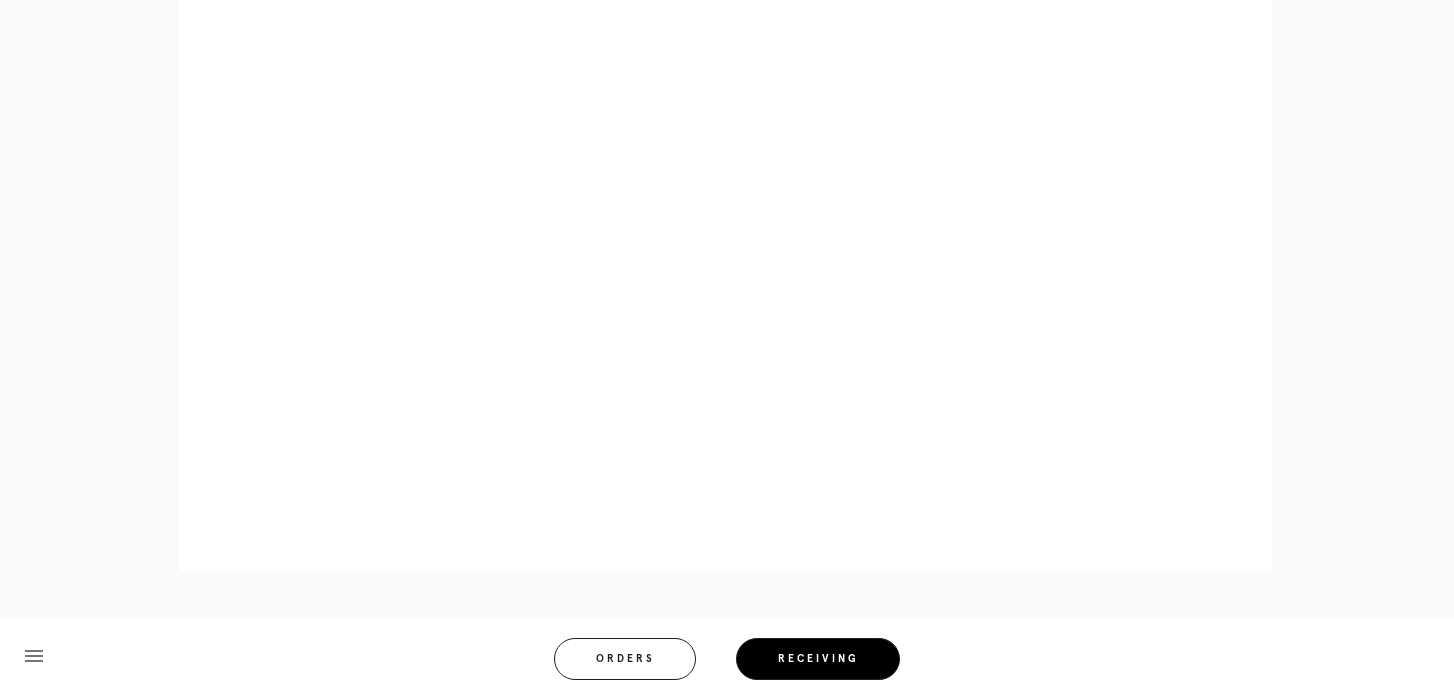scroll, scrollTop: 893, scrollLeft: 0, axis: vertical 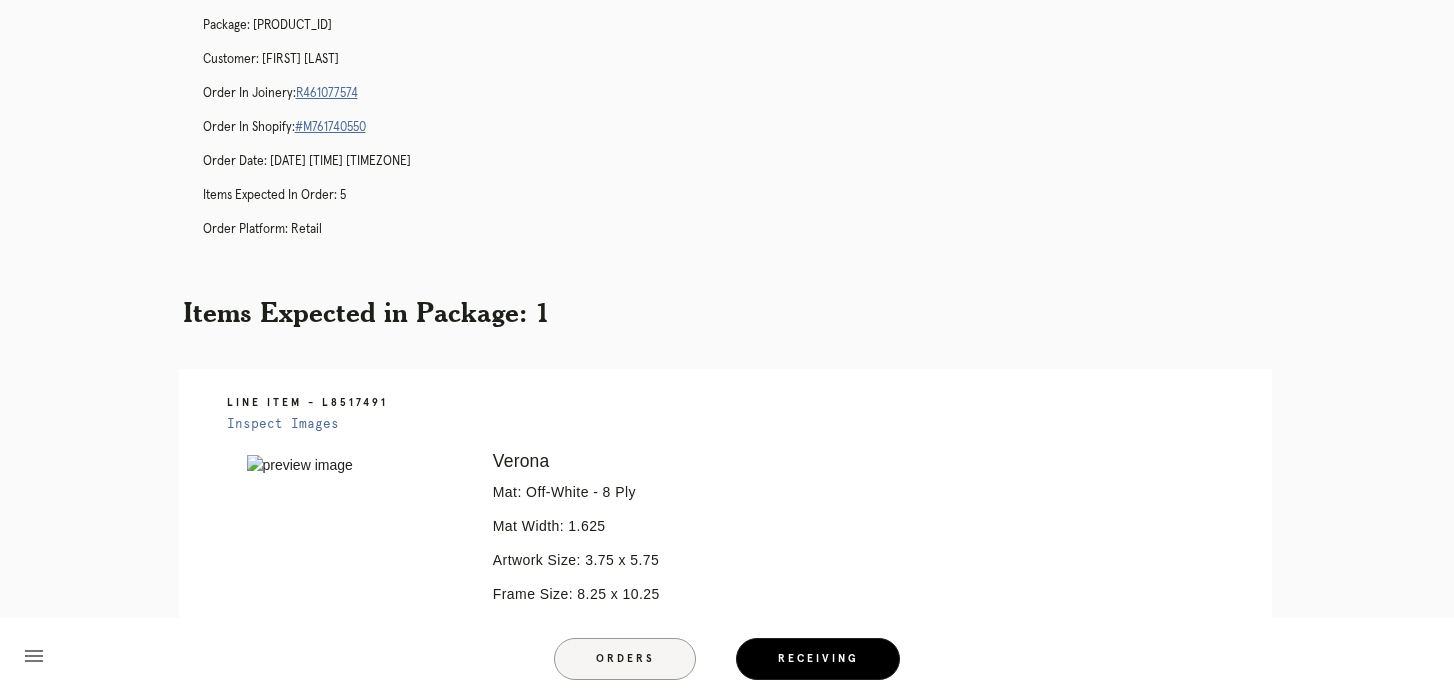 click on "Orders" at bounding box center (625, 659) 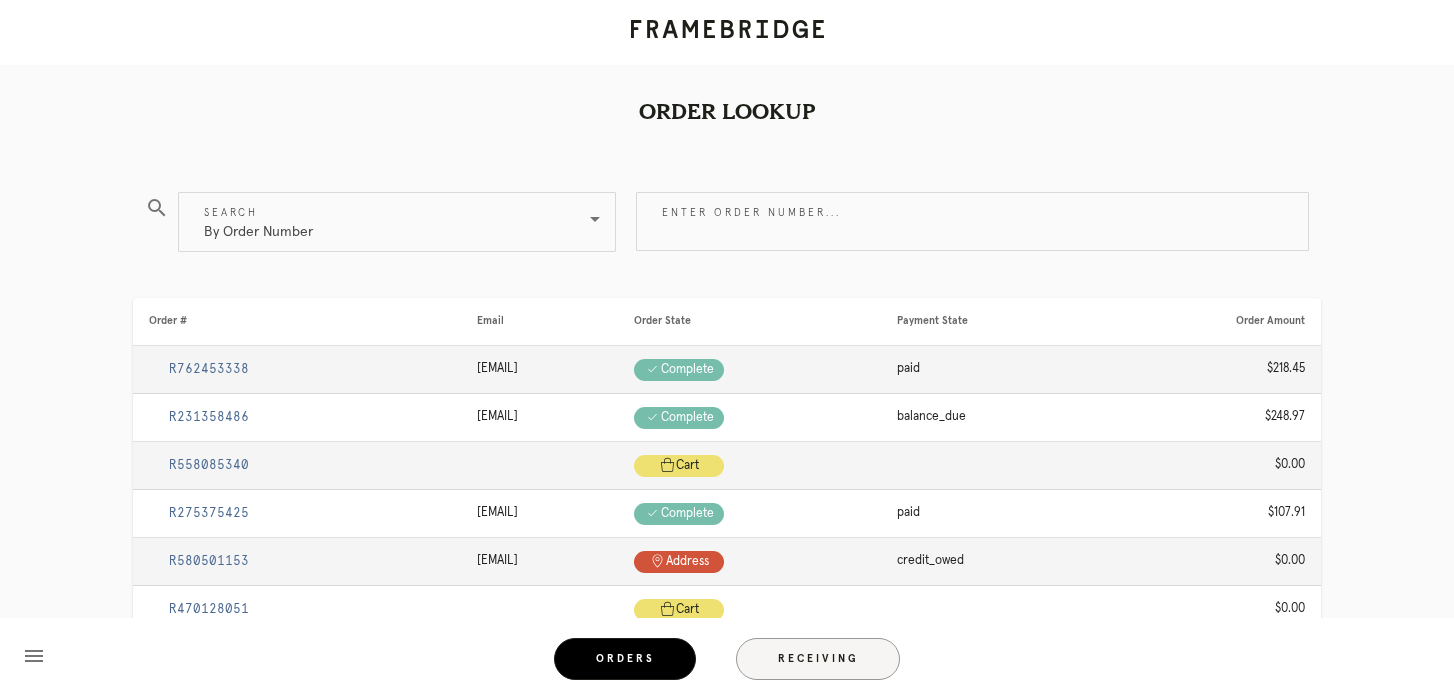 click on "Receiving" at bounding box center (818, 659) 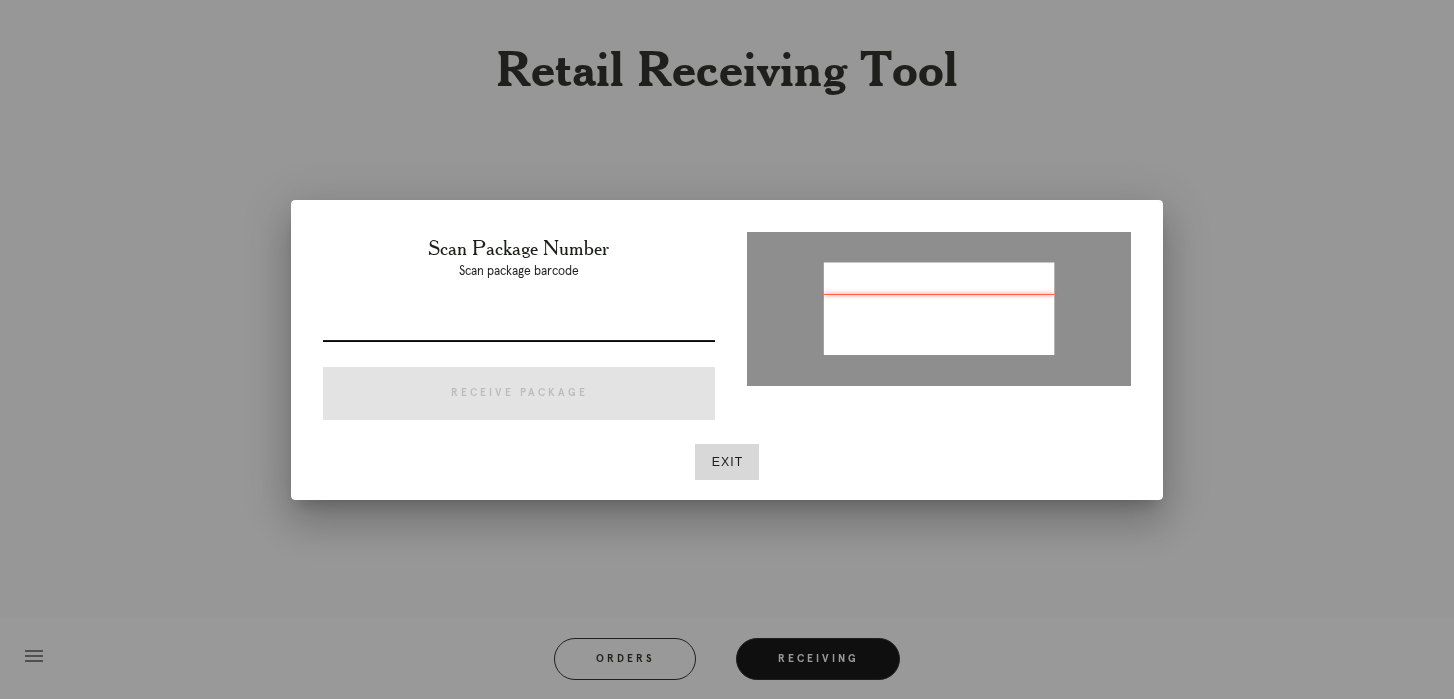 click at bounding box center [519, 325] 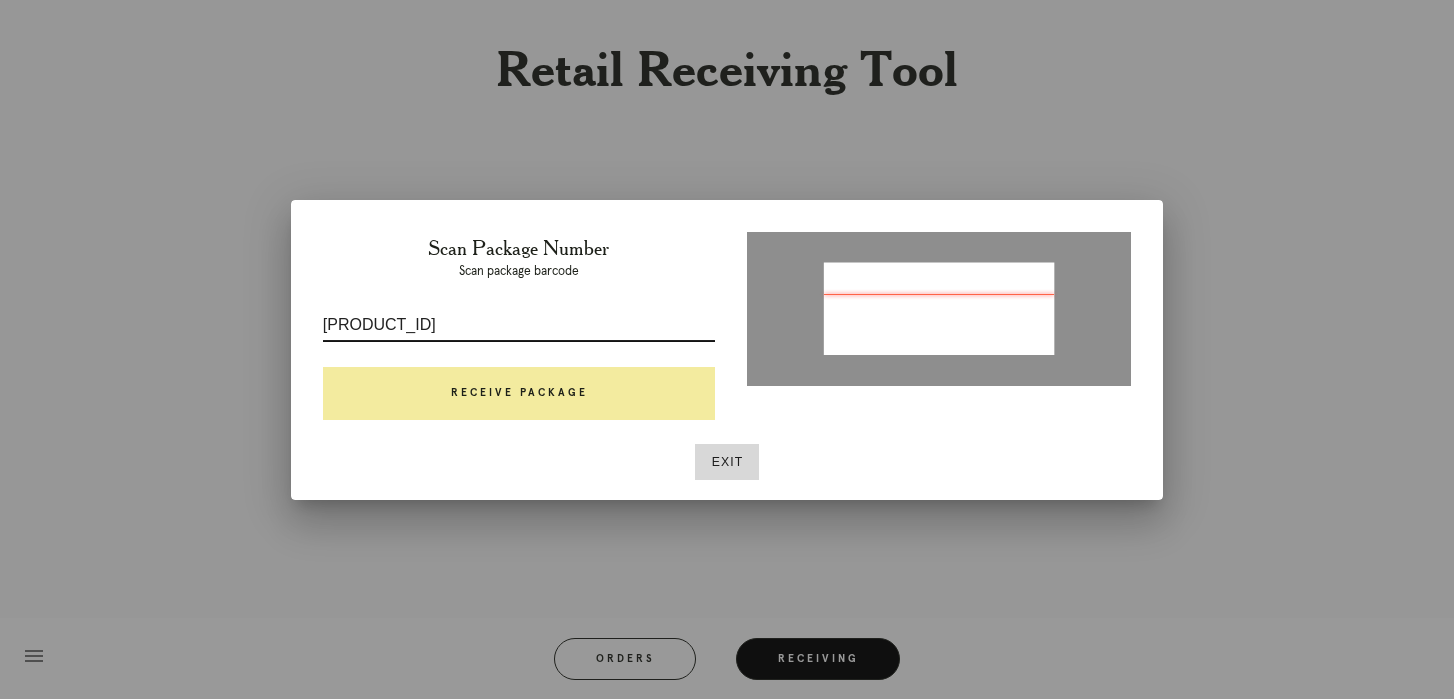 type on "P292772252175166" 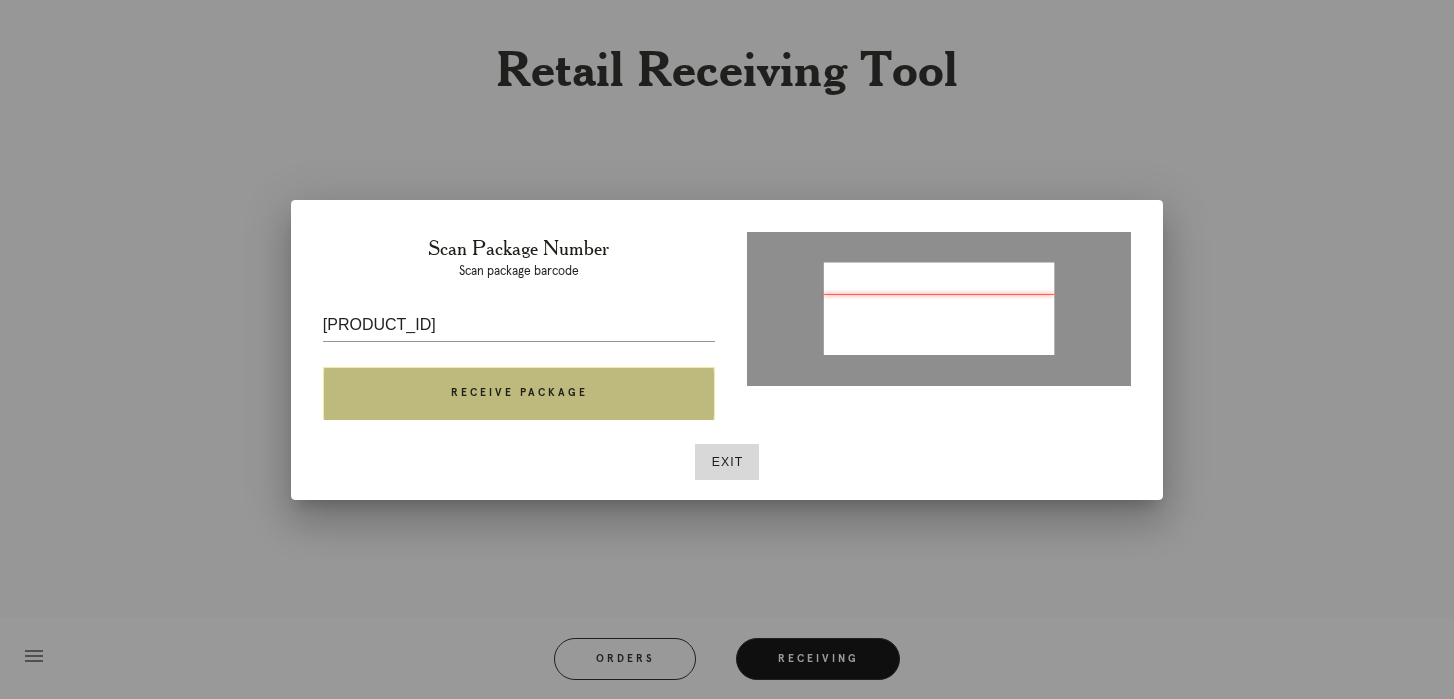 click on "Receive Package" at bounding box center (519, 394) 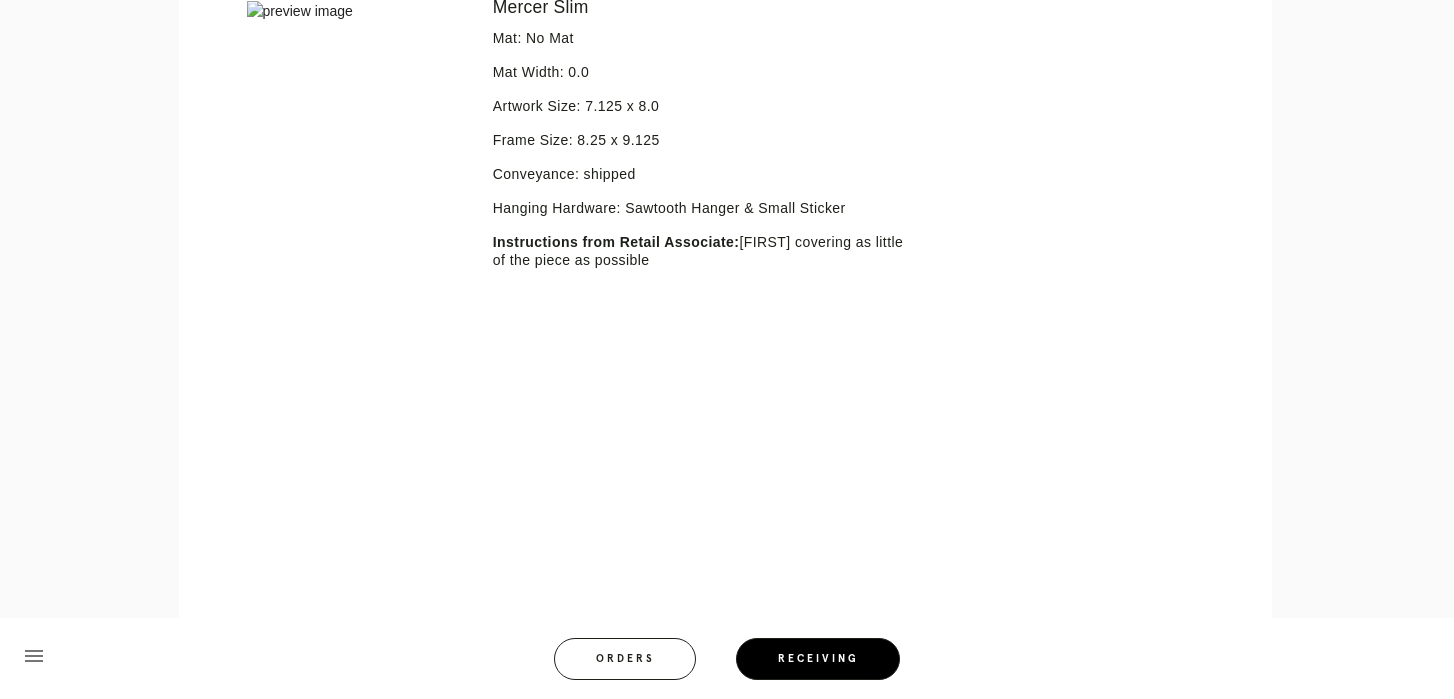 scroll, scrollTop: 558, scrollLeft: 0, axis: vertical 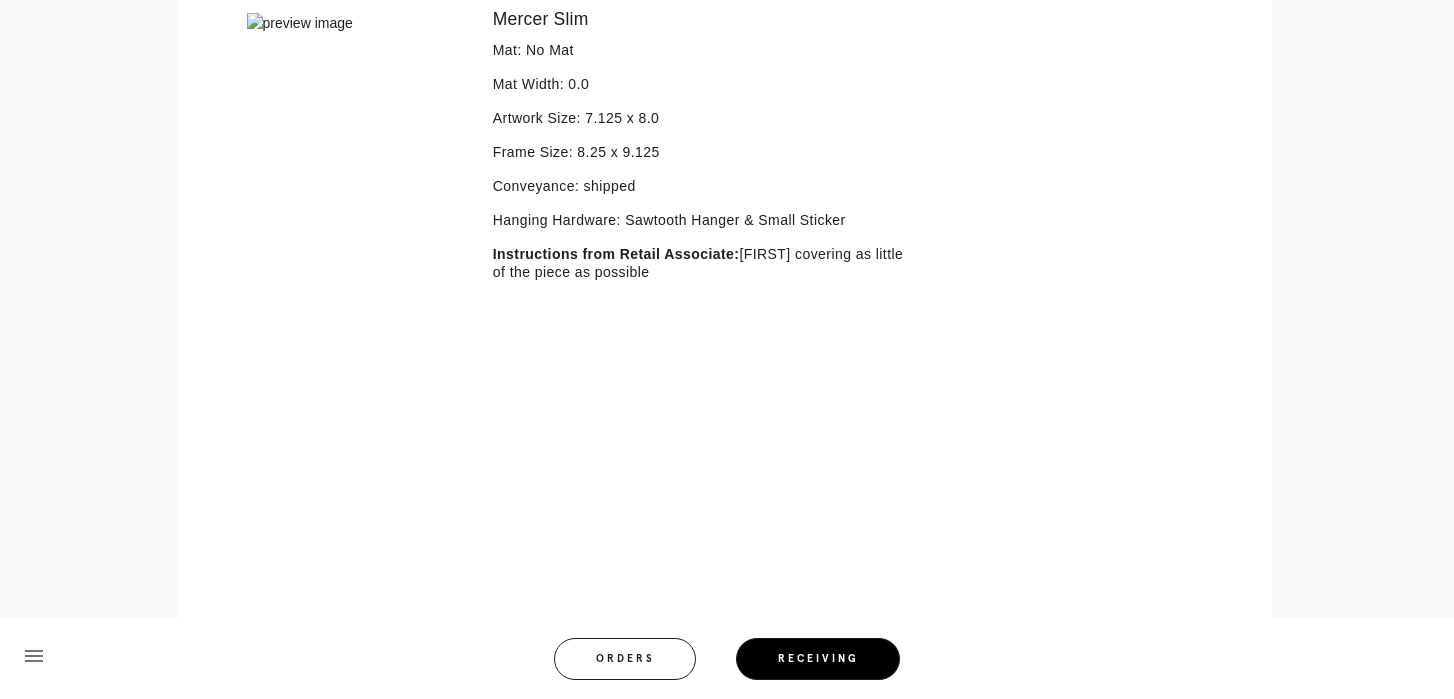 click at bounding box center (356, 23) 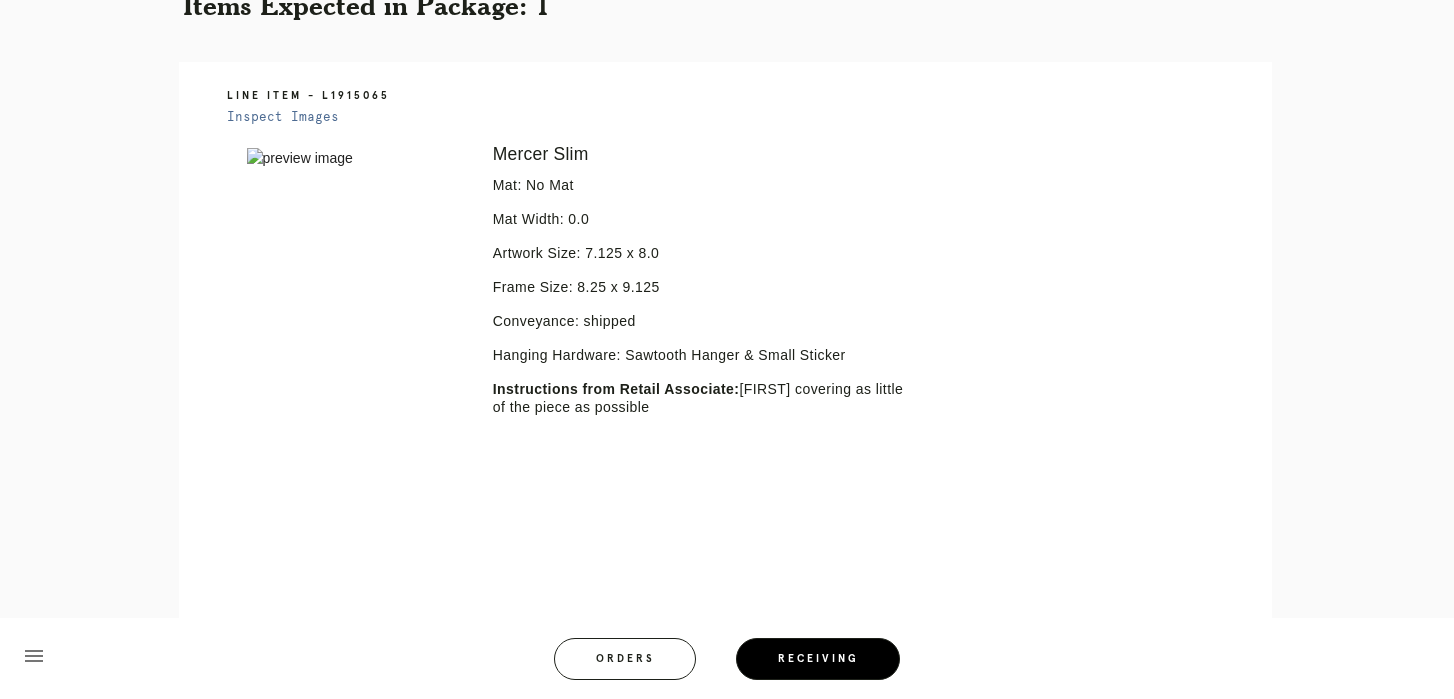 scroll, scrollTop: 420, scrollLeft: 0, axis: vertical 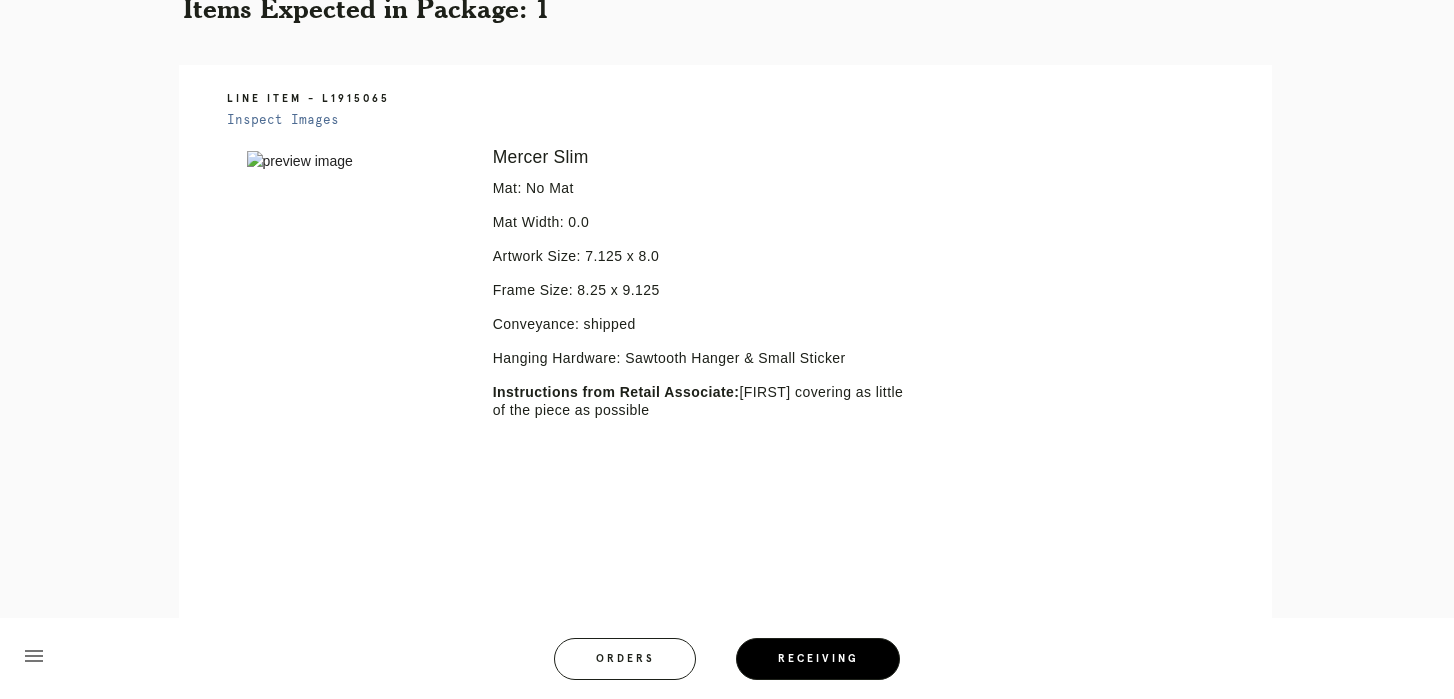 click on "Inspect Images" at bounding box center [283, 120] 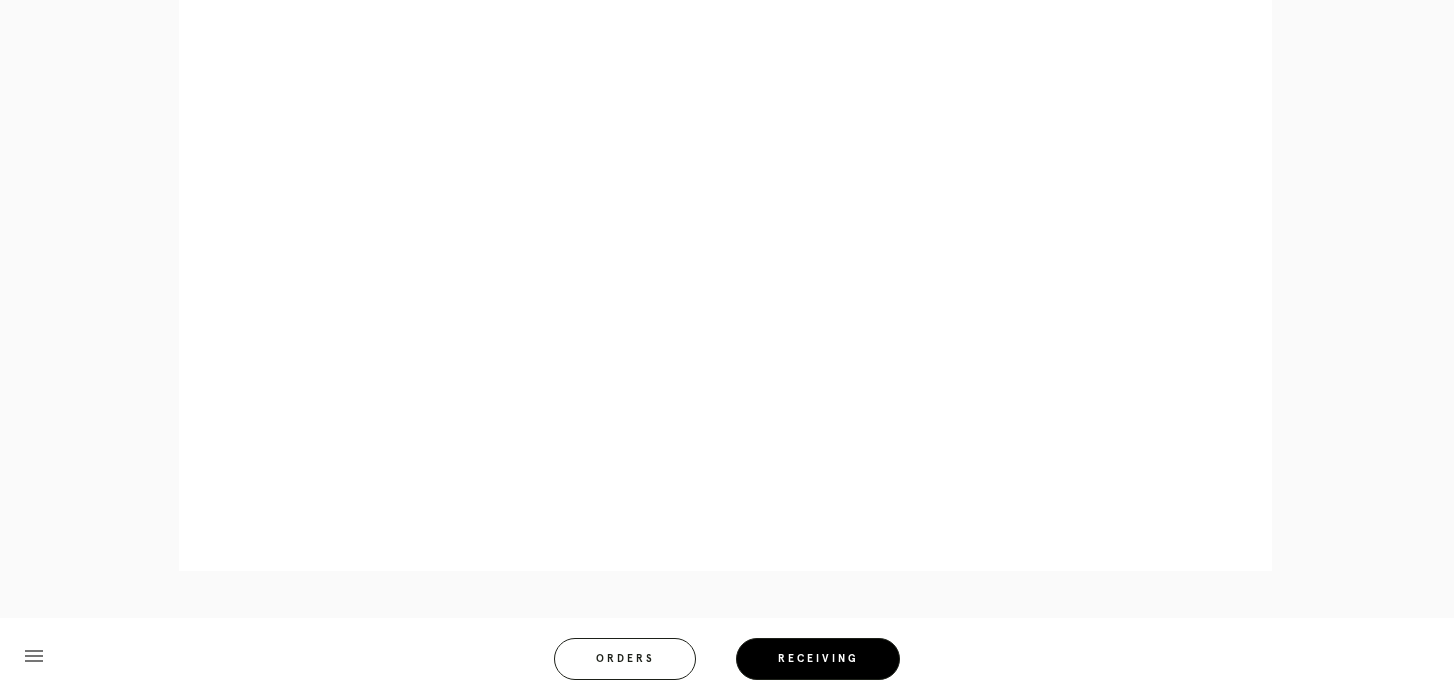 scroll, scrollTop: 911, scrollLeft: 0, axis: vertical 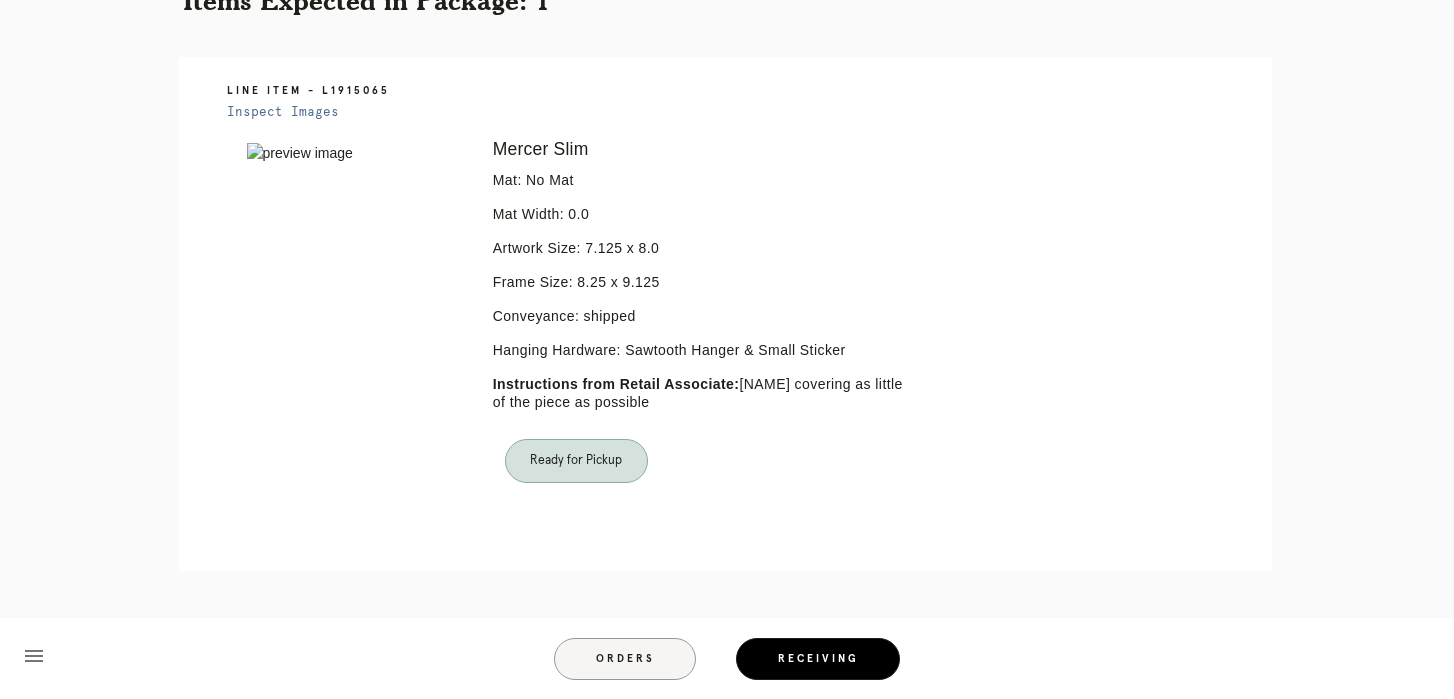 click on "Orders" at bounding box center [625, 659] 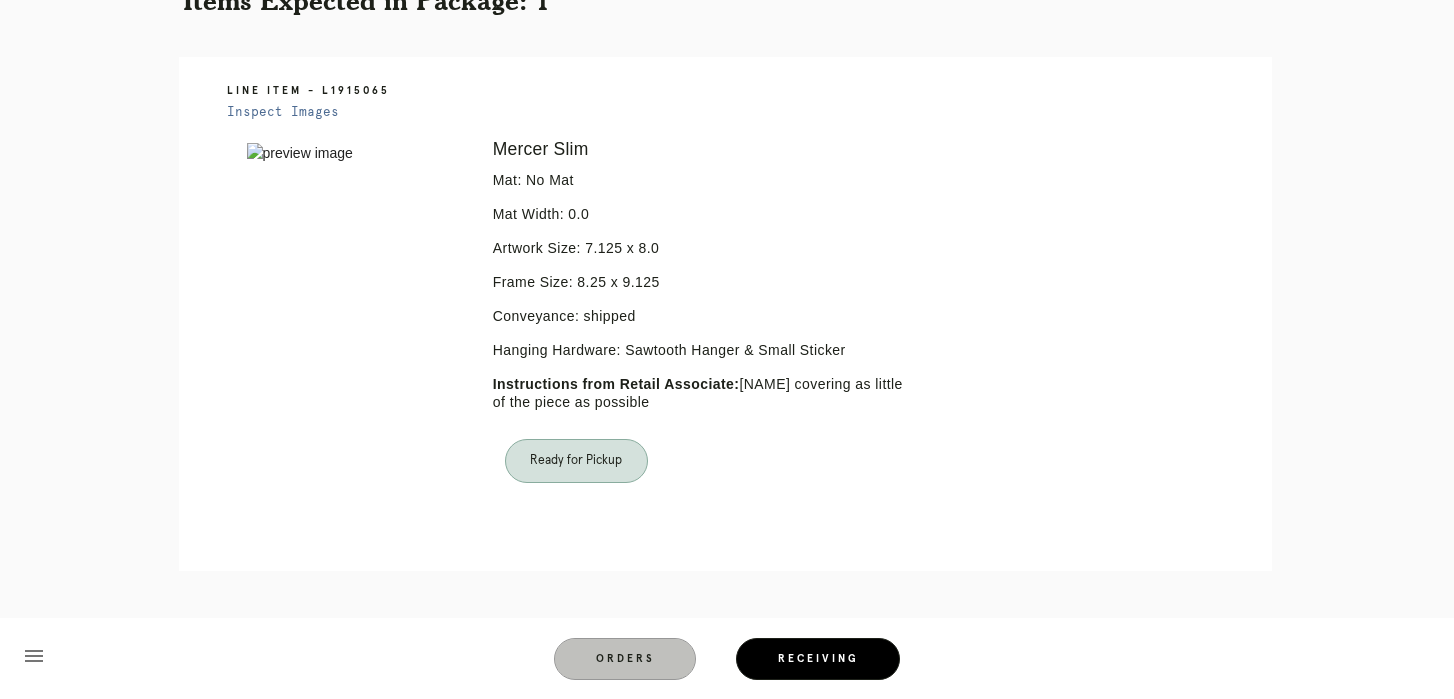 scroll, scrollTop: 0, scrollLeft: 0, axis: both 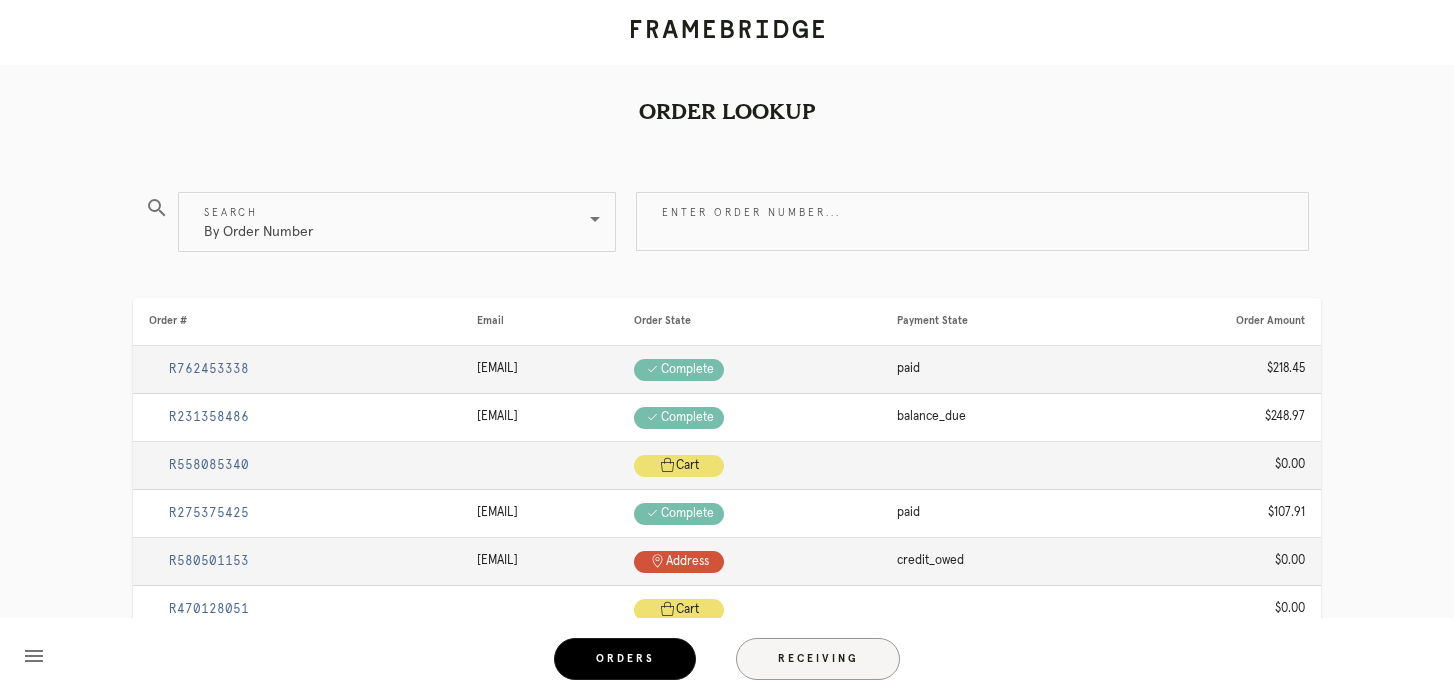 click on "Receiving" at bounding box center [818, 659] 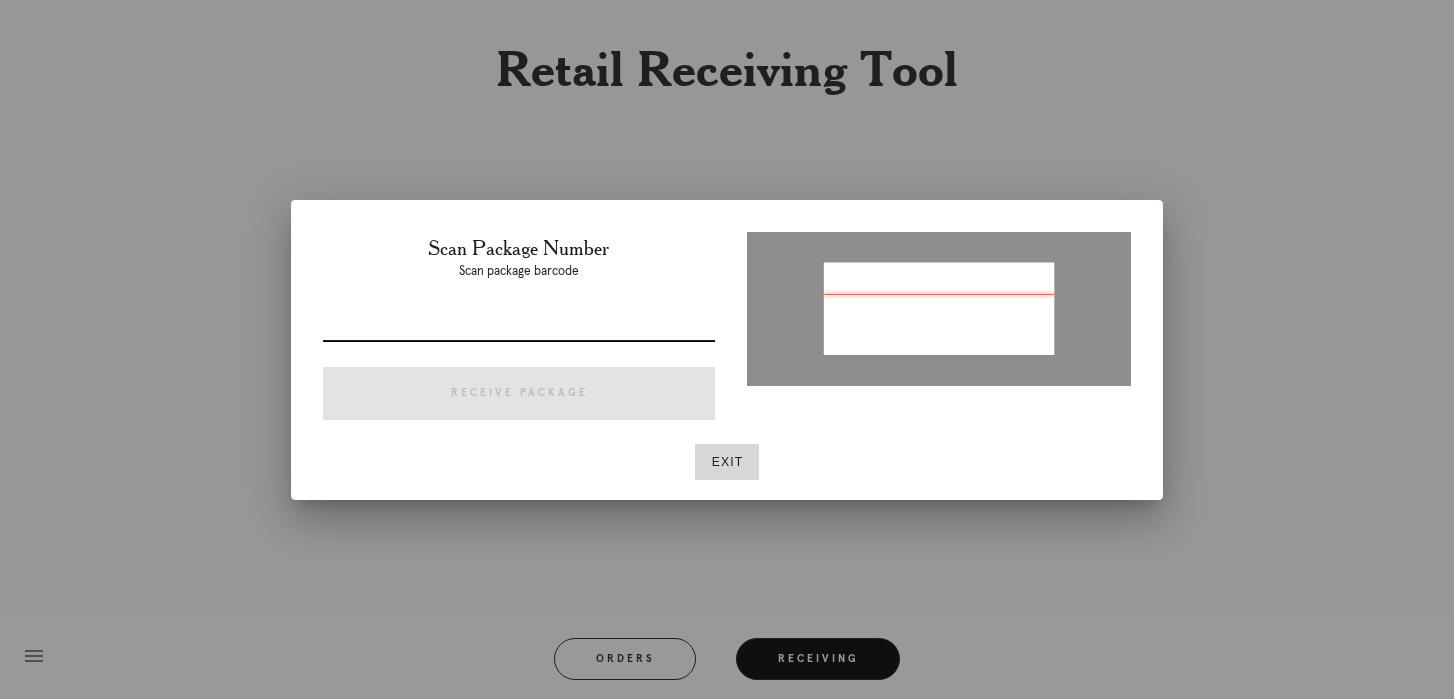 click at bounding box center [519, 325] 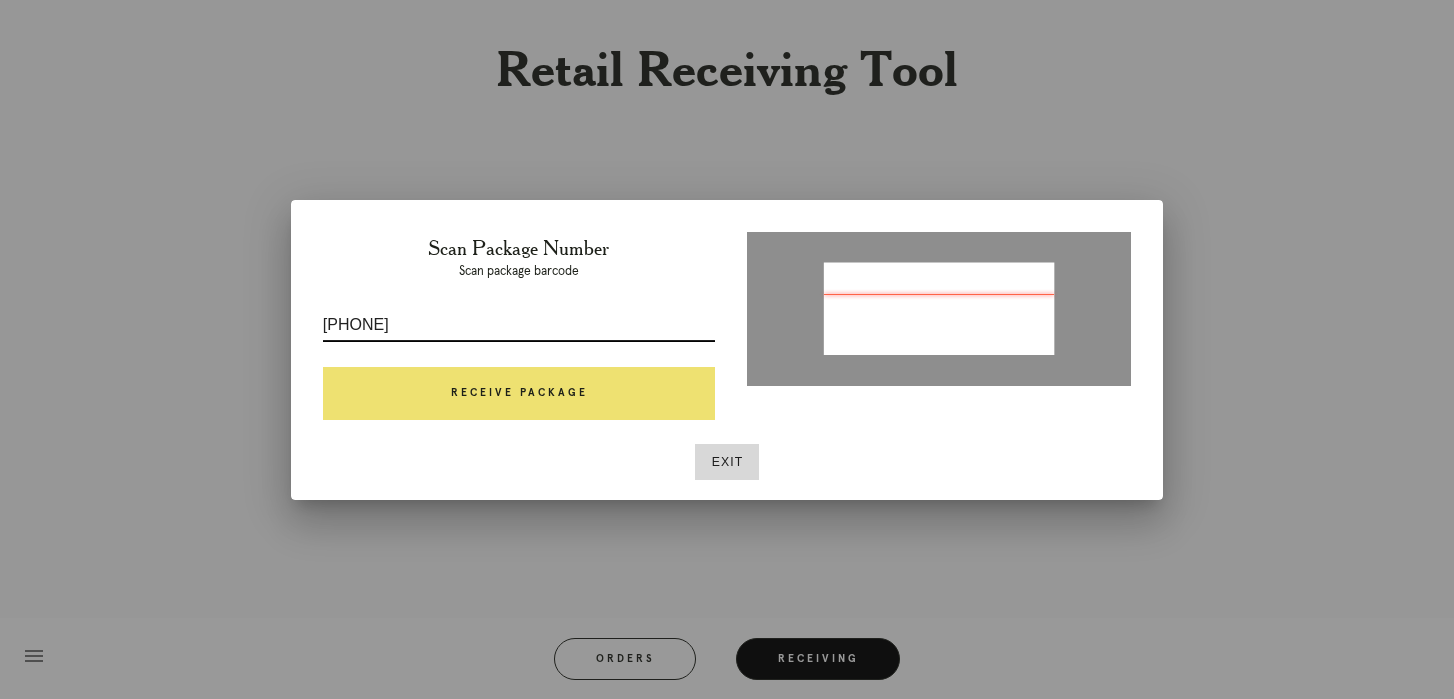 click on "P698370357863707" at bounding box center [519, 325] 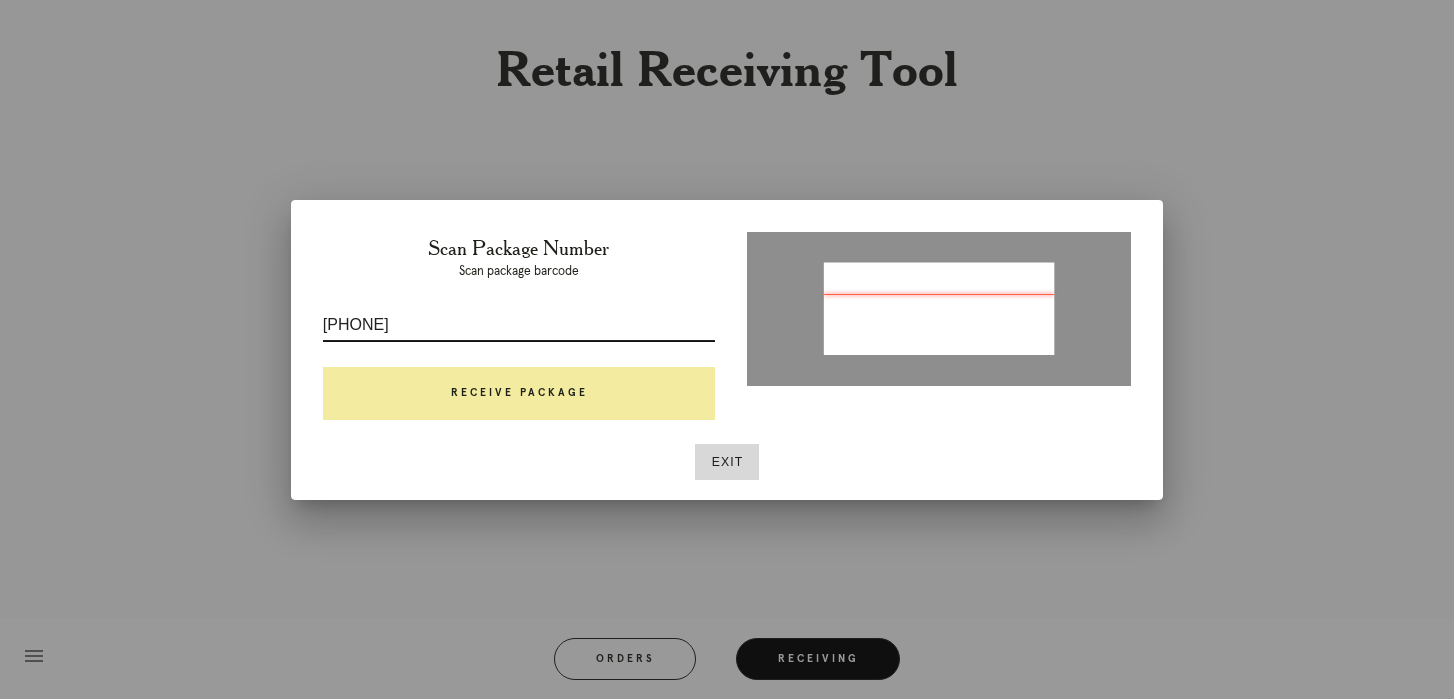 type on "P698370357863707" 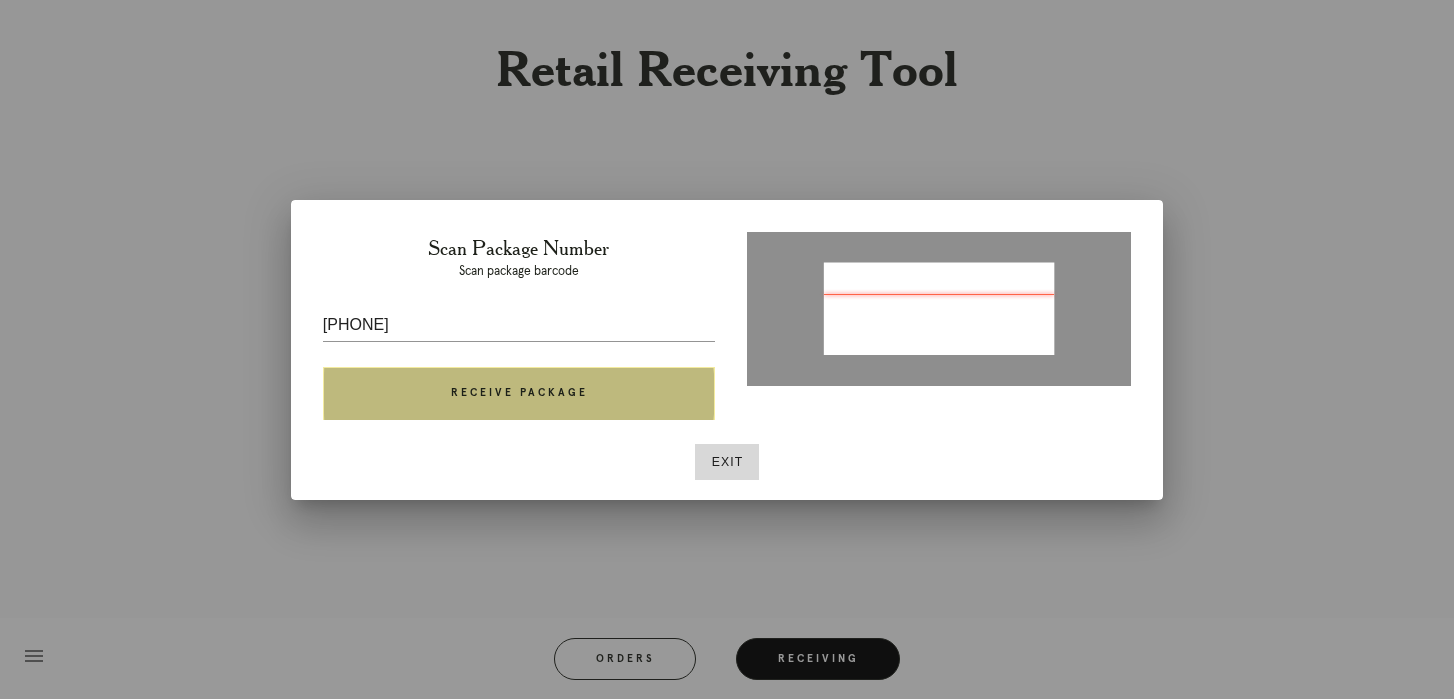 click on "Receive Package" at bounding box center (519, 394) 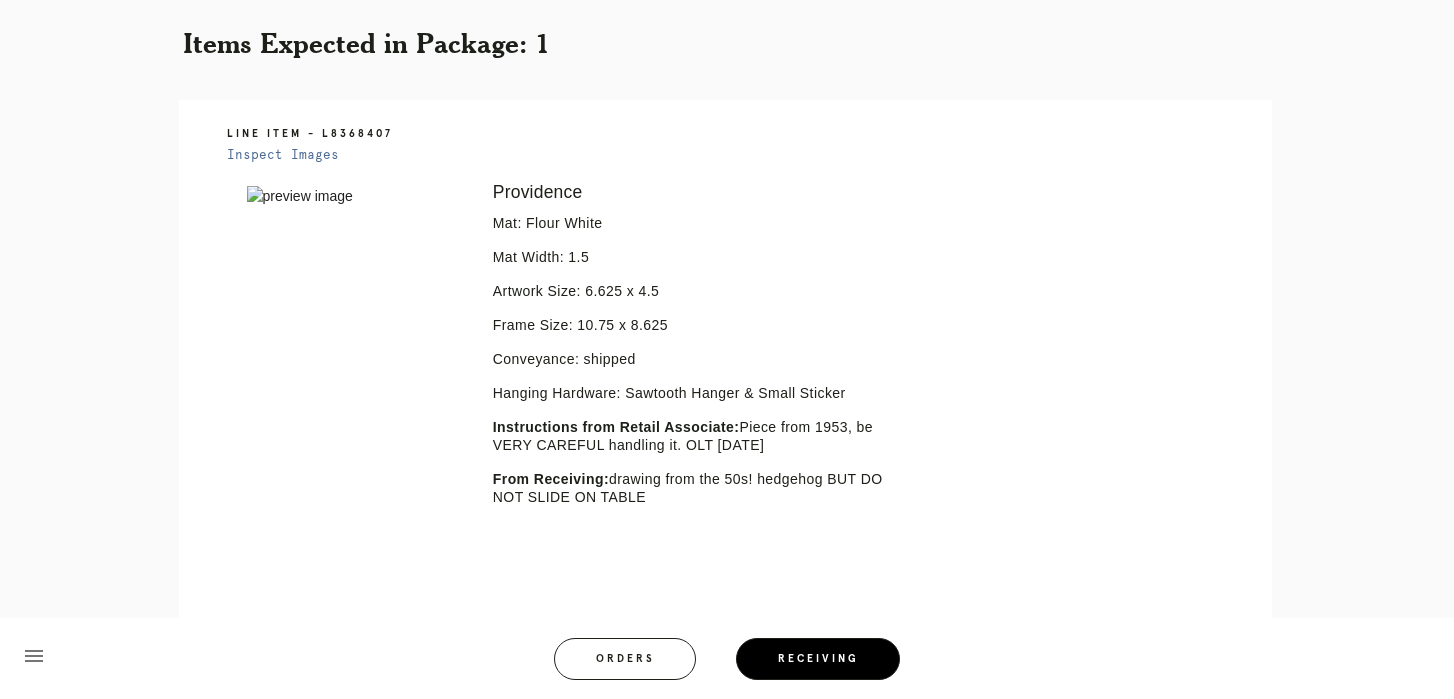 scroll, scrollTop: 391, scrollLeft: 0, axis: vertical 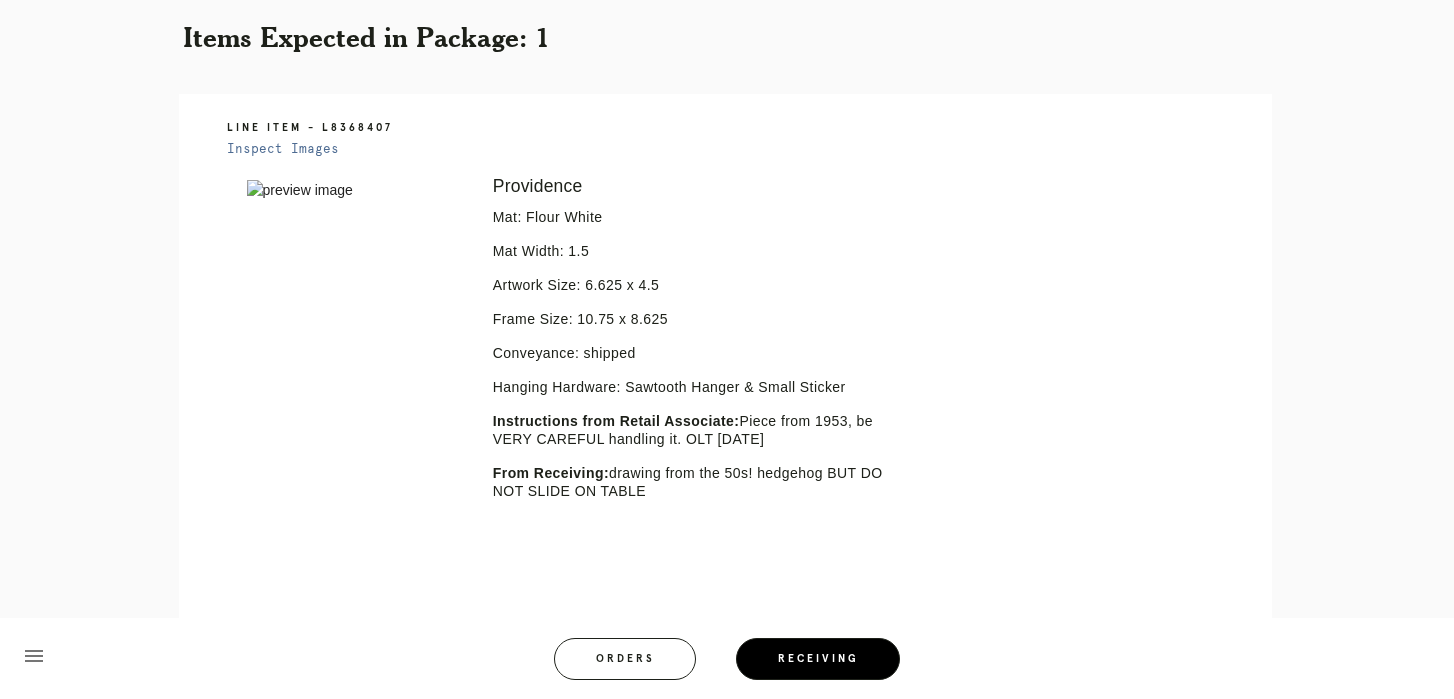 click on "Artwork Size:
6.625
x
4.5" at bounding box center (700, 285) 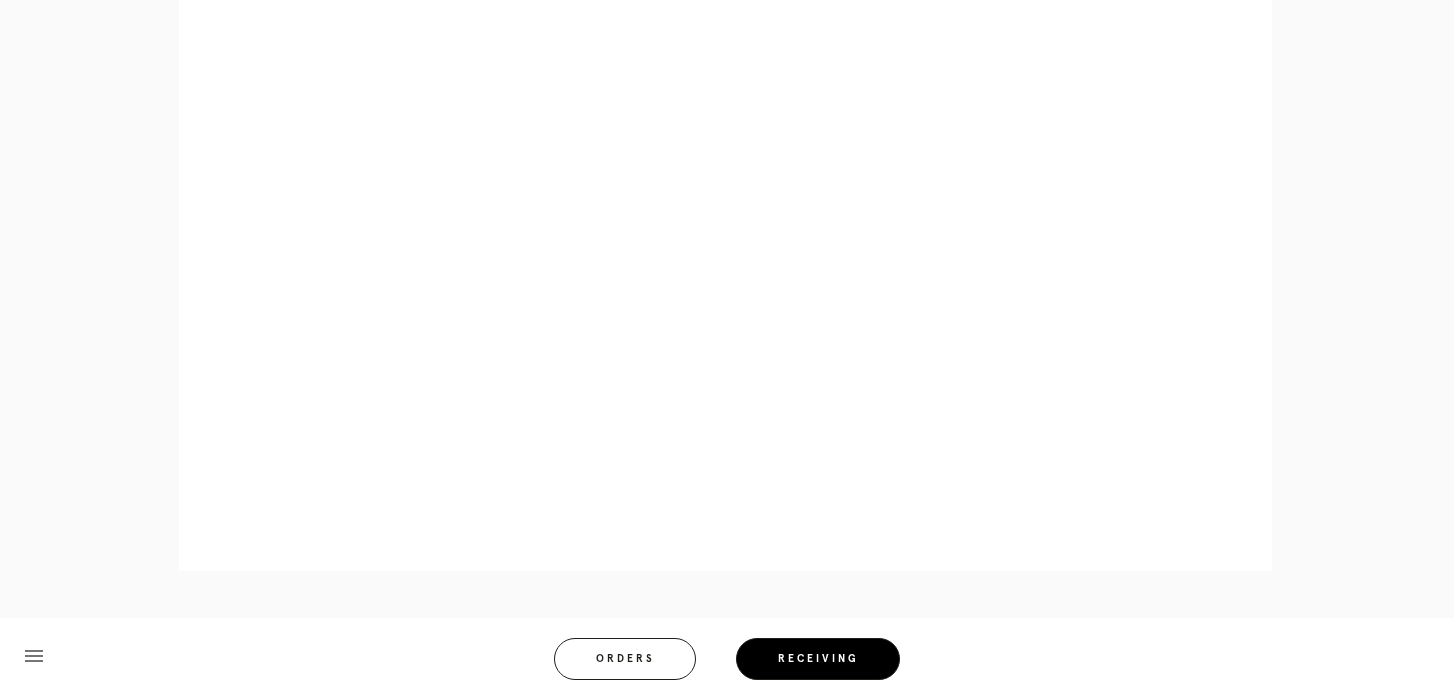 scroll, scrollTop: 963, scrollLeft: 0, axis: vertical 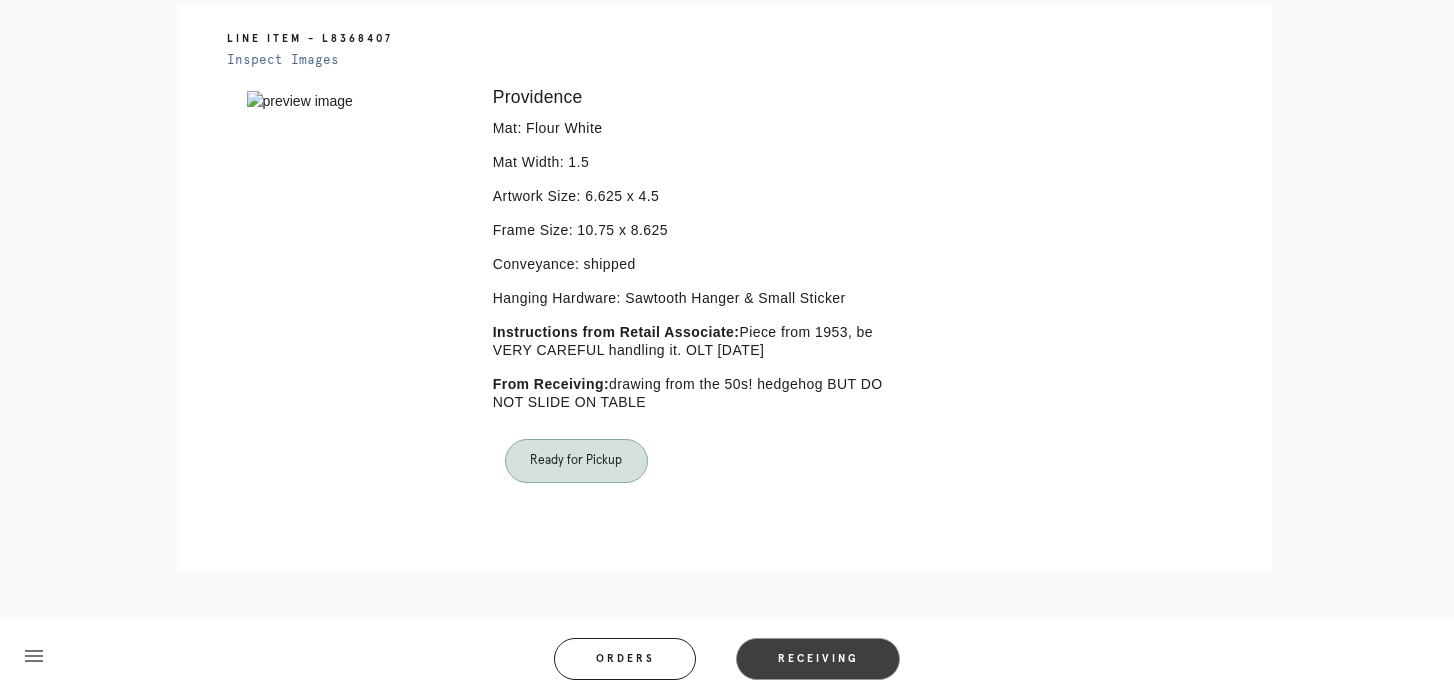 click on "Receiving" at bounding box center [818, 659] 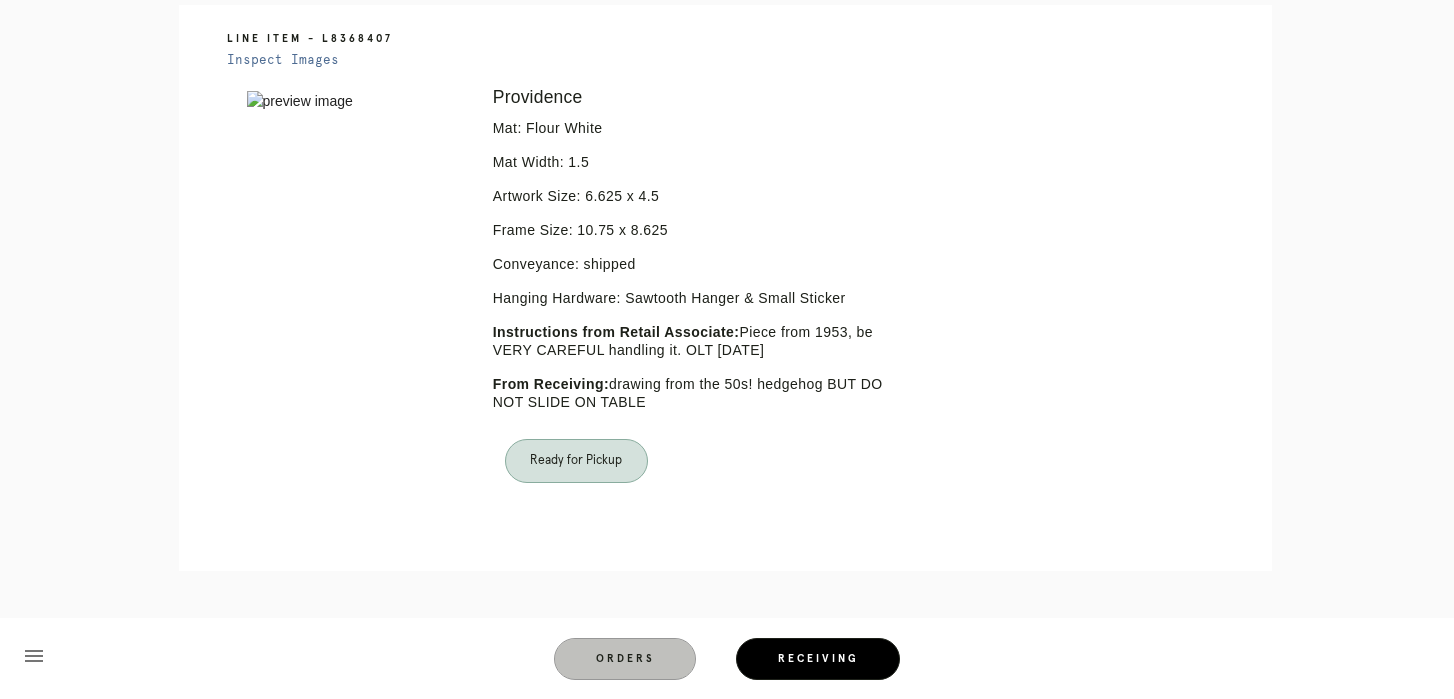 click on "Orders" at bounding box center (625, 659) 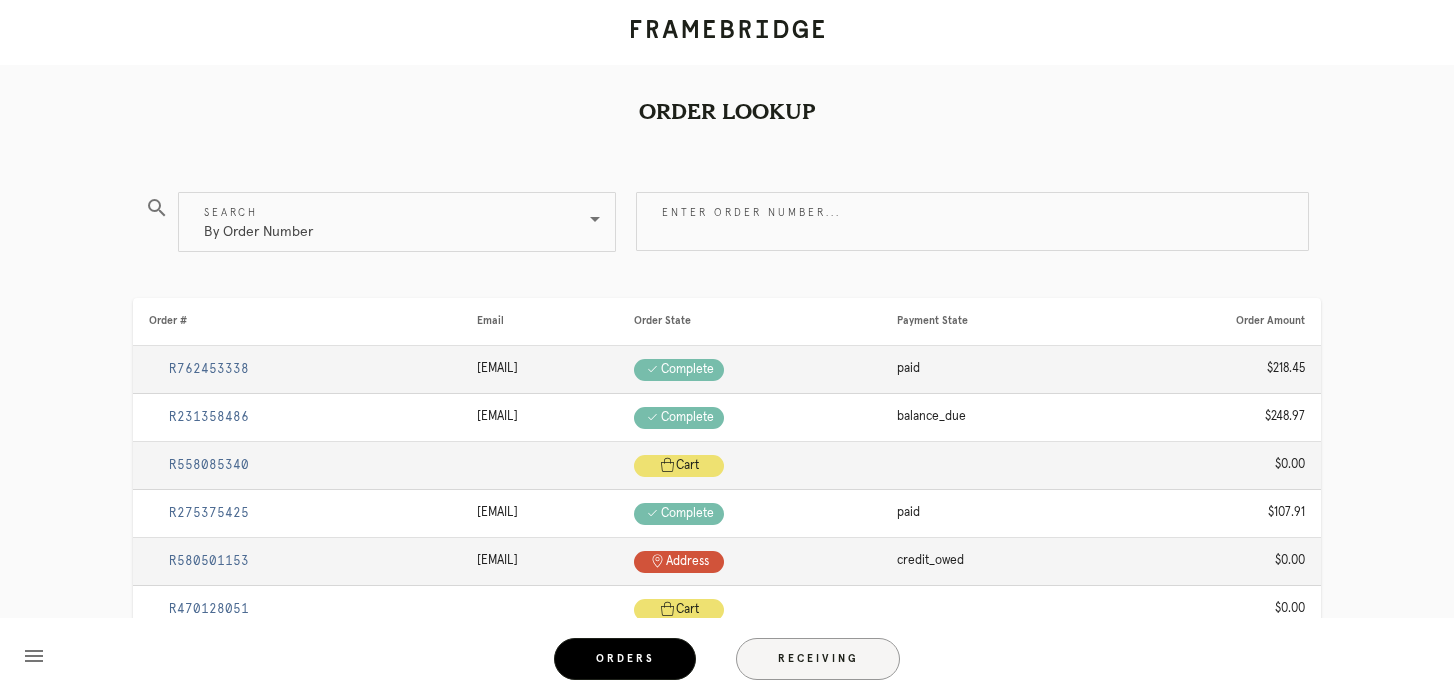 click on "Receiving" at bounding box center [818, 659] 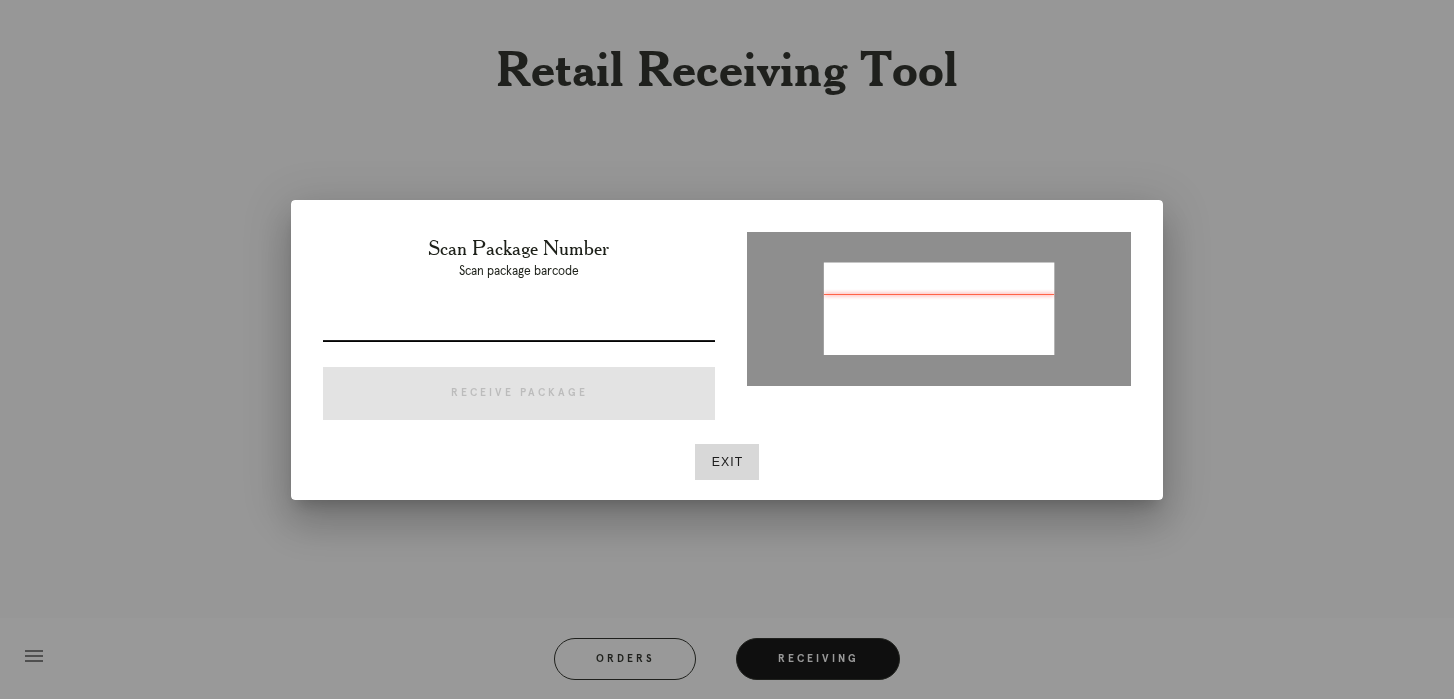 click at bounding box center (519, 325) 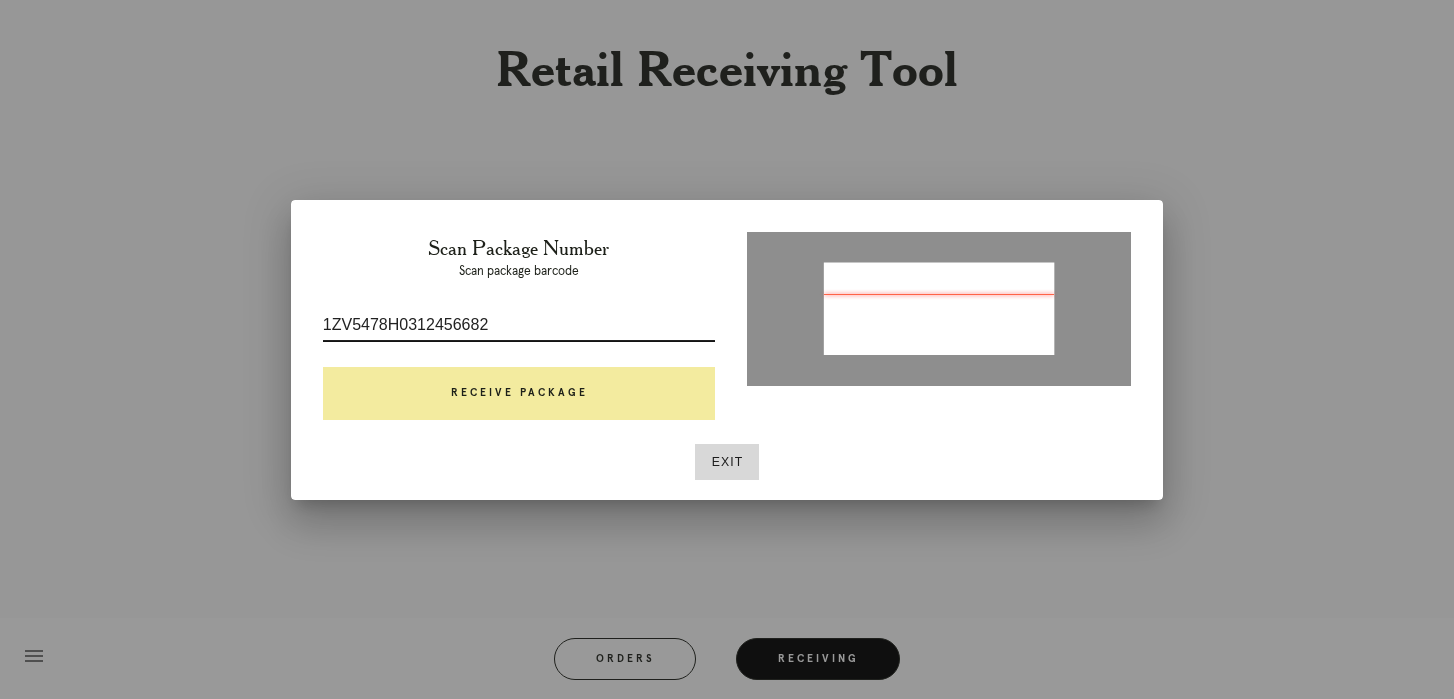 type on "1ZV5478H0312456682" 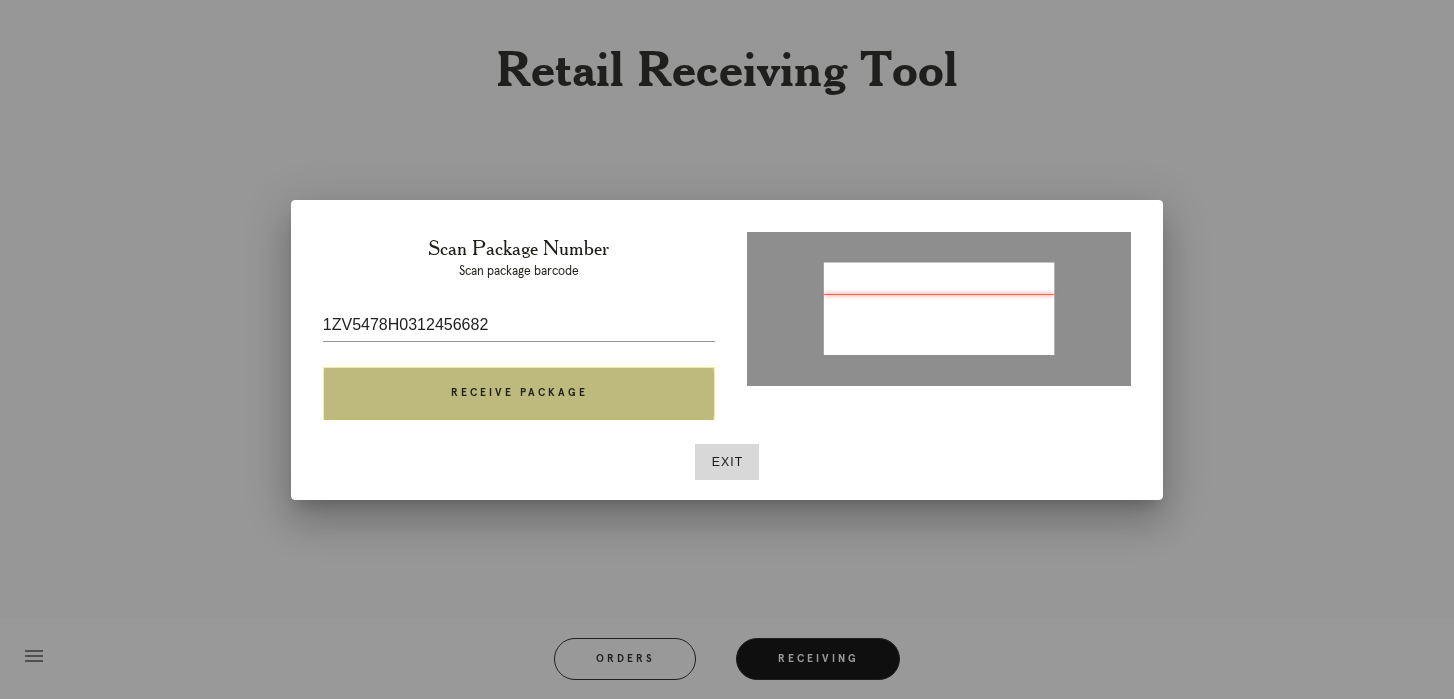 click on "Receive Package" at bounding box center (519, 394) 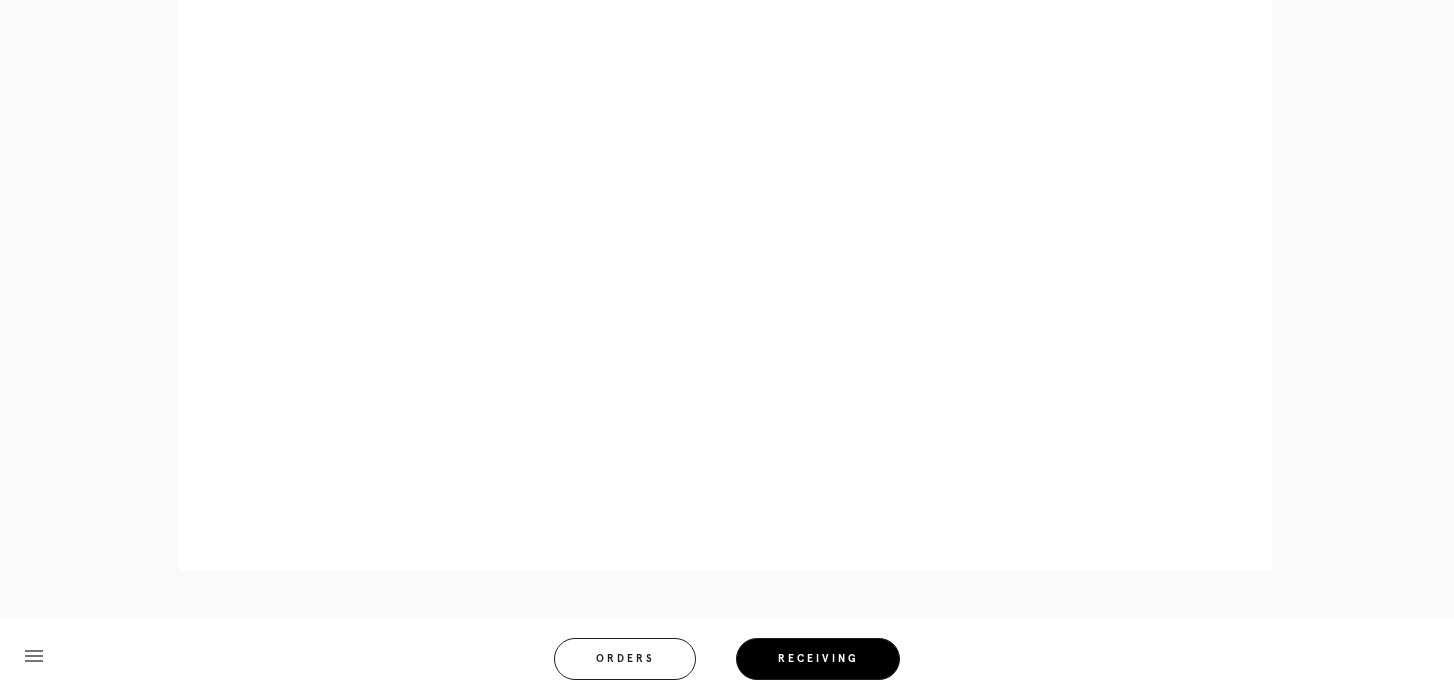 scroll, scrollTop: 929, scrollLeft: 0, axis: vertical 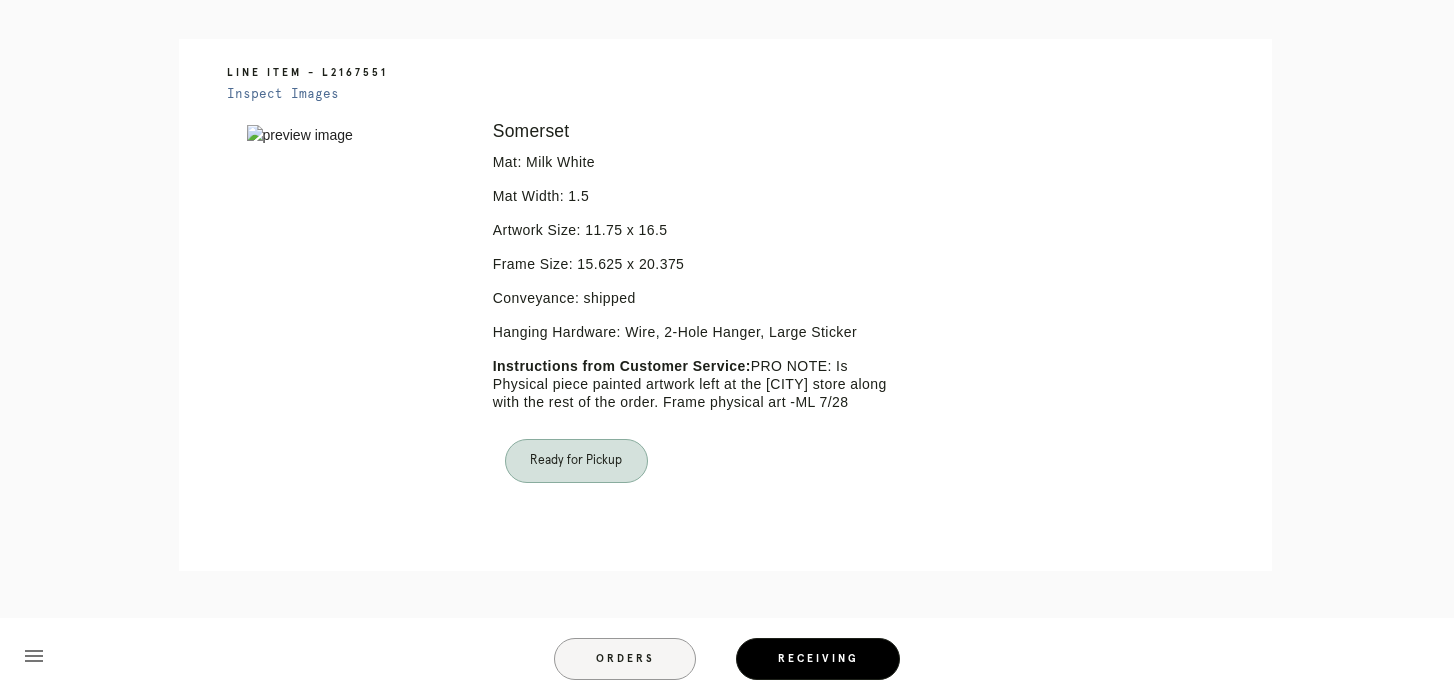 click on "Orders" at bounding box center [625, 659] 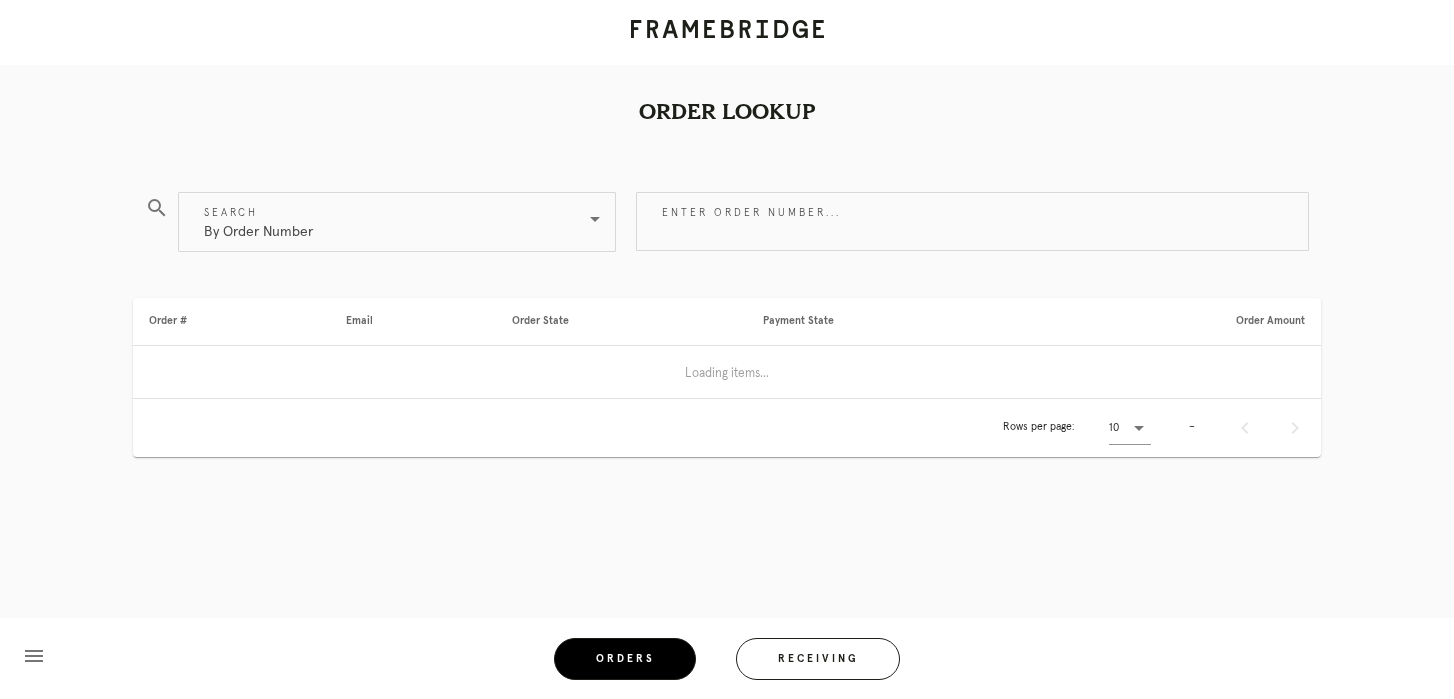 scroll, scrollTop: 0, scrollLeft: 0, axis: both 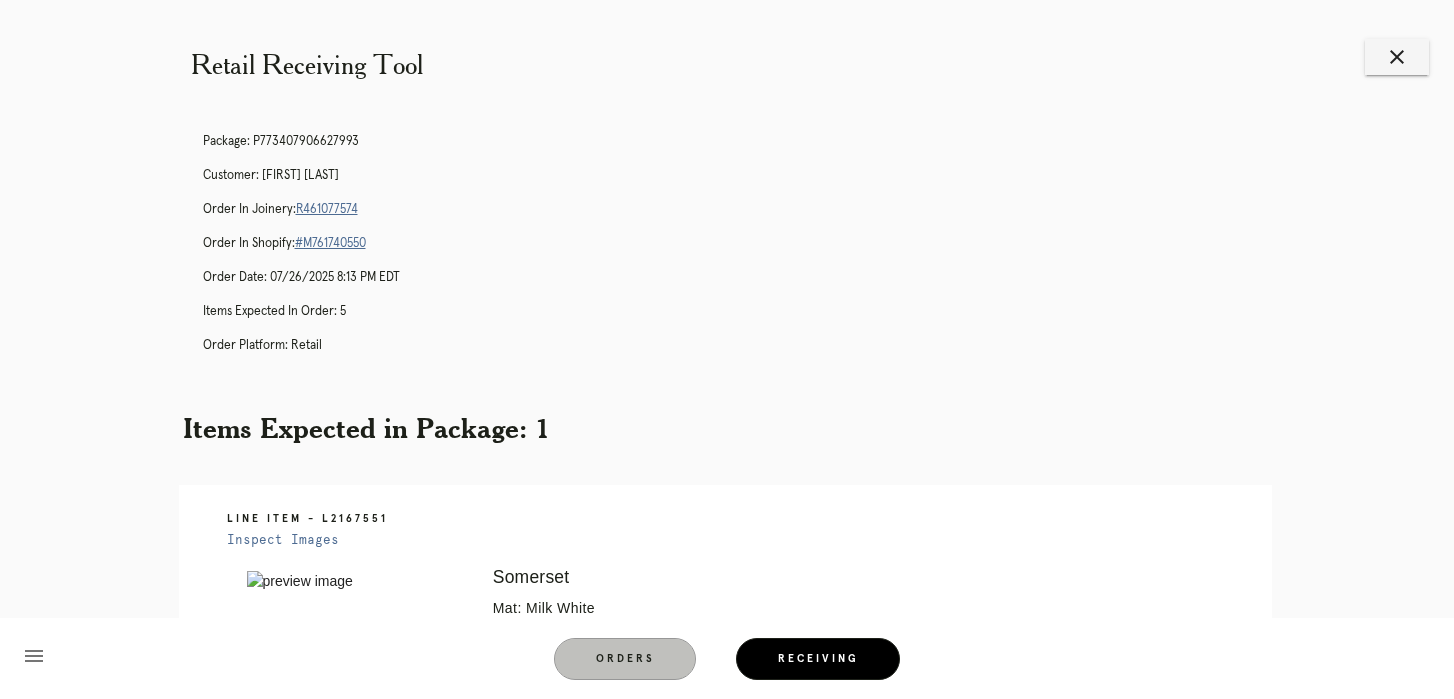 click on "Orders" at bounding box center [625, 659] 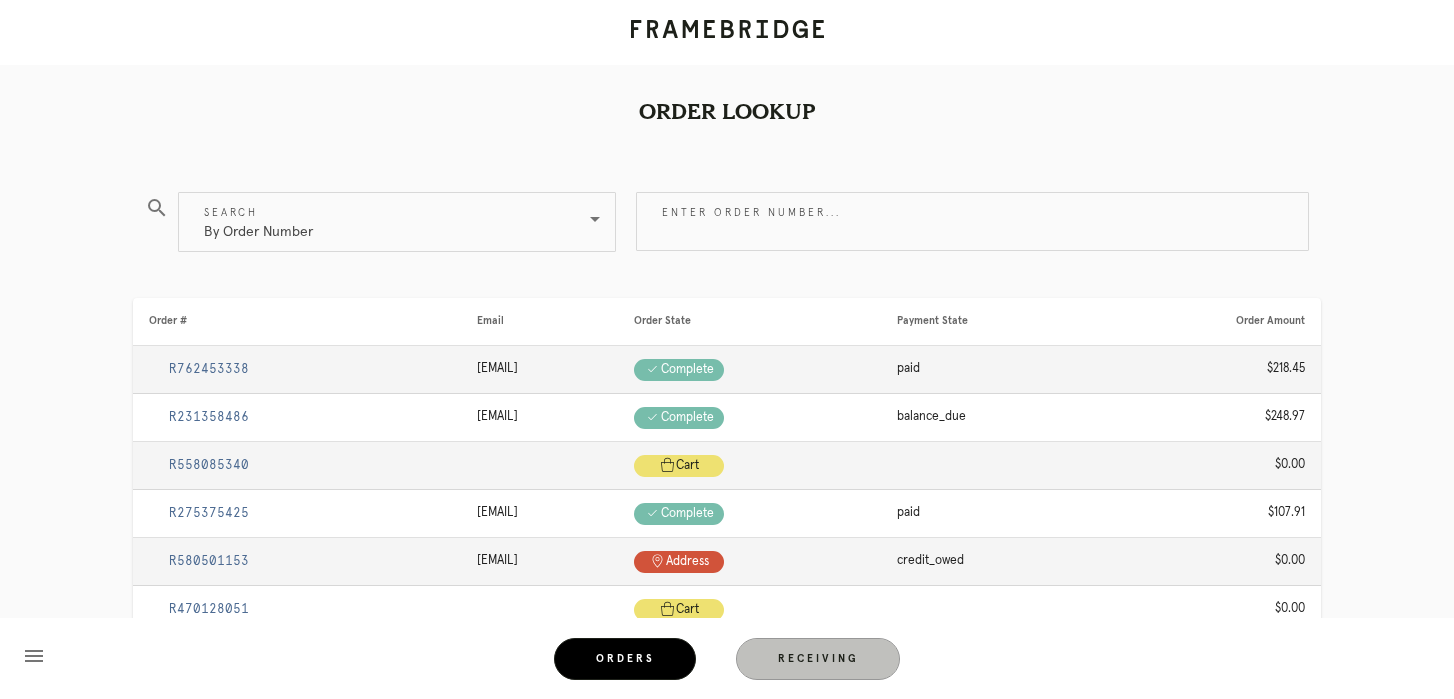 click on "Receiving" at bounding box center [818, 659] 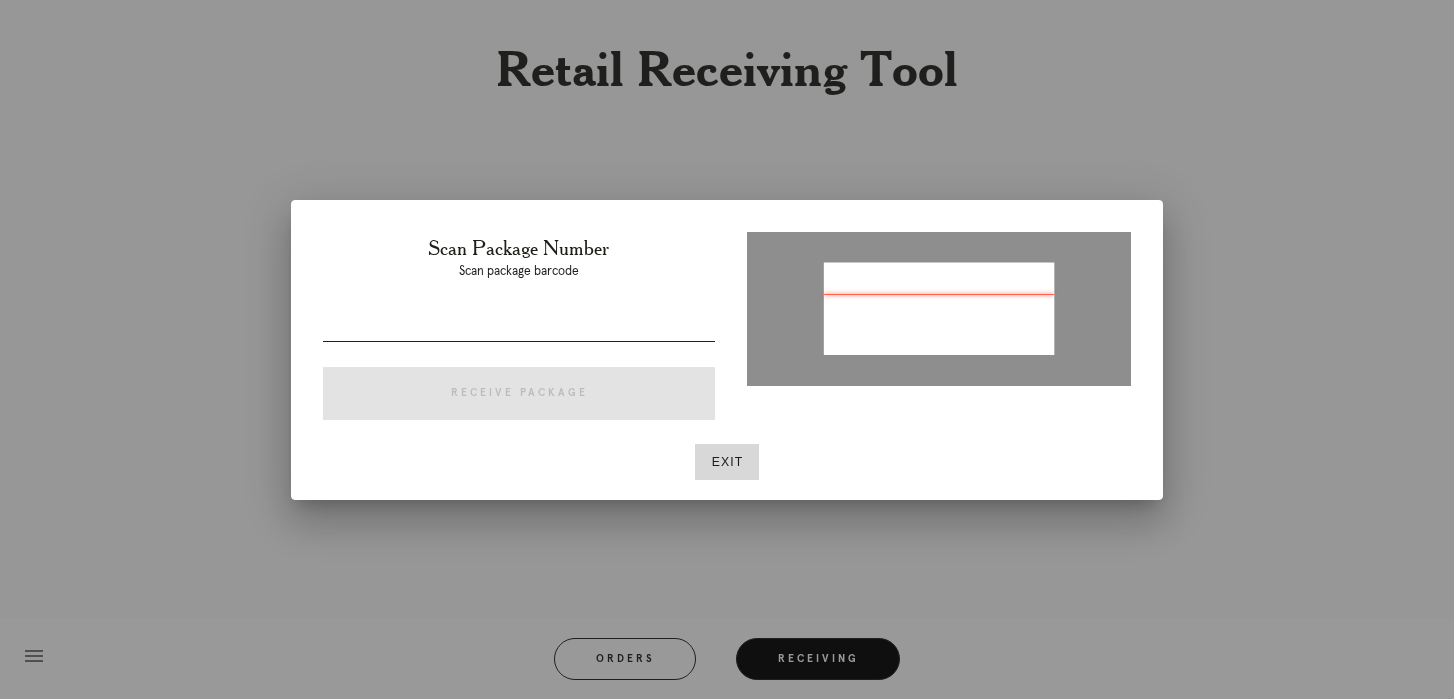 click at bounding box center [519, 325] 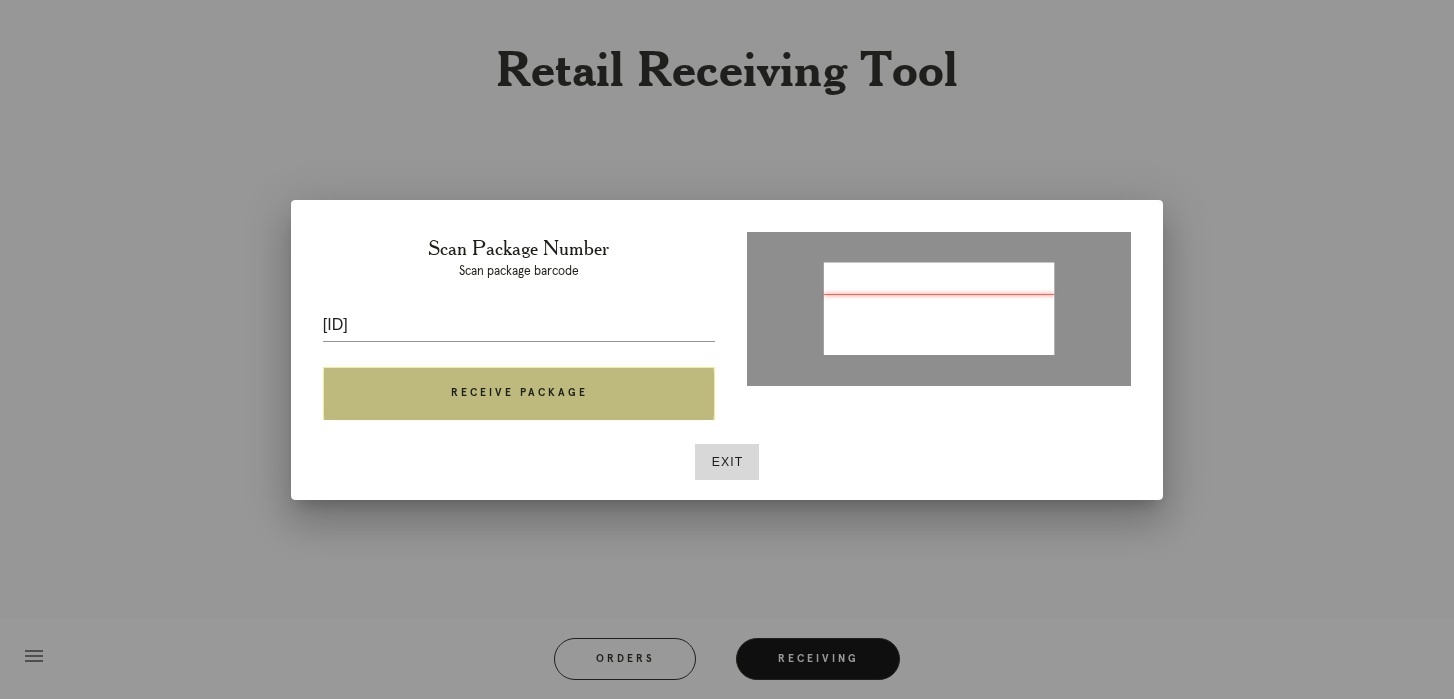click on "Receive Package" at bounding box center (519, 394) 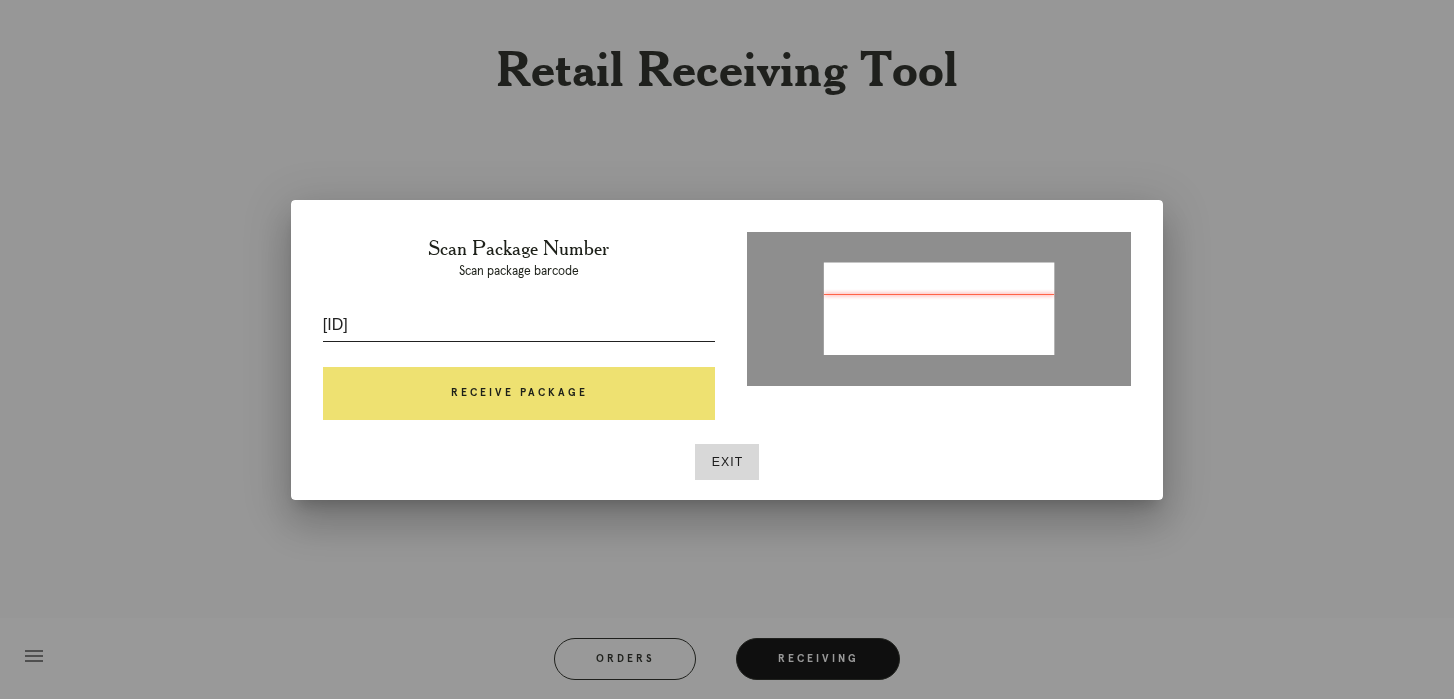 click on "L3W498808538754646" at bounding box center (519, 325) 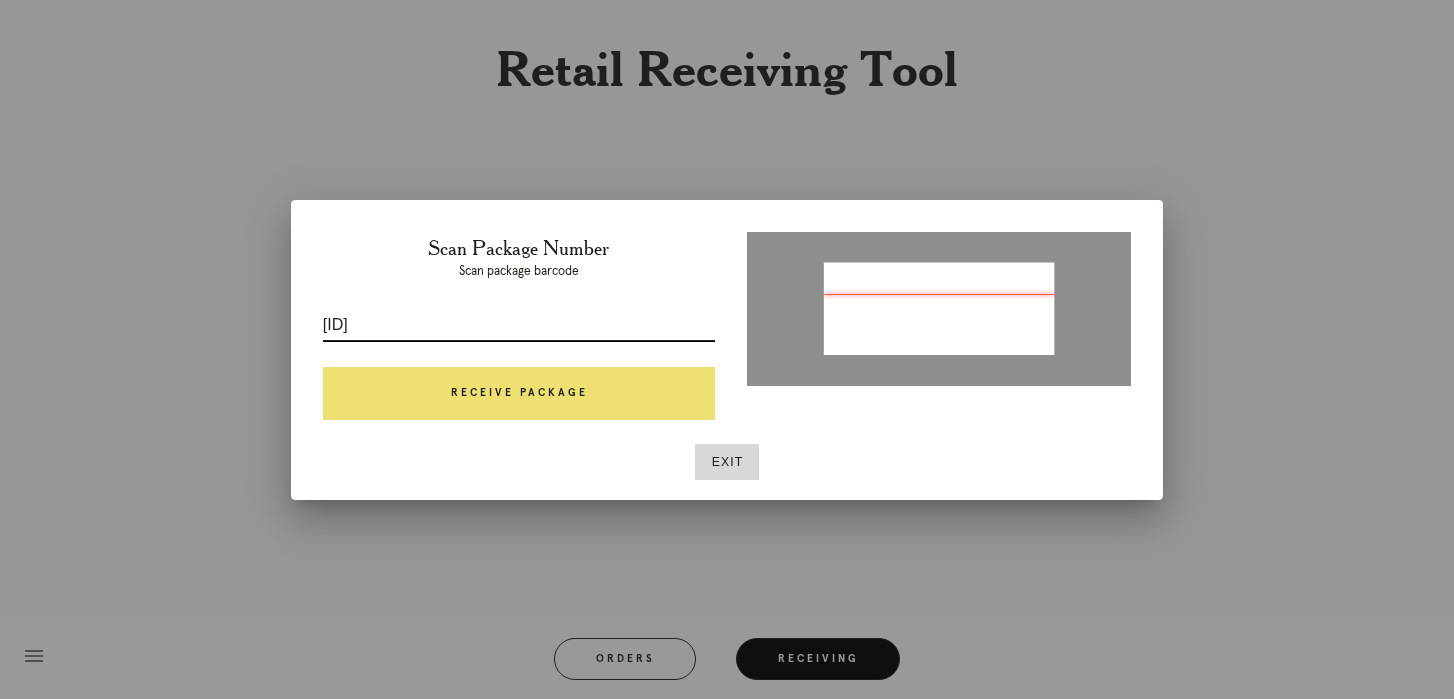 click on "L3W498808538754646" at bounding box center (519, 325) 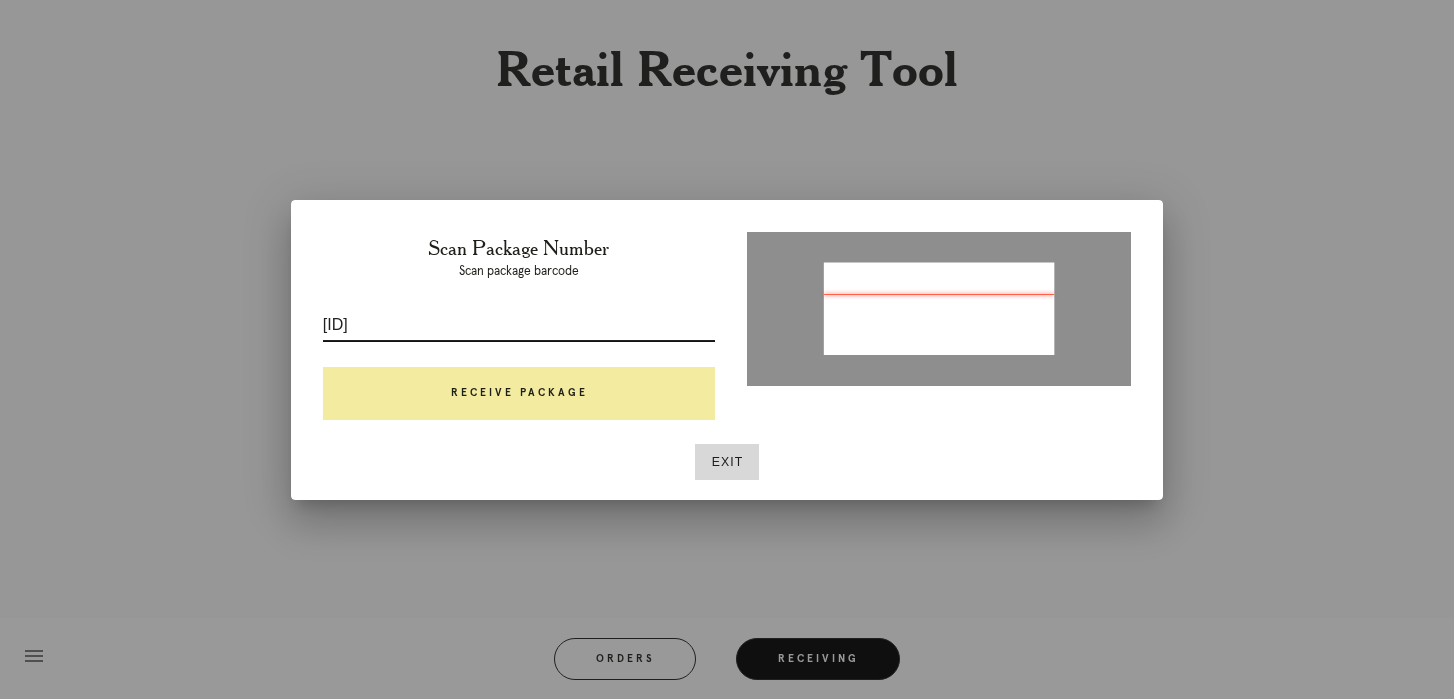 type on "P400312337127804" 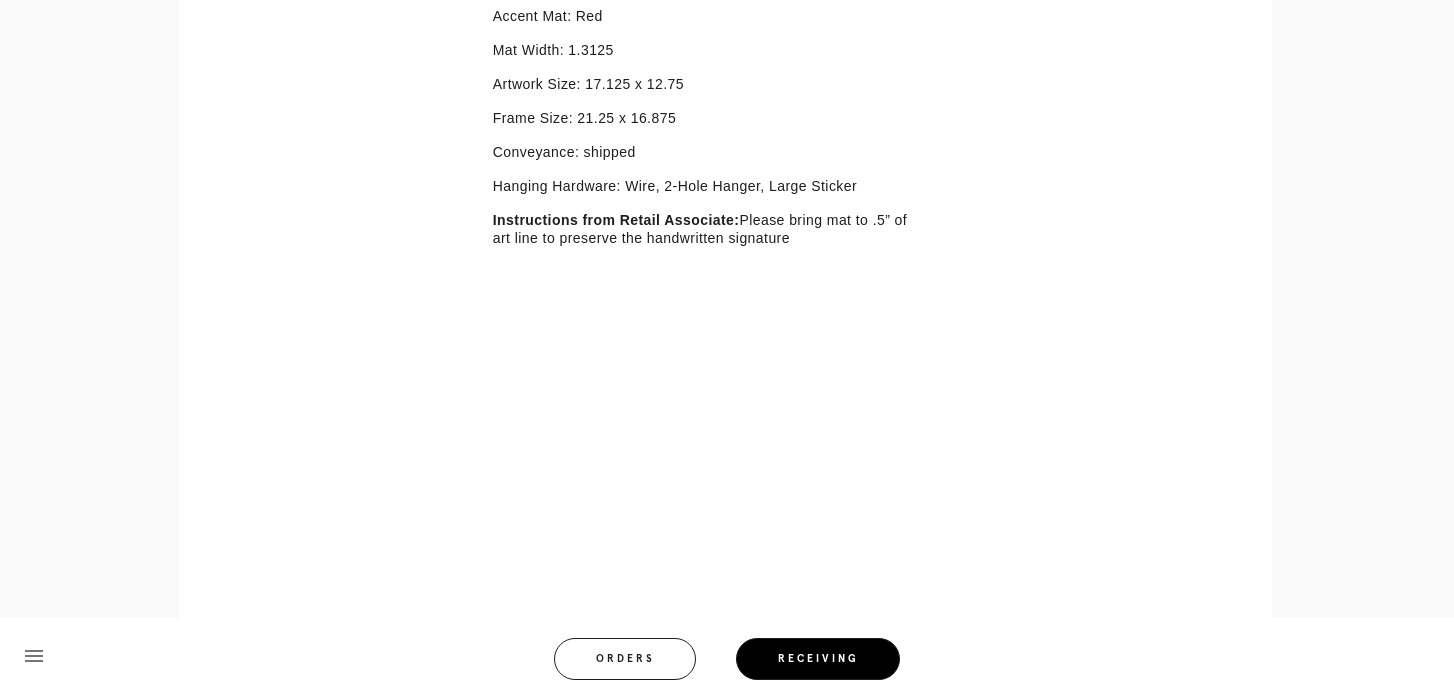 scroll, scrollTop: 945, scrollLeft: 0, axis: vertical 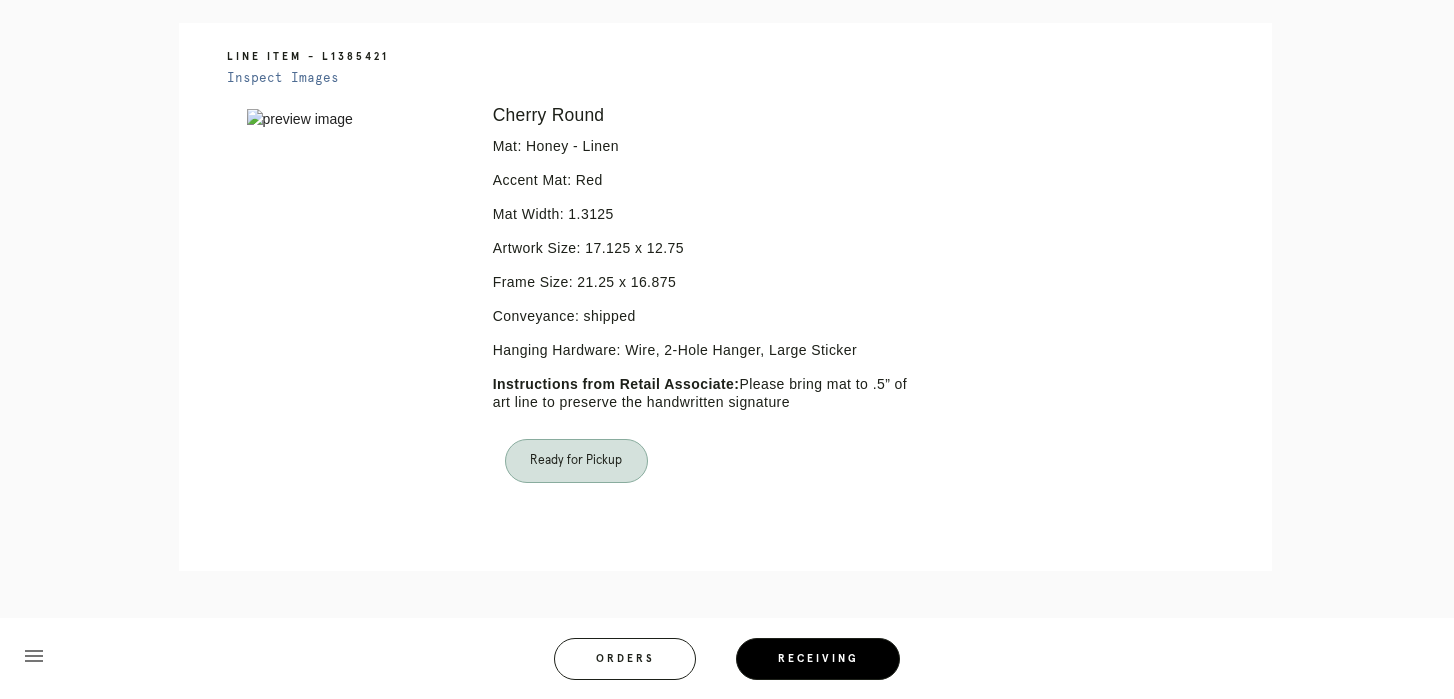 click on "Ready for Pickup" at bounding box center (576, 461) 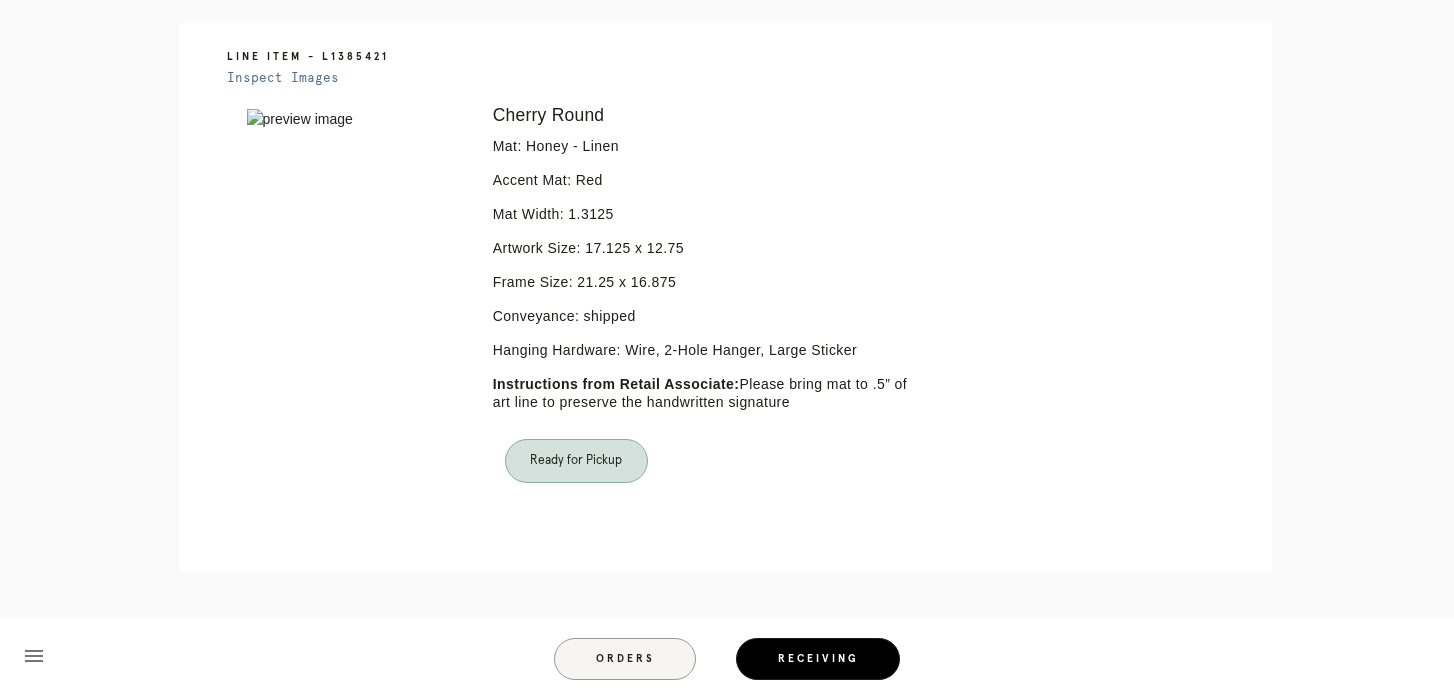 click on "Orders" at bounding box center (625, 659) 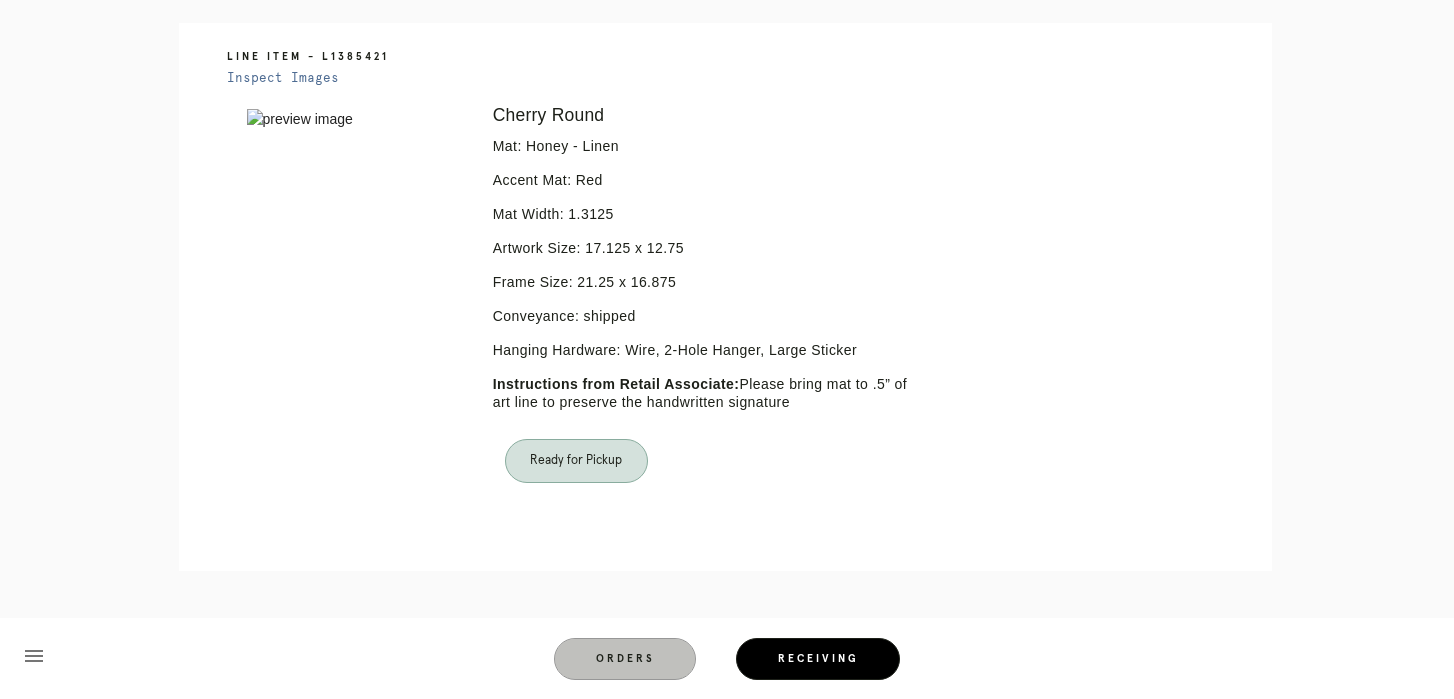 scroll, scrollTop: 0, scrollLeft: 0, axis: both 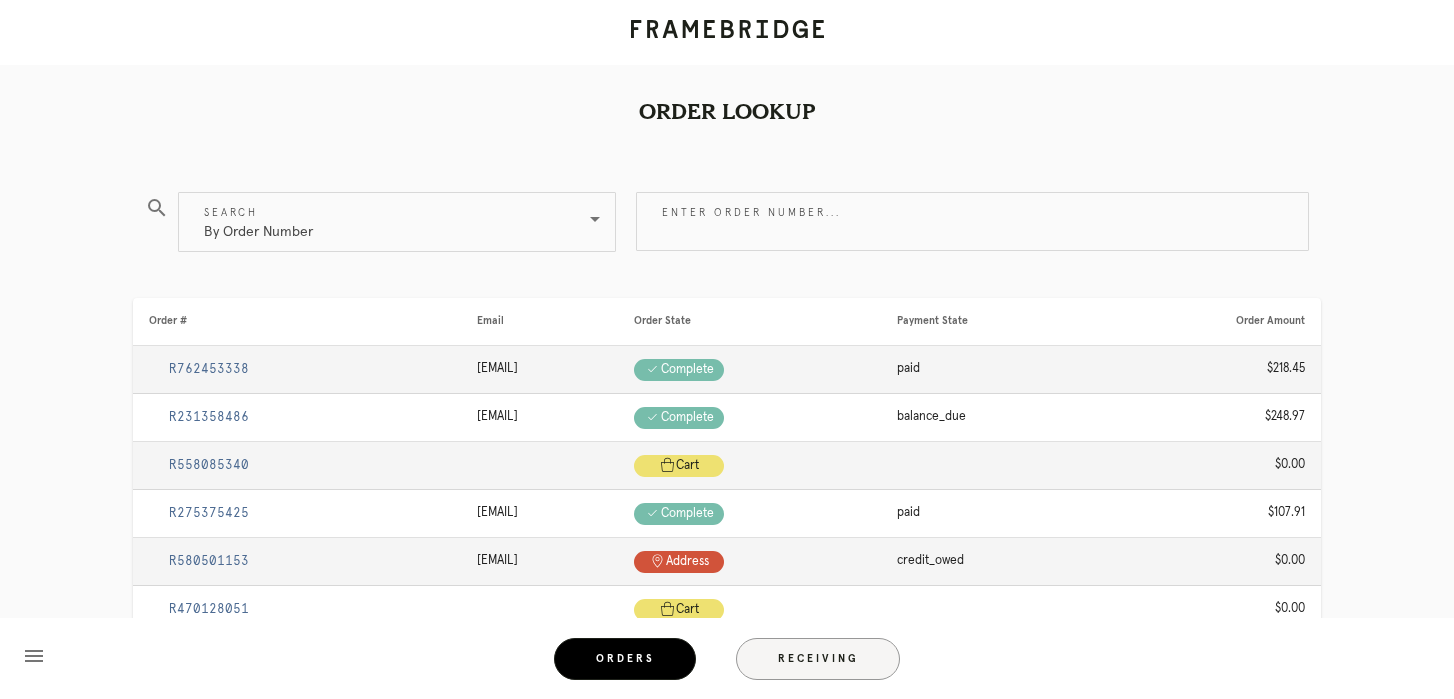 click on "Receiving" at bounding box center (818, 659) 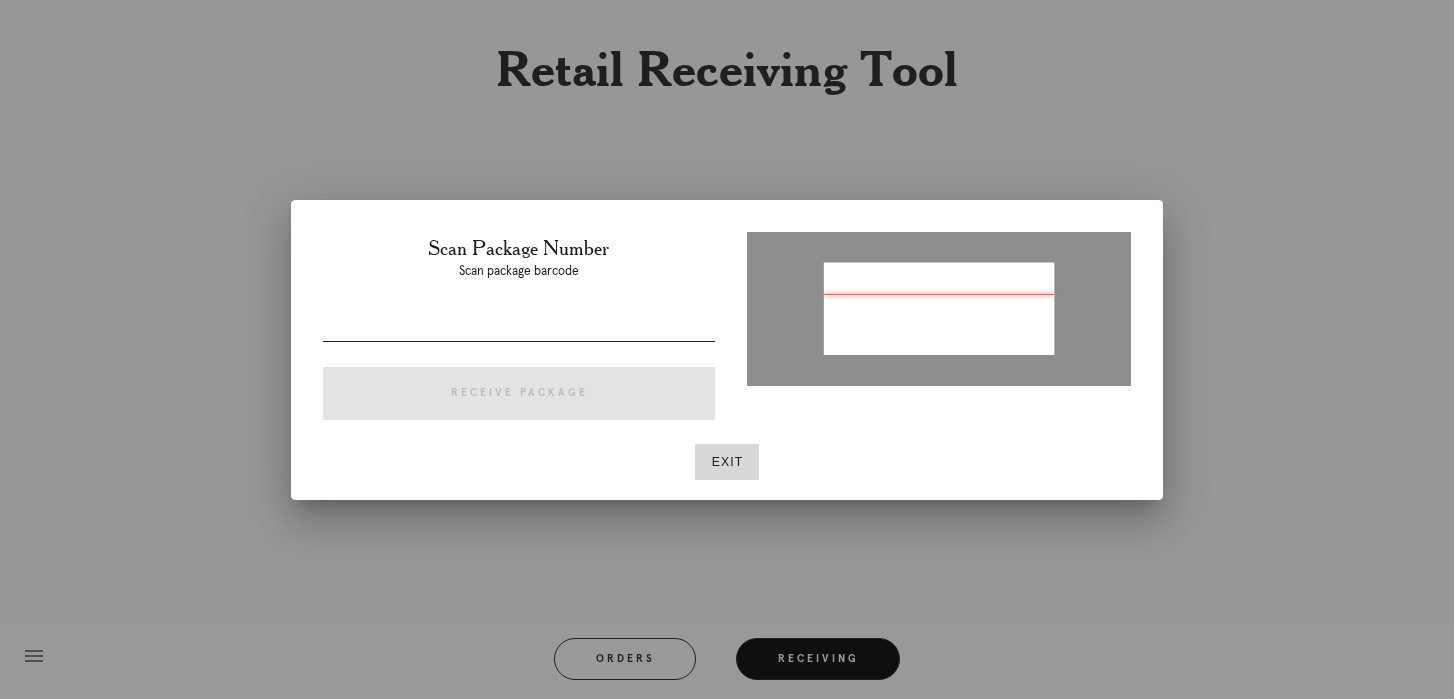 click at bounding box center [519, 330] 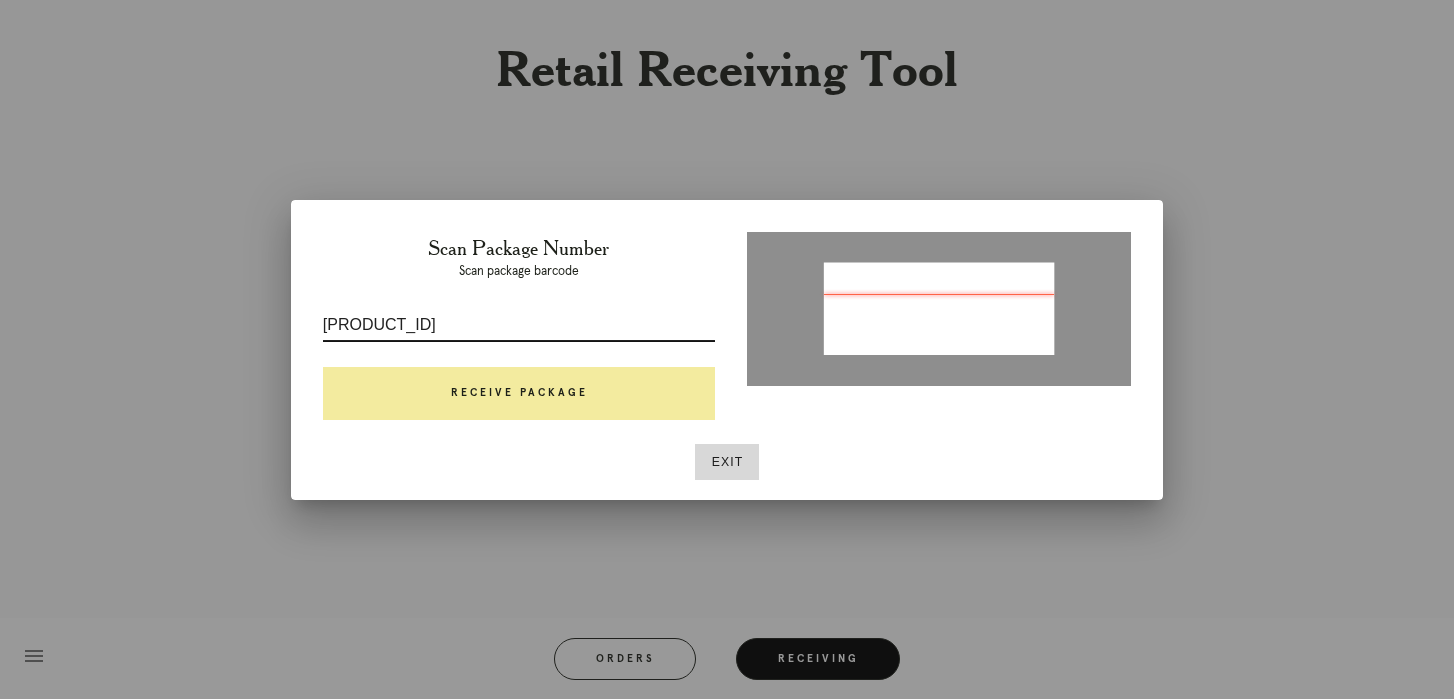 type on "[PRODUCT_ID]" 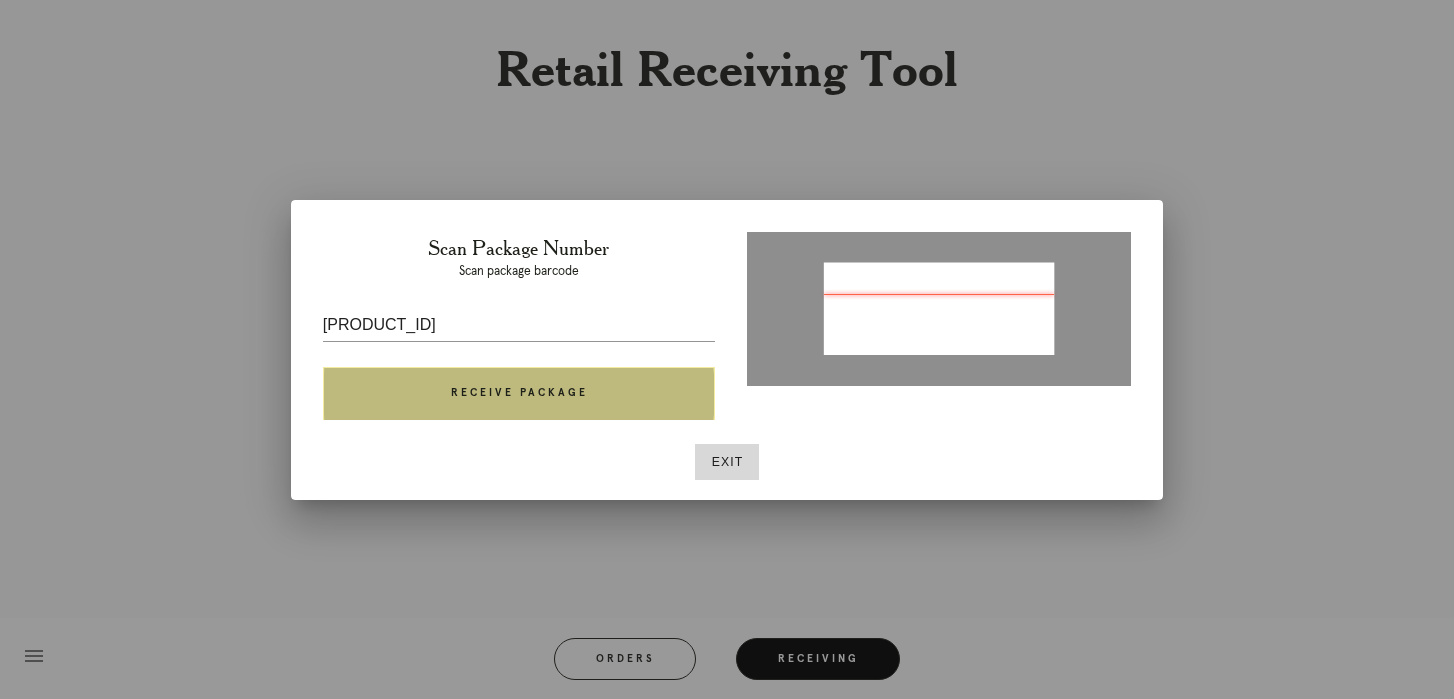 click on "Receive Package" at bounding box center (519, 394) 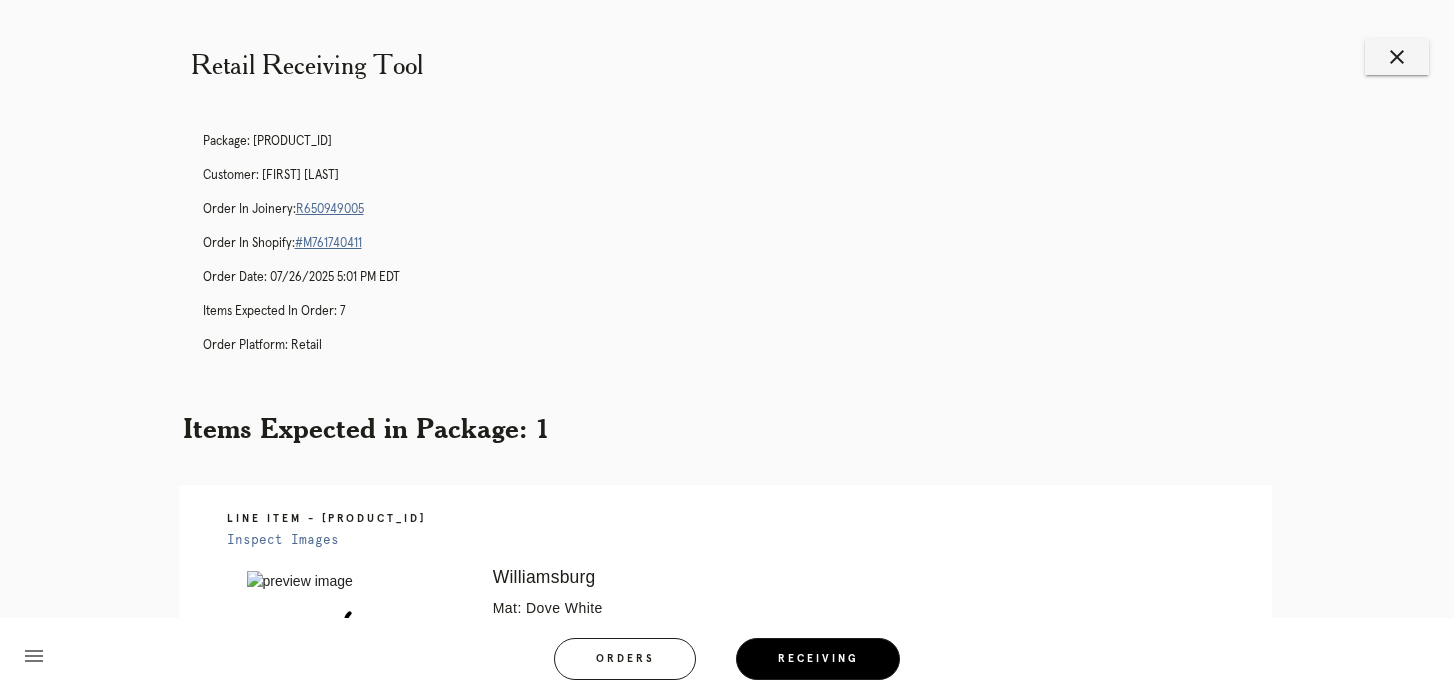 scroll, scrollTop: 436, scrollLeft: 0, axis: vertical 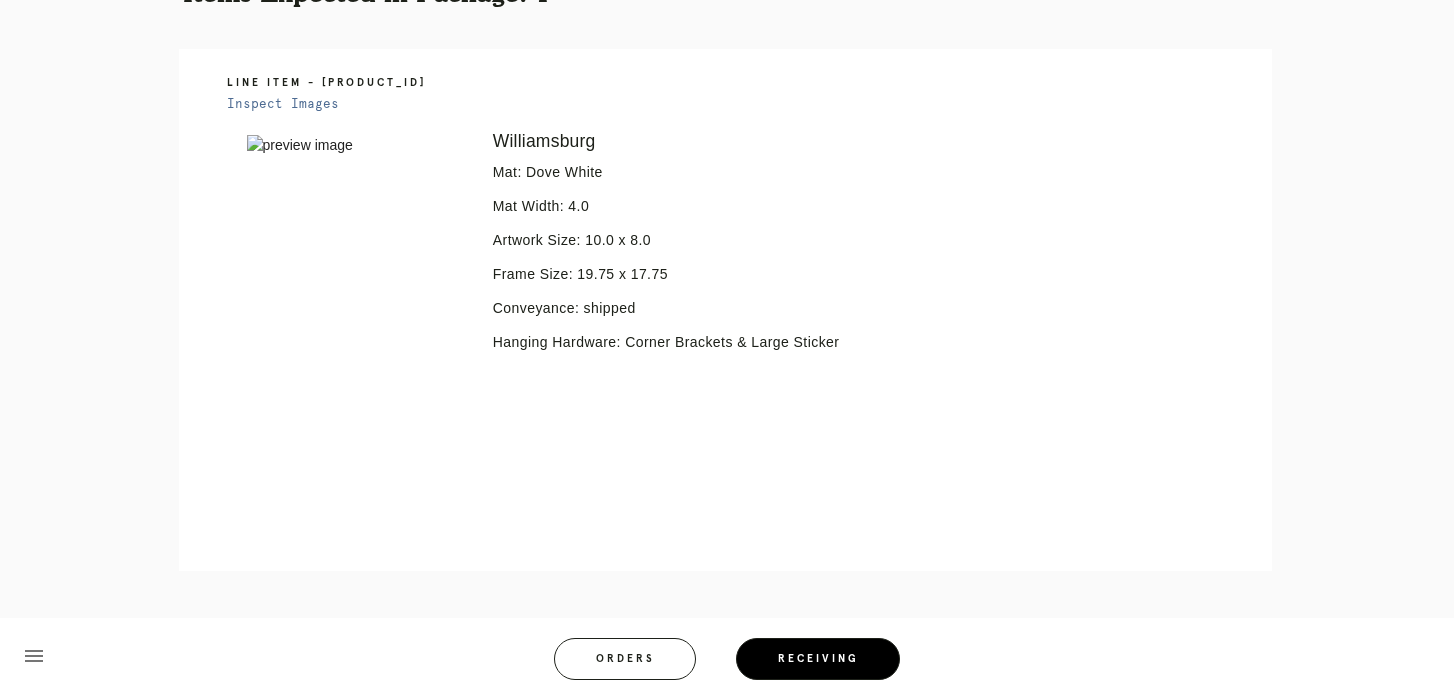 click on "Error retreiving frame spec #9780039
Williamsburg
Mat: Dove White
Mat Width: 4.0
Artwork Size:
10.0
x
8.0
Frame Size:
19.75
x
17.75
Conveyance: shipped
Hanging Hardware: Corner Brackets & Large Sticker" at bounding box center (743, 333) 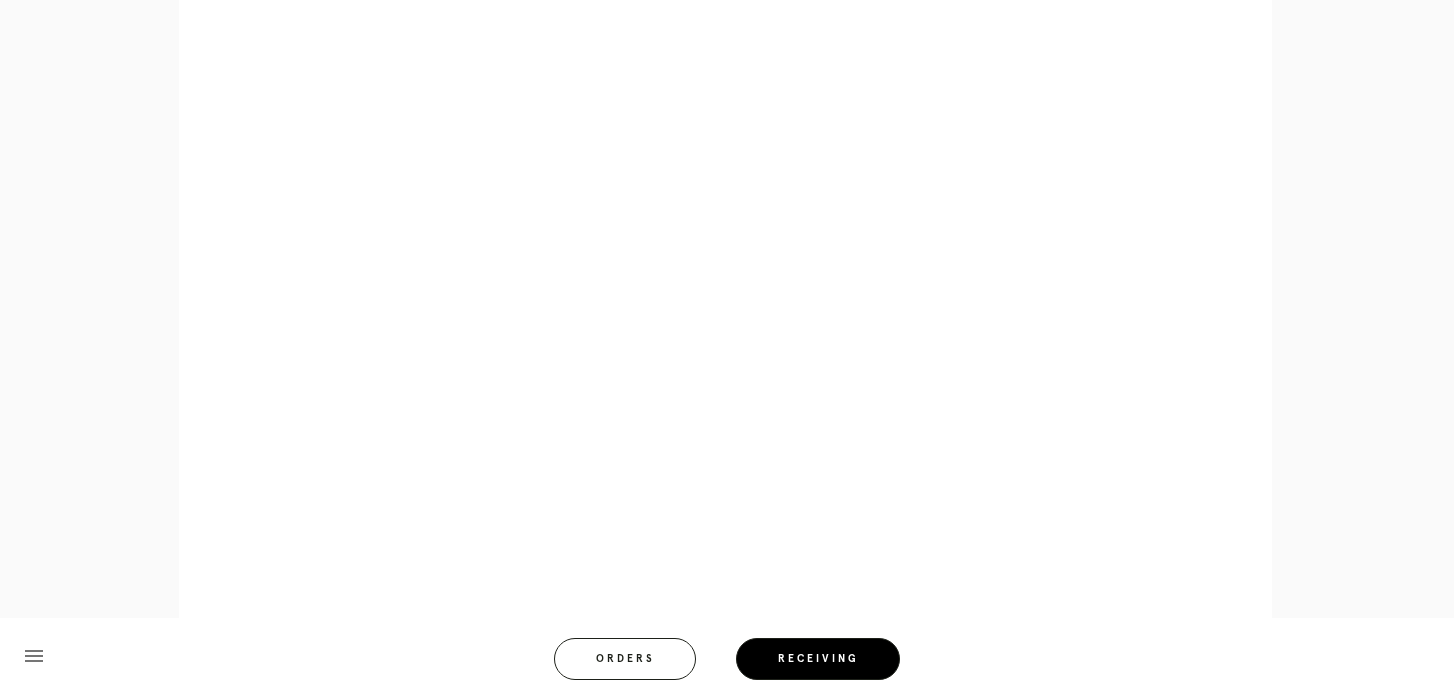 scroll, scrollTop: 912, scrollLeft: 0, axis: vertical 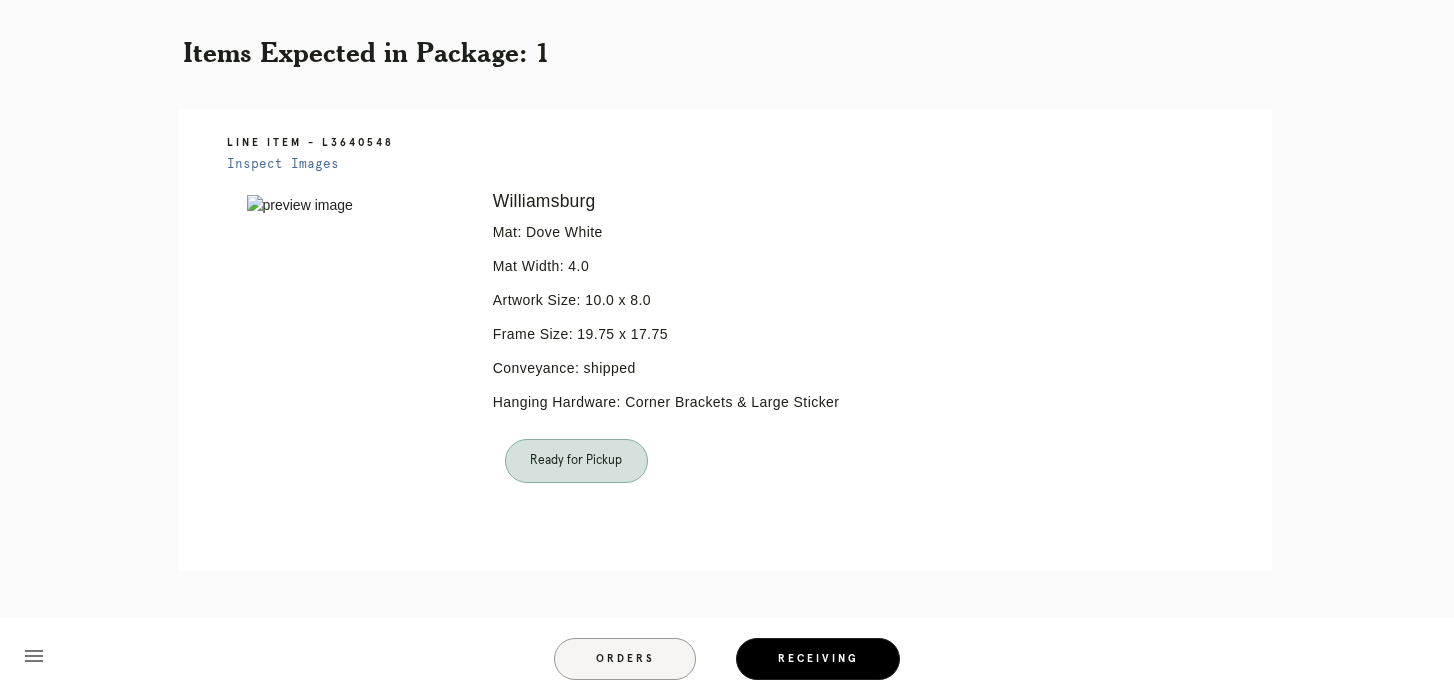 click on "Orders" at bounding box center (625, 659) 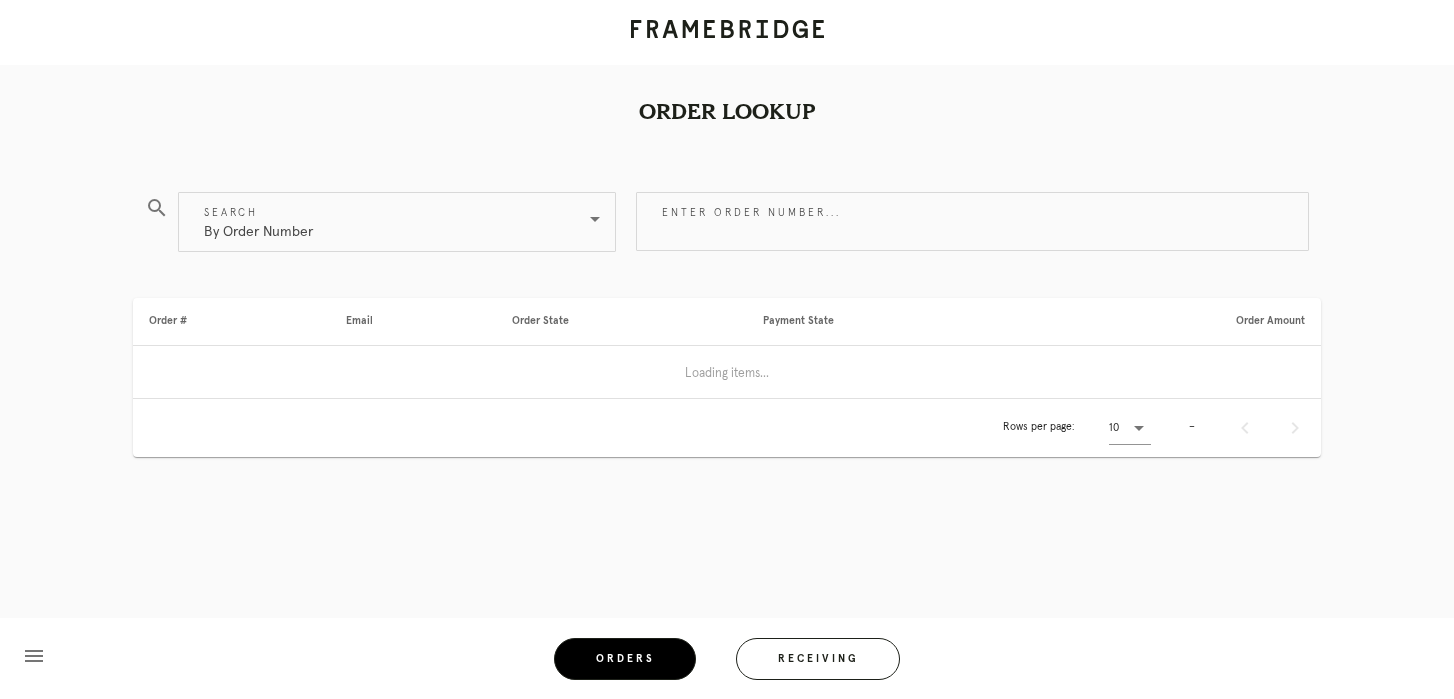 scroll, scrollTop: 0, scrollLeft: 0, axis: both 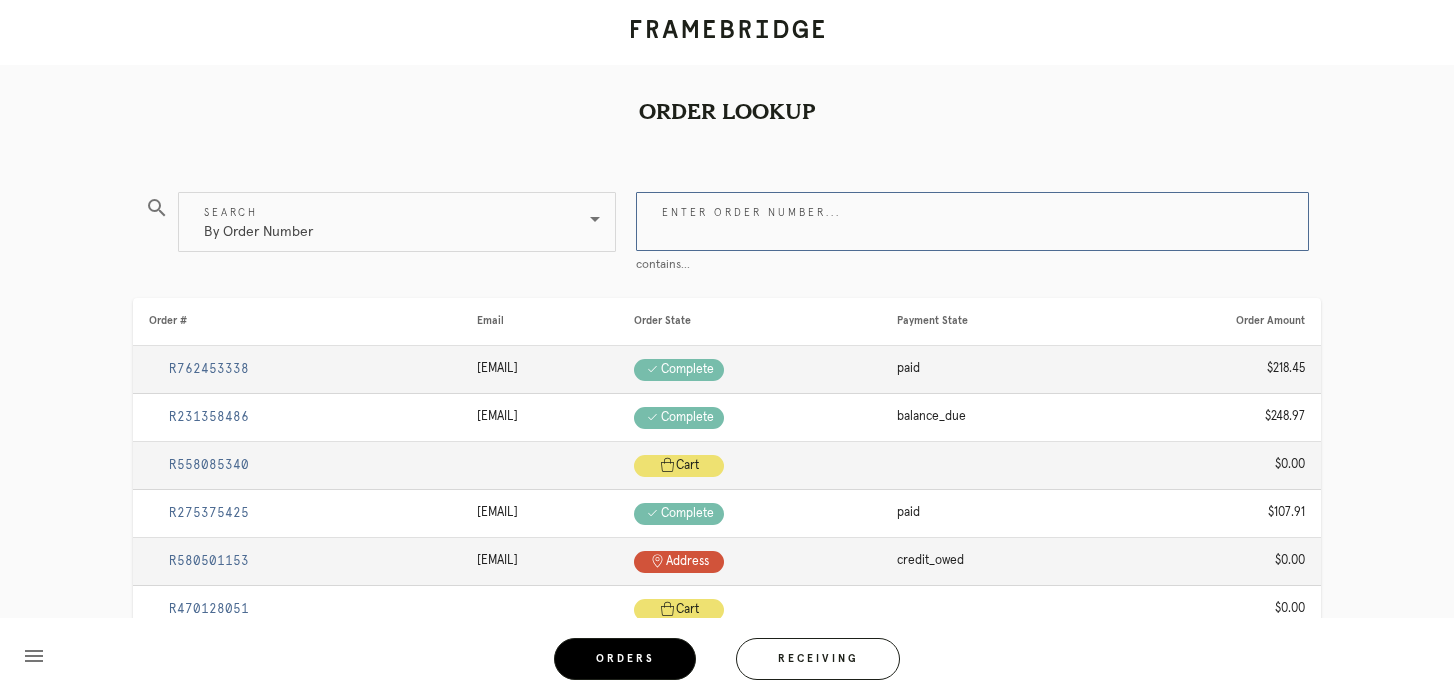 click on "Enter order number..." at bounding box center (972, 221) 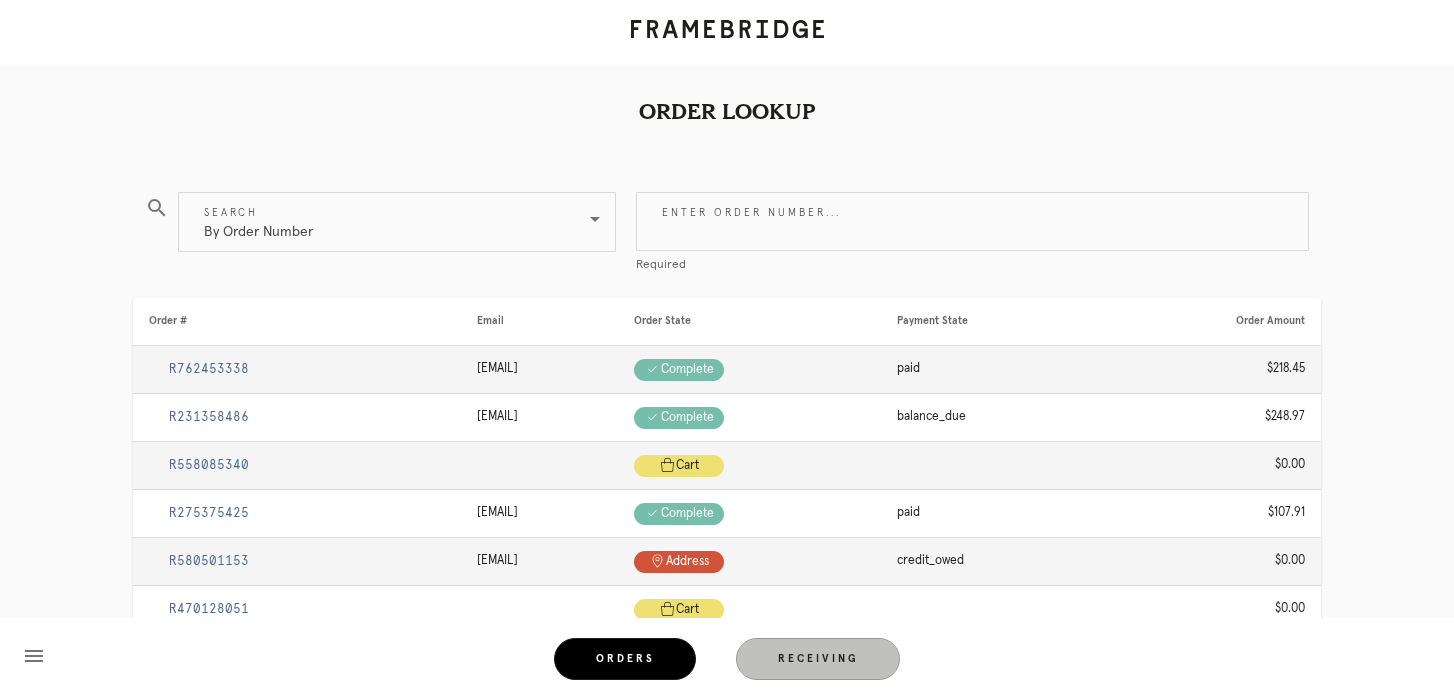 click on "Receiving" at bounding box center (818, 659) 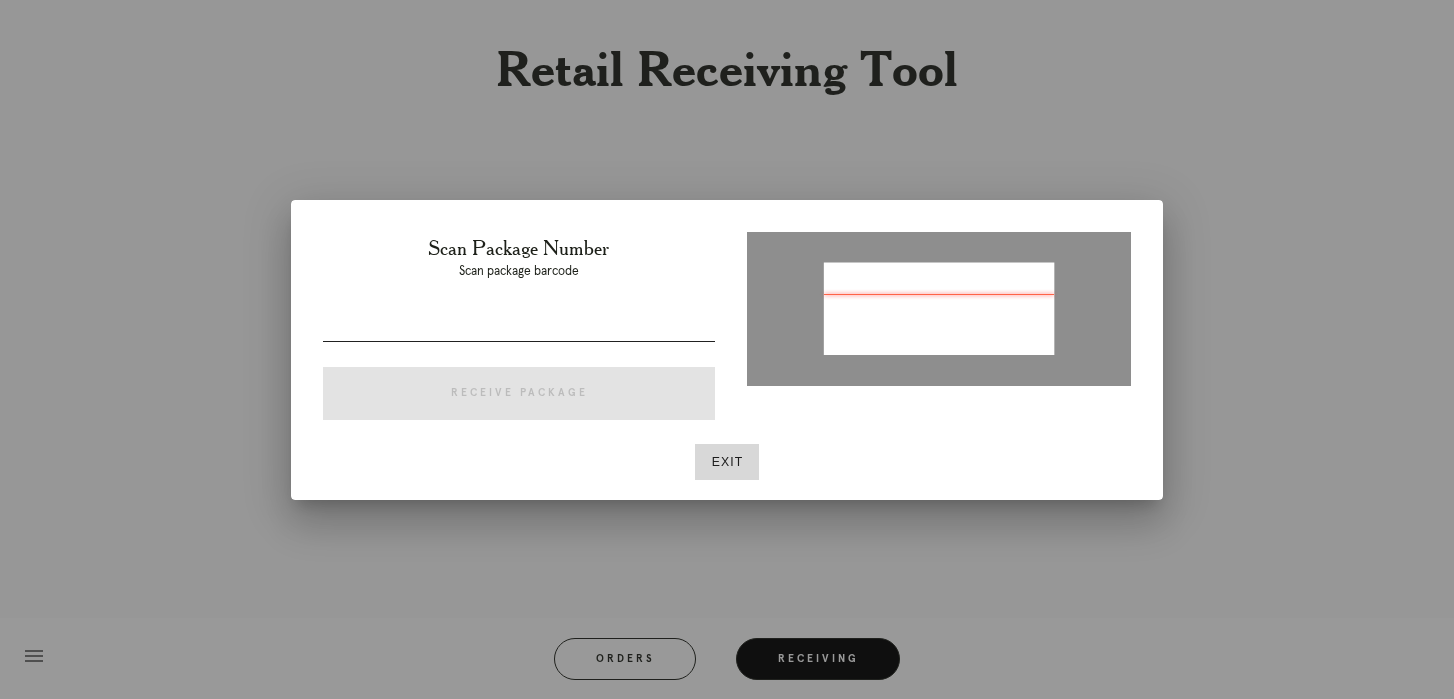 click at bounding box center [519, 325] 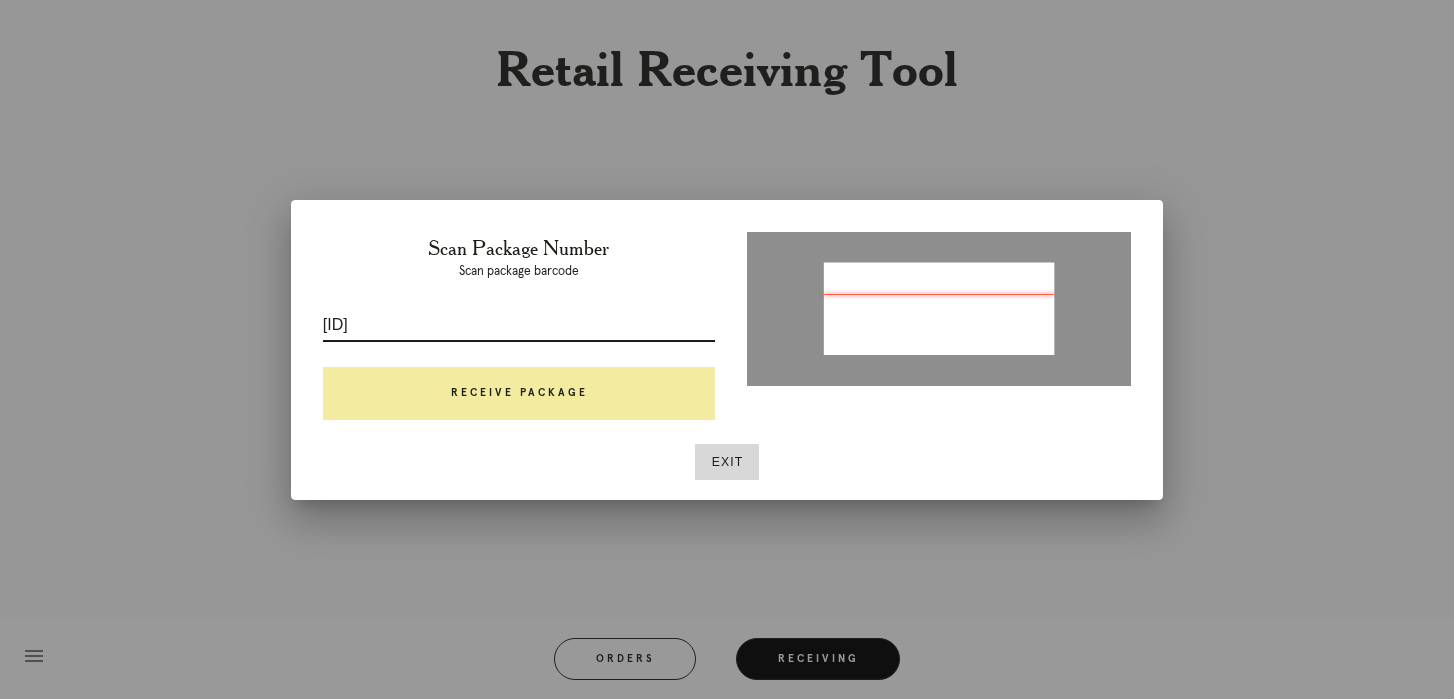 type on "[ID]" 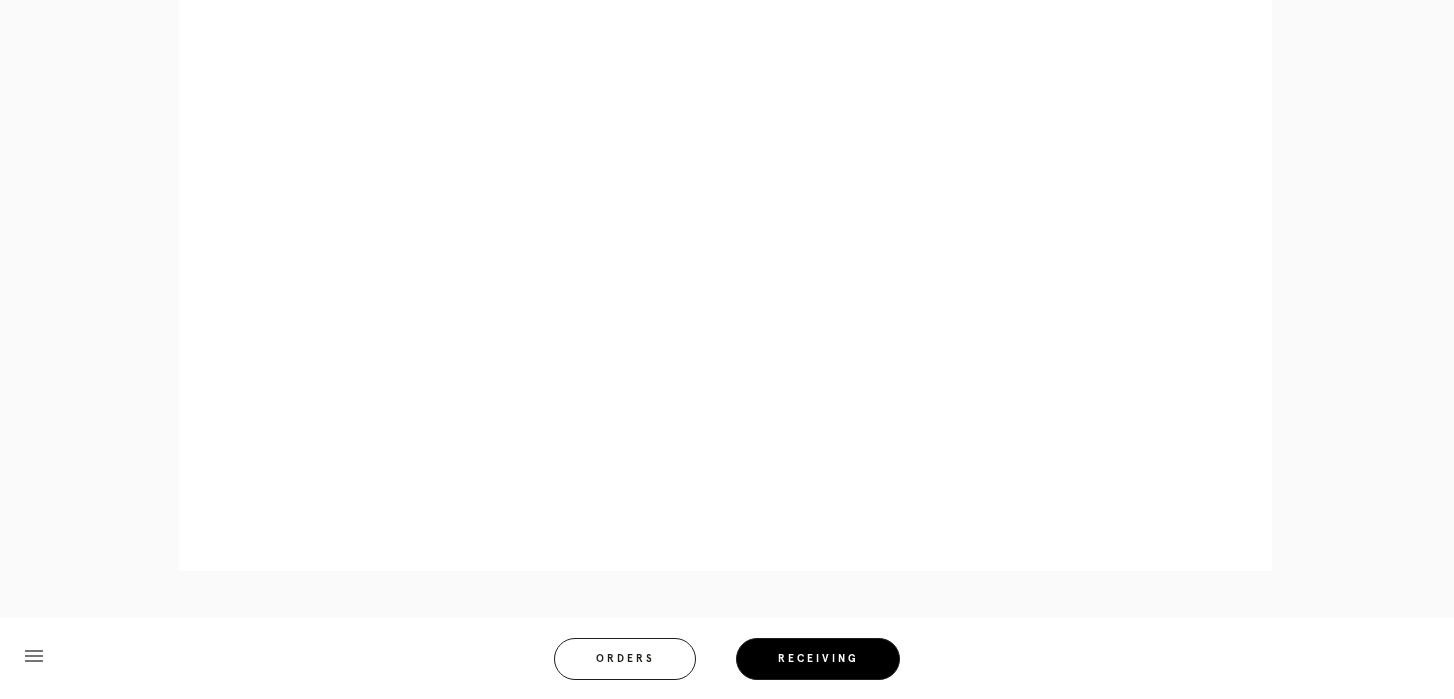 scroll, scrollTop: 859, scrollLeft: 0, axis: vertical 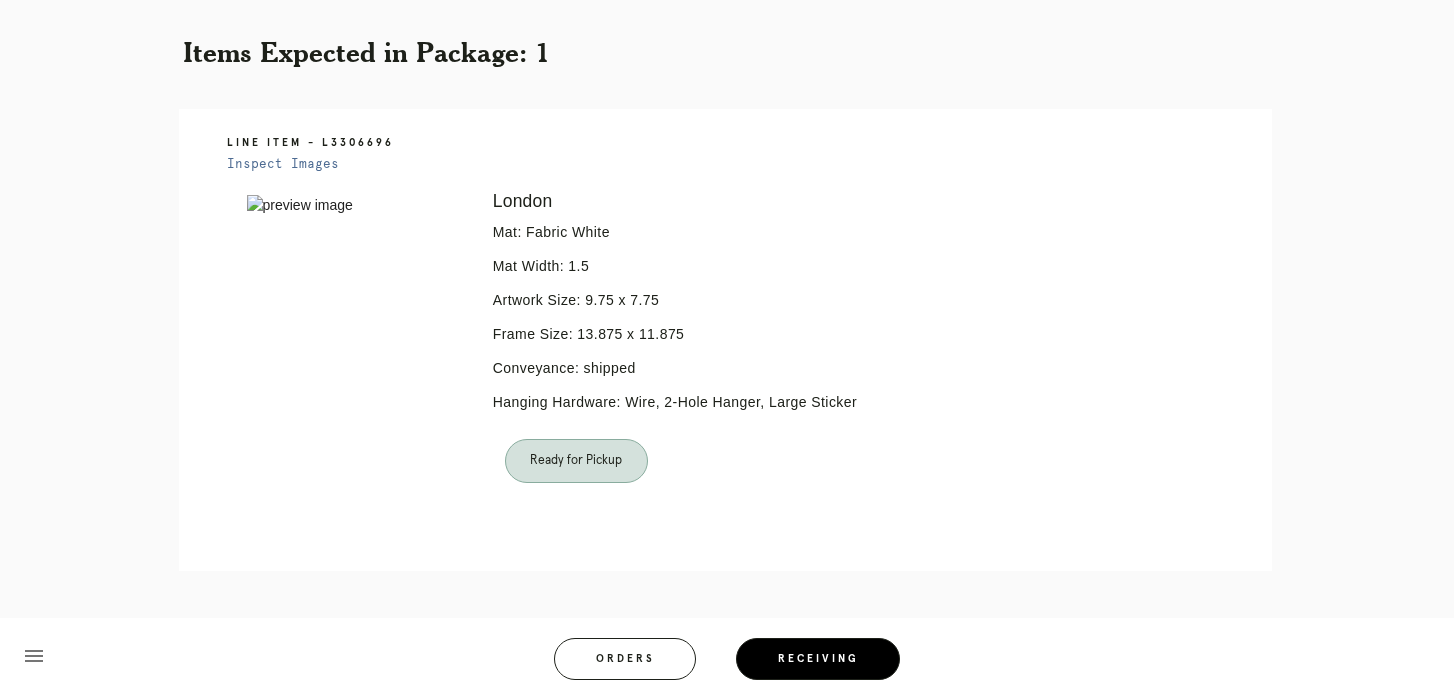 click on "menu
Orders
Receiving
Logged in as:   [EMAIL]   [CITY]
Logout" at bounding box center (727, 665) 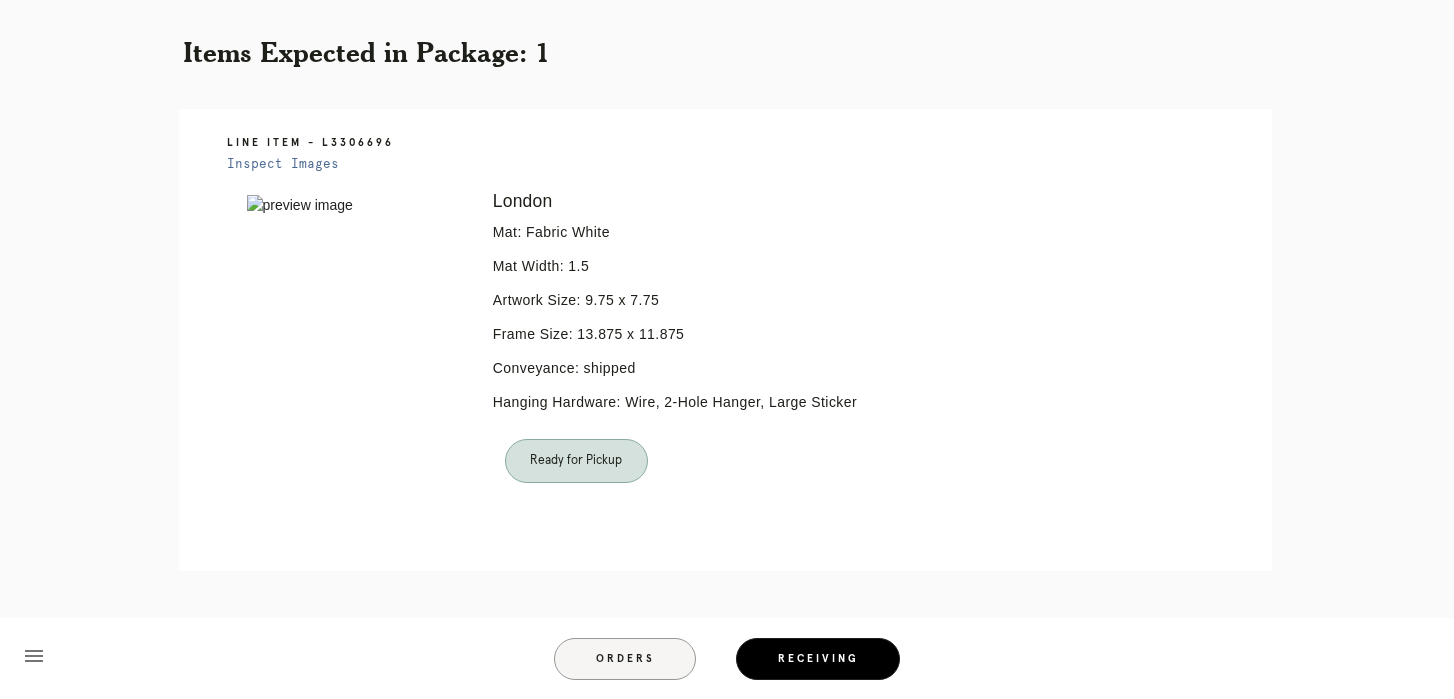click on "Orders" at bounding box center (625, 659) 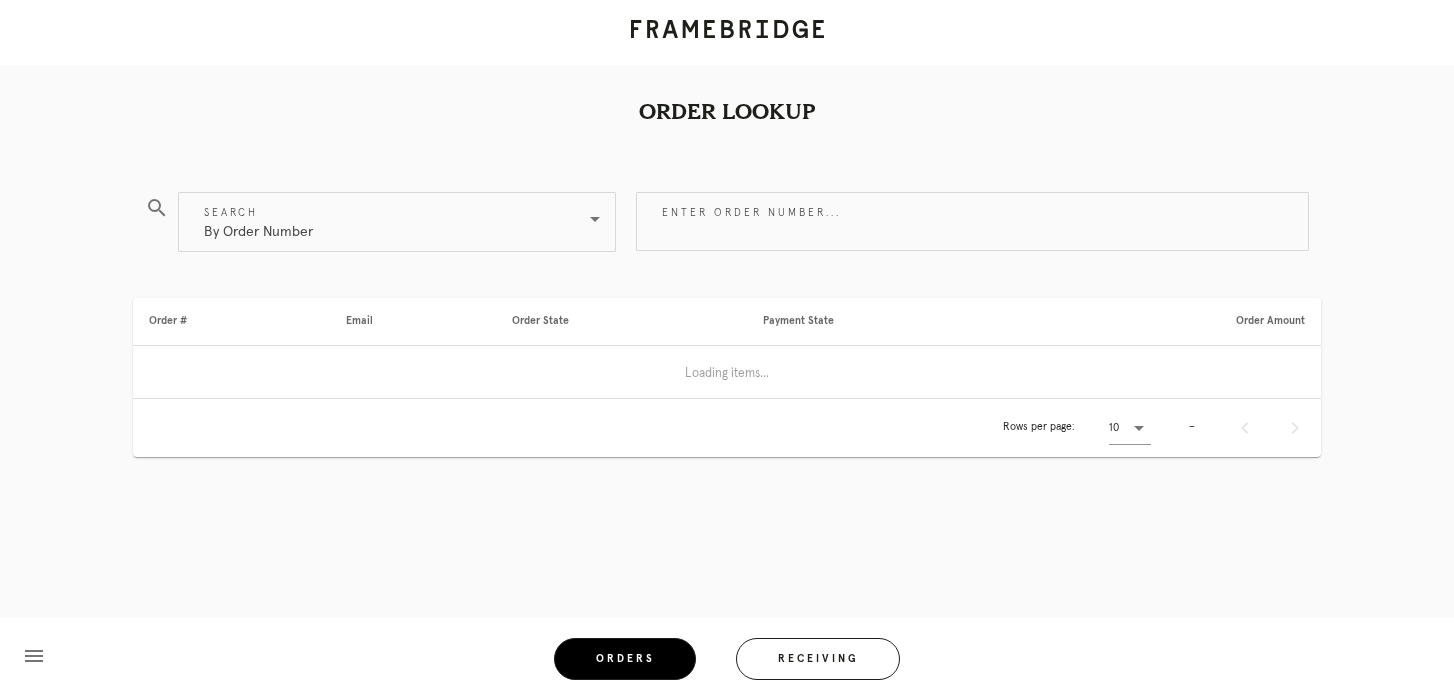 scroll, scrollTop: 0, scrollLeft: 0, axis: both 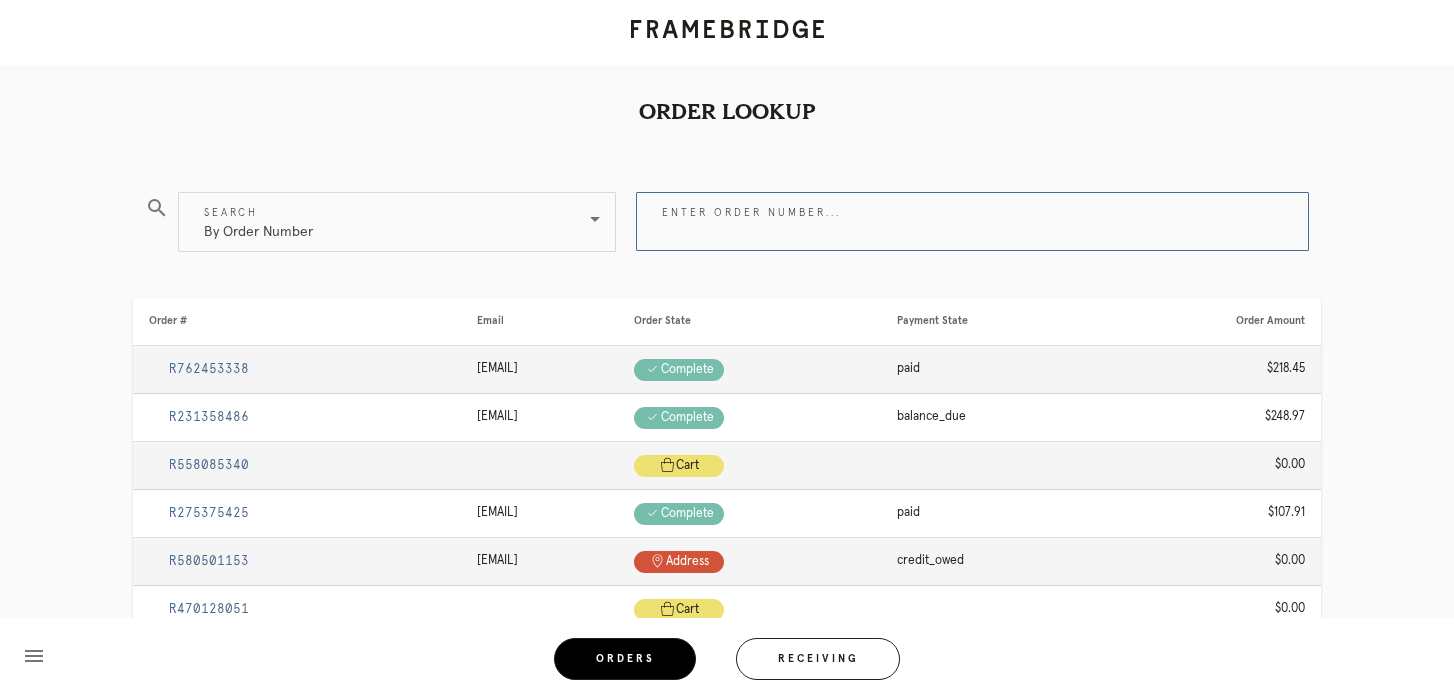 click on "Enter order number..." at bounding box center (972, 221) 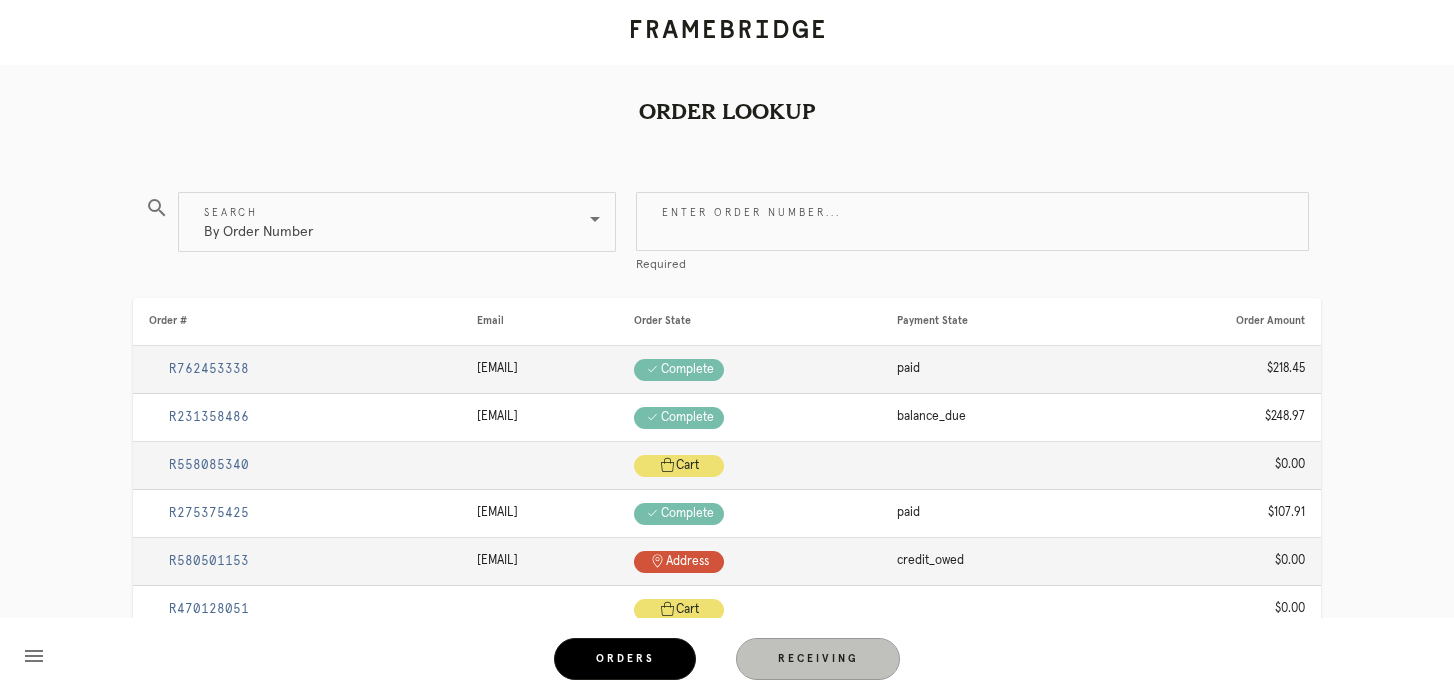 click on "Receiving" at bounding box center (818, 659) 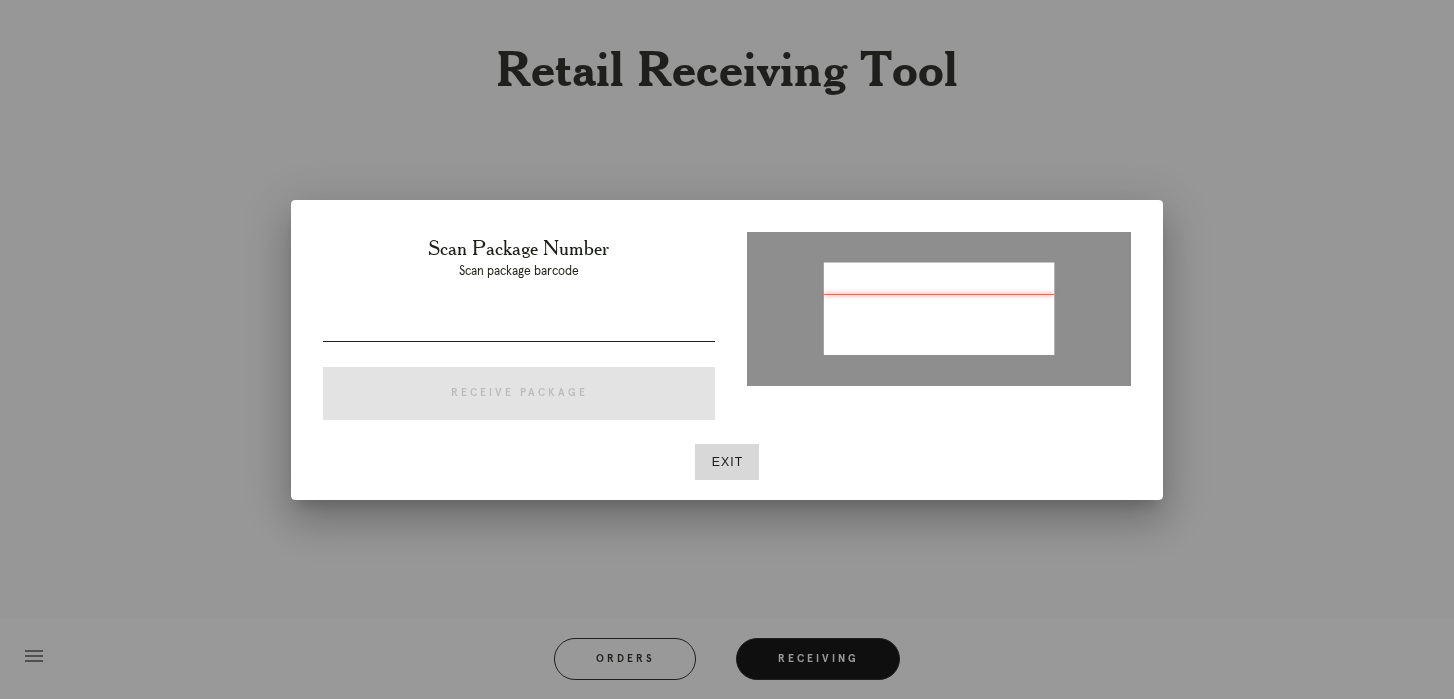 click at bounding box center (519, 325) 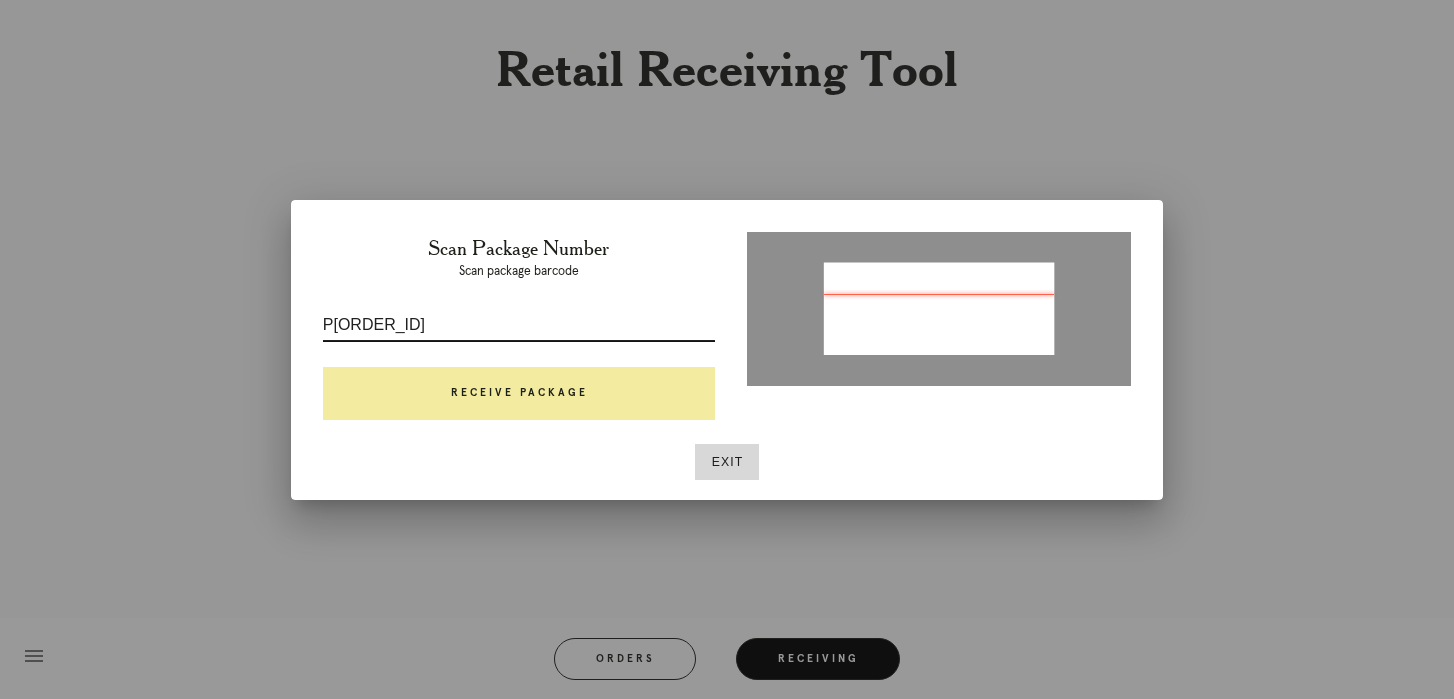 type on "P[ORDER_ID]" 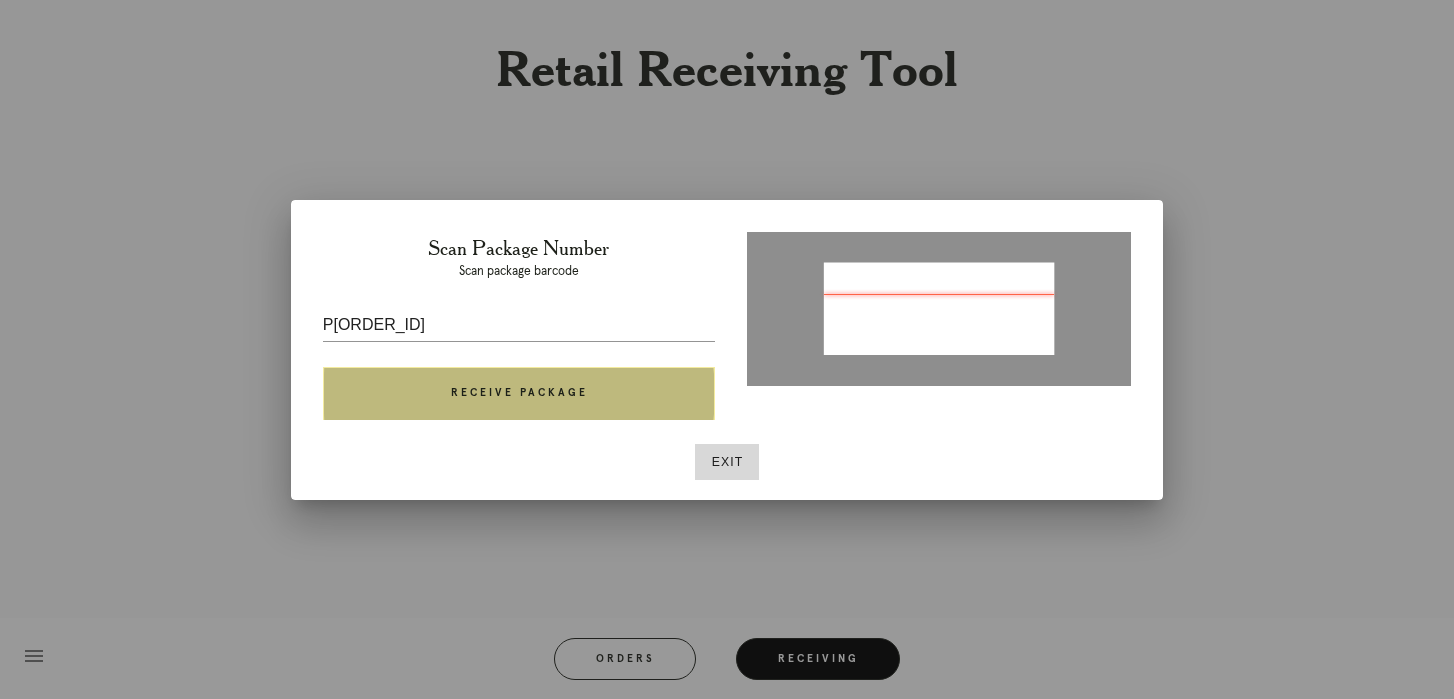 click on "Receive Package" at bounding box center (519, 394) 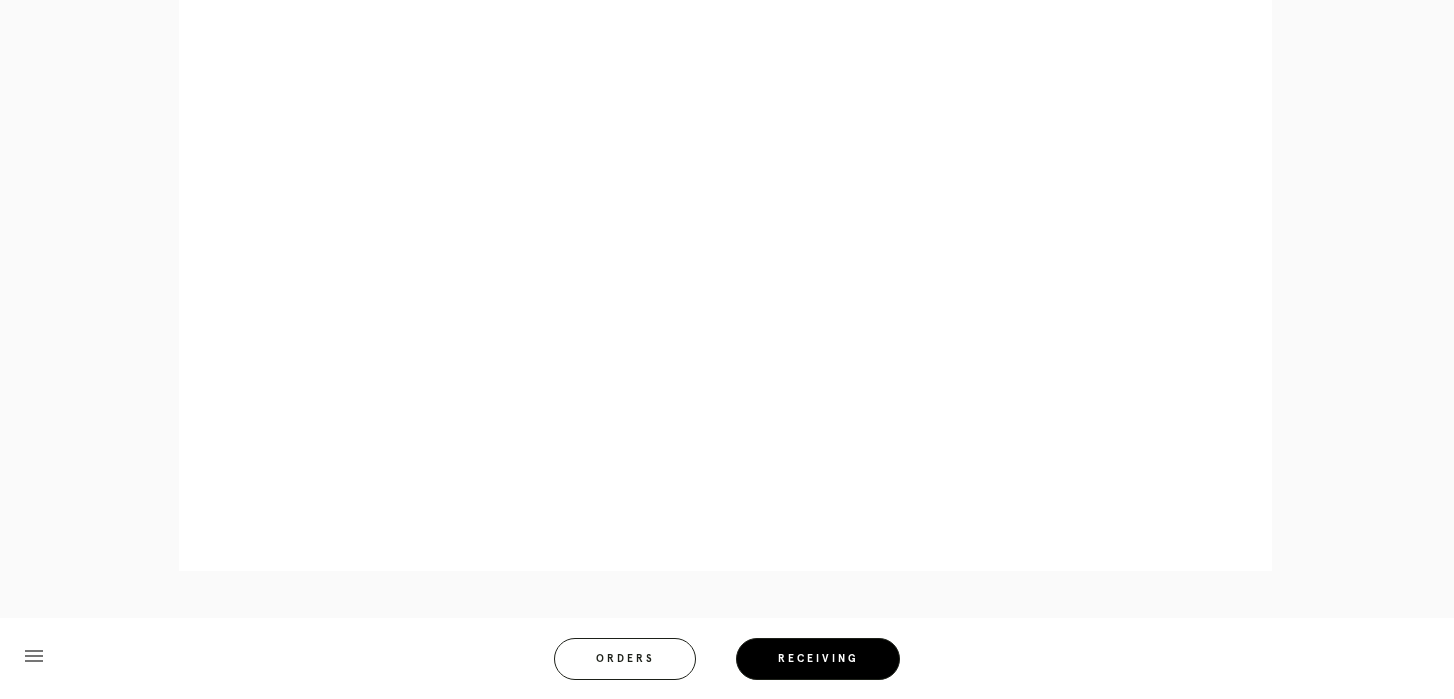 scroll, scrollTop: 1053, scrollLeft: 0, axis: vertical 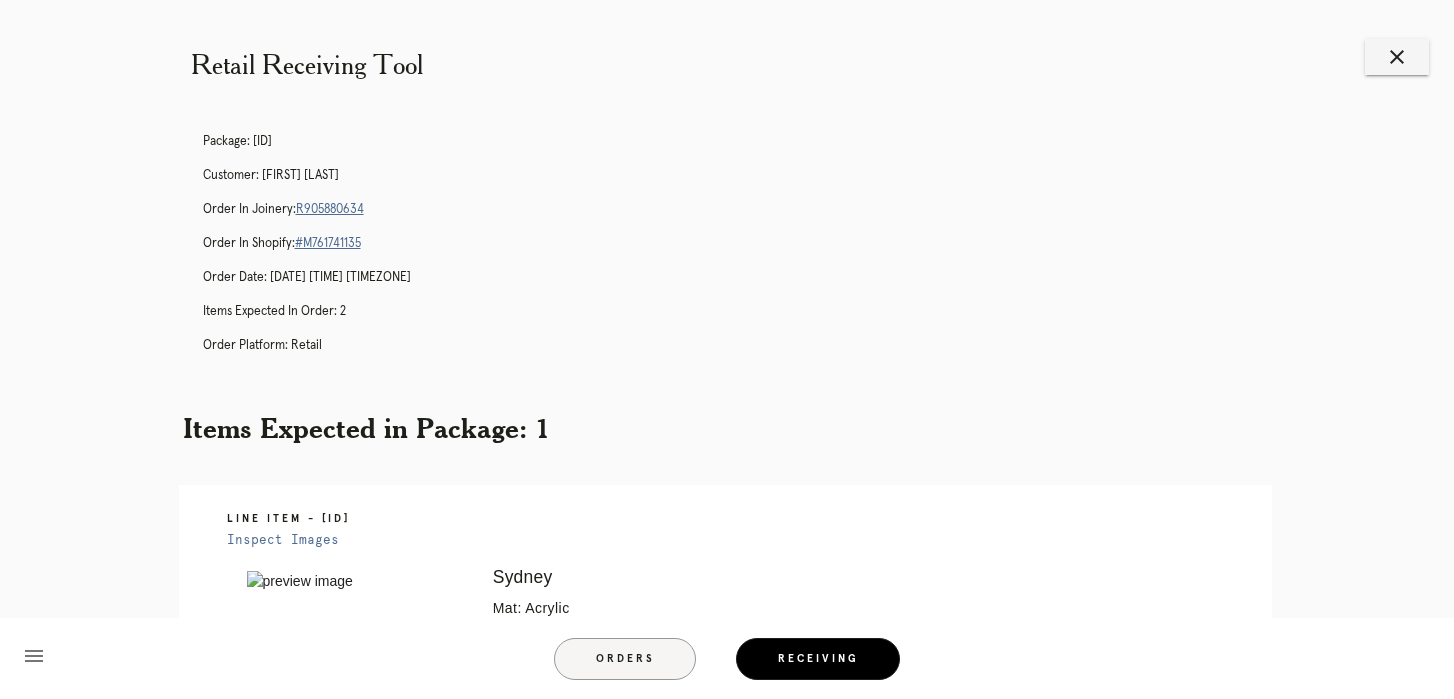 click on "Orders" at bounding box center (625, 659) 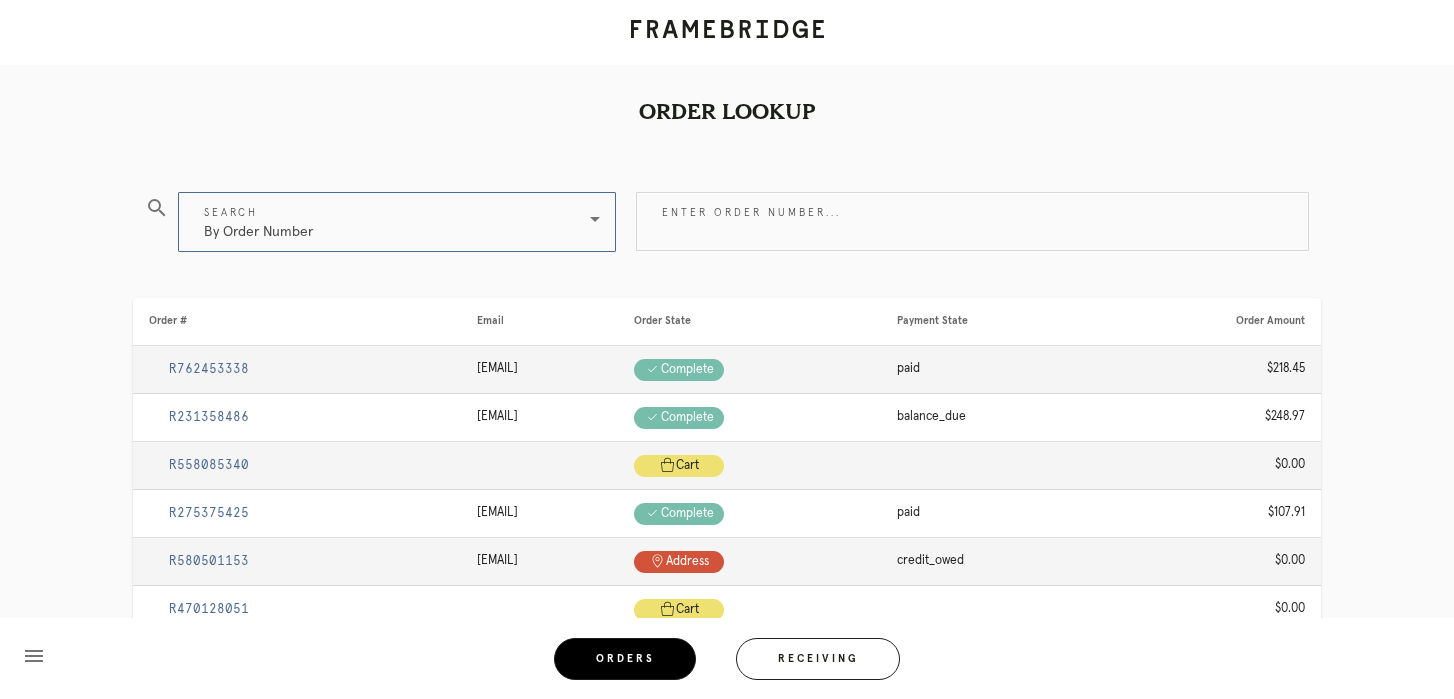 click on "By Order Number" at bounding box center [383, 222] 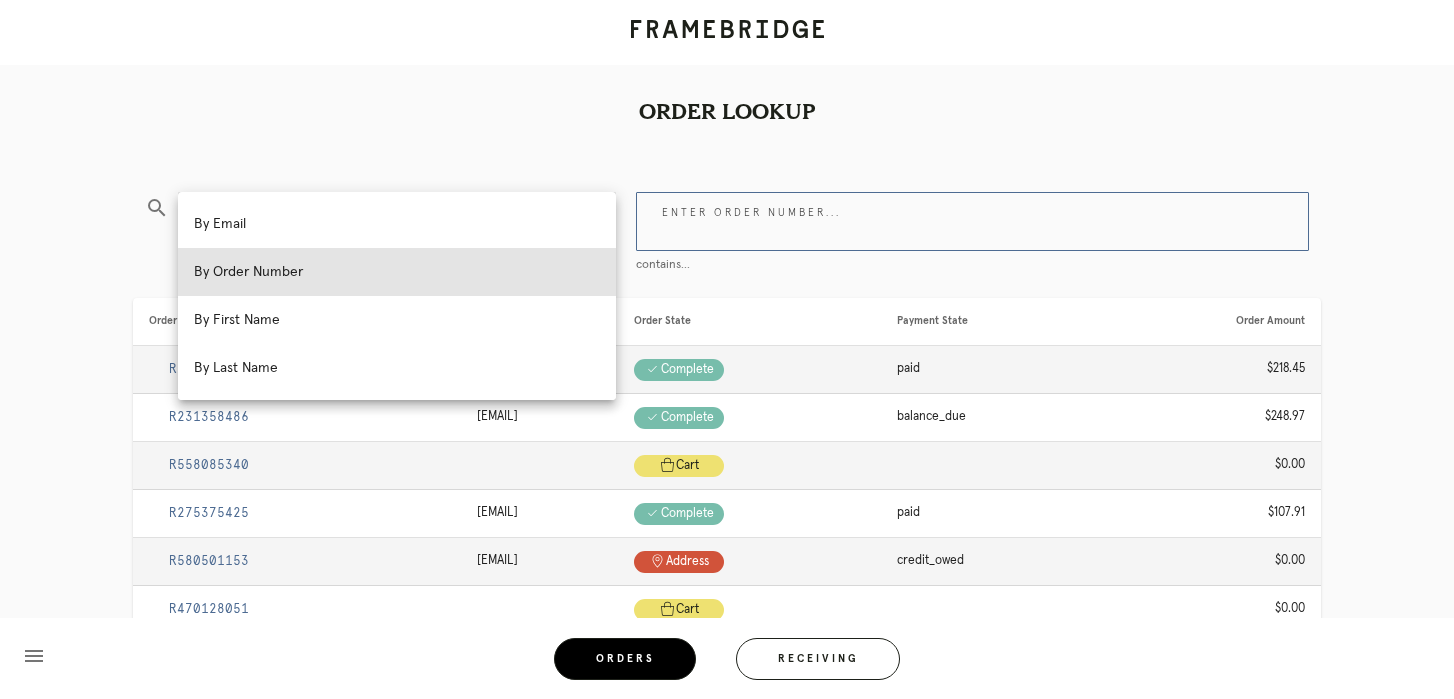 click on "Enter order number..." at bounding box center [972, 221] 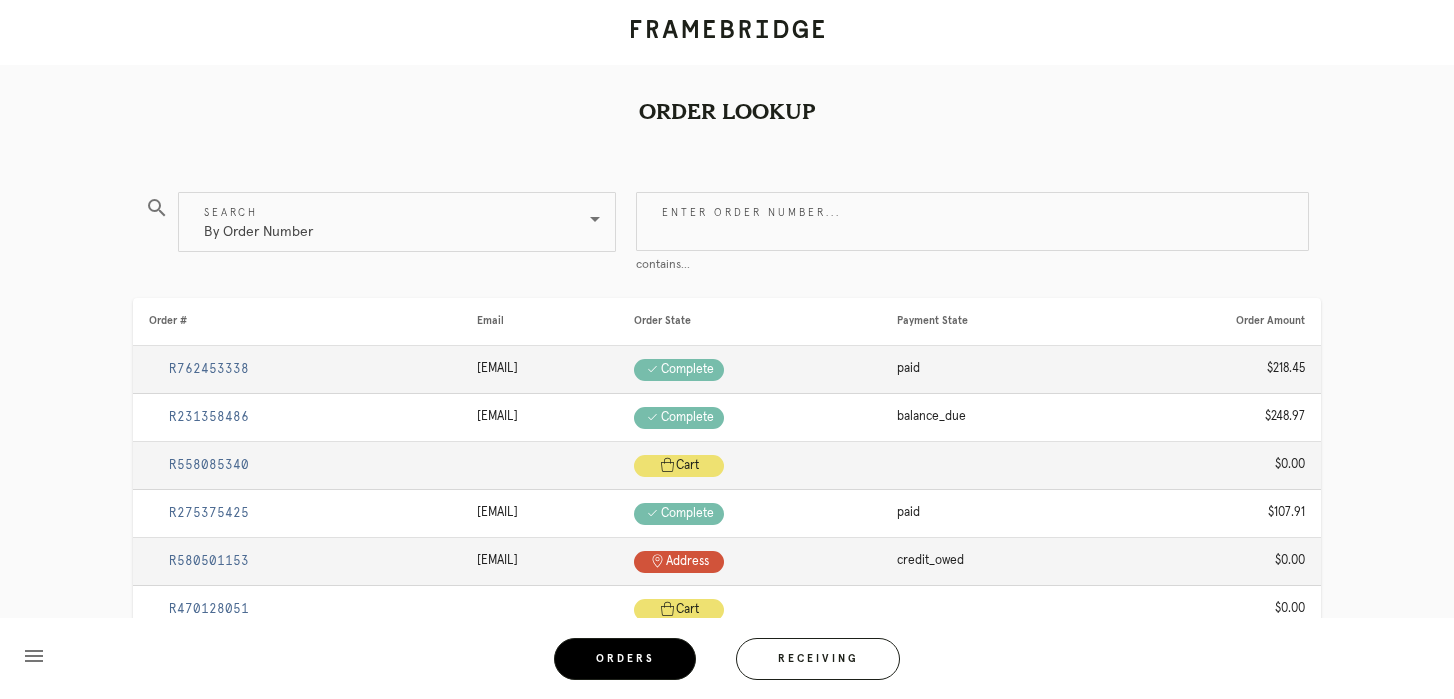 click on "search Search By Order Number" at bounding box center [380, 225] 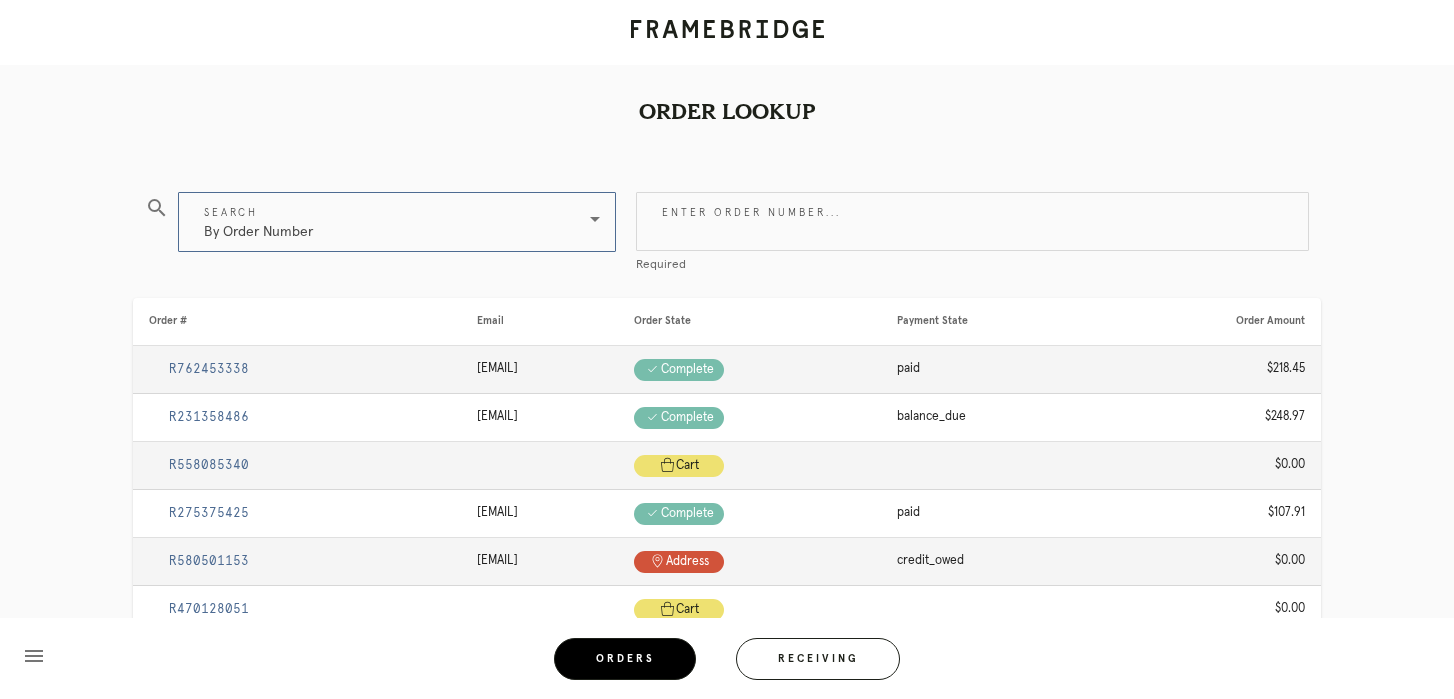click on "By Order Number" at bounding box center (383, 222) 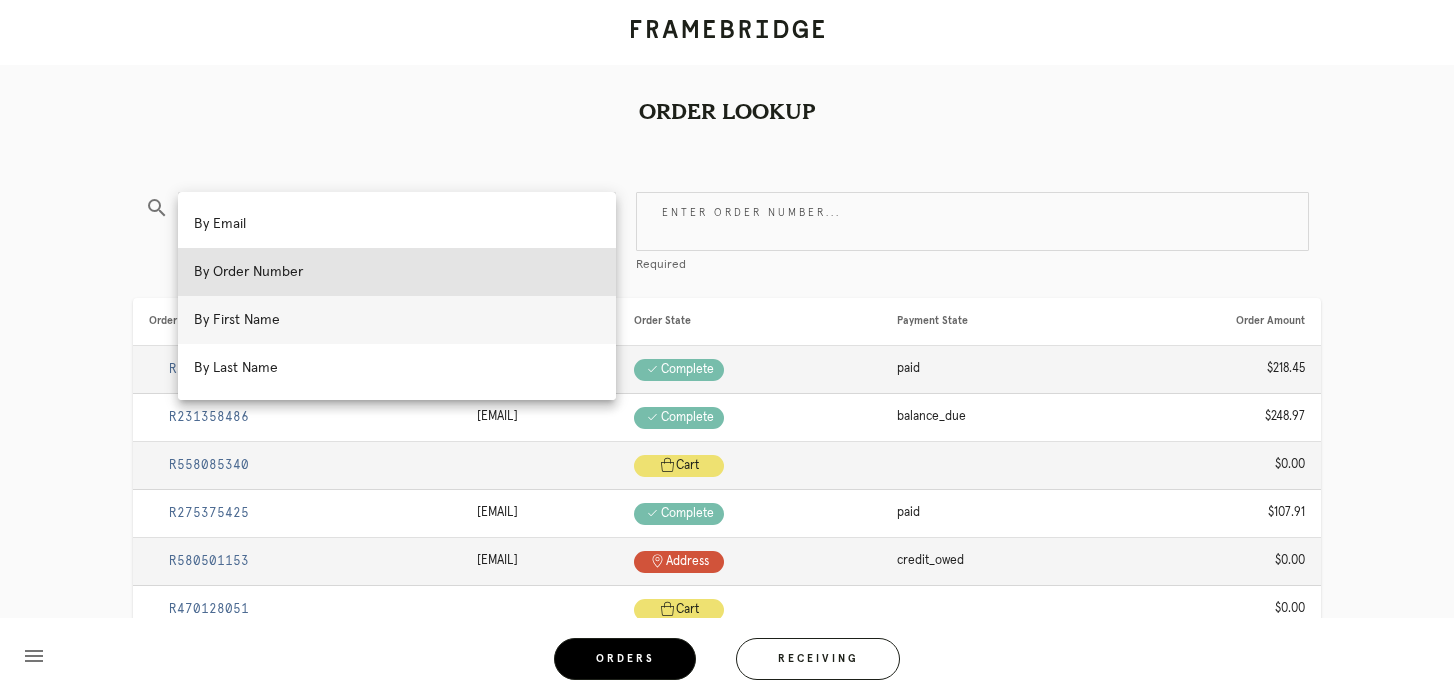 click on "By First Name" at bounding box center [397, 320] 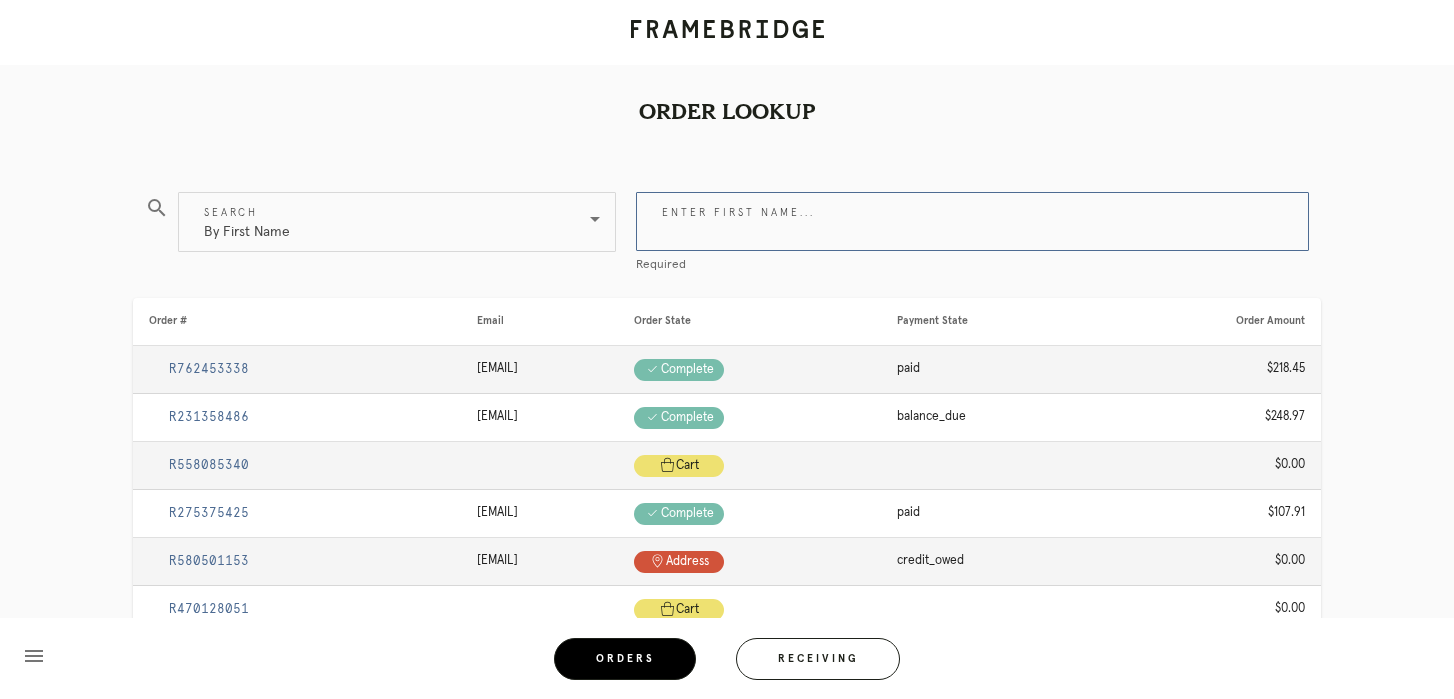 click on "Enter first name..." at bounding box center (972, 221) 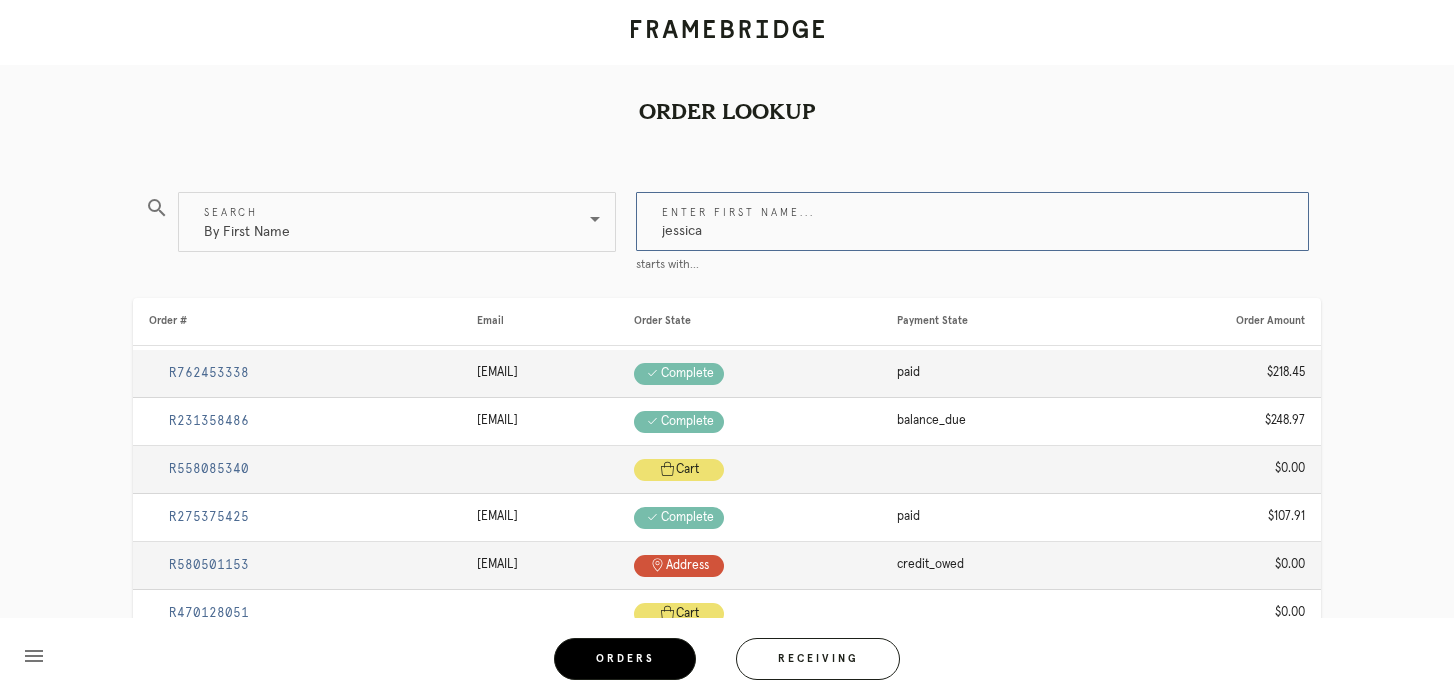 type on "jessica" 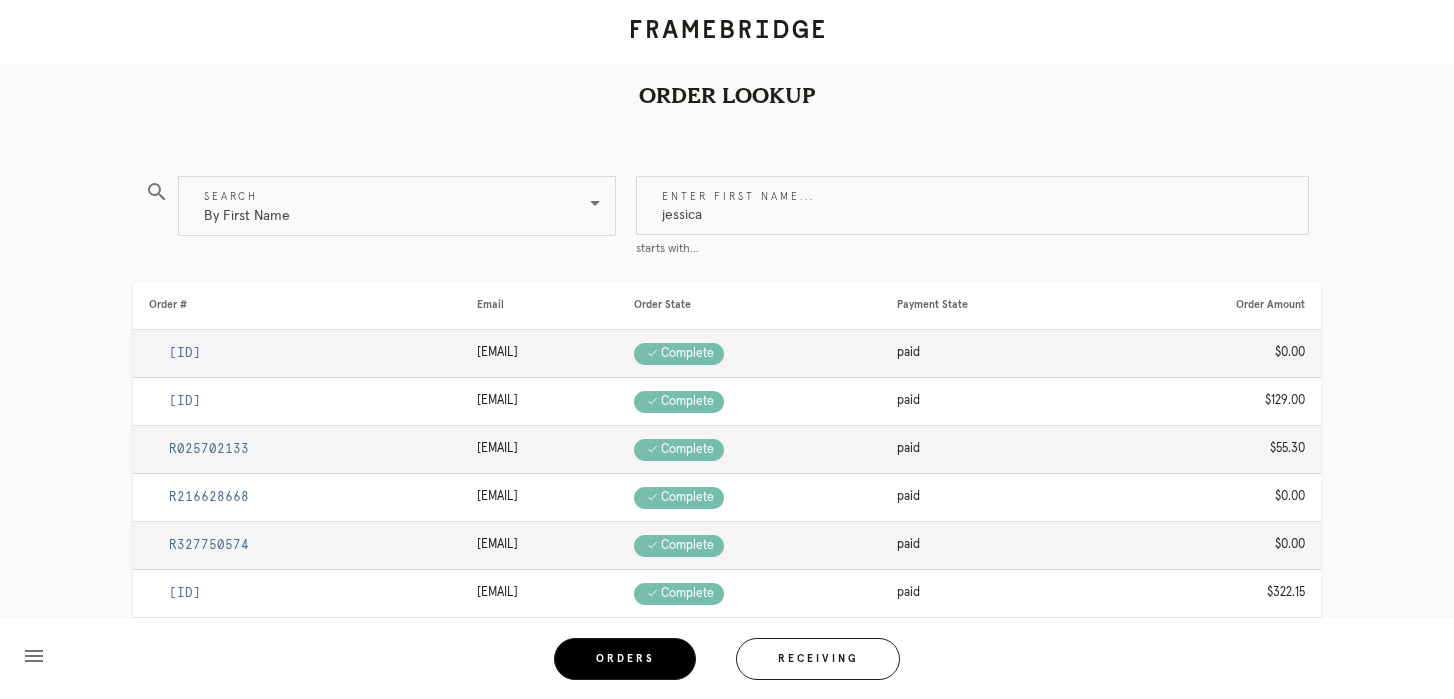 scroll, scrollTop: 0, scrollLeft: 0, axis: both 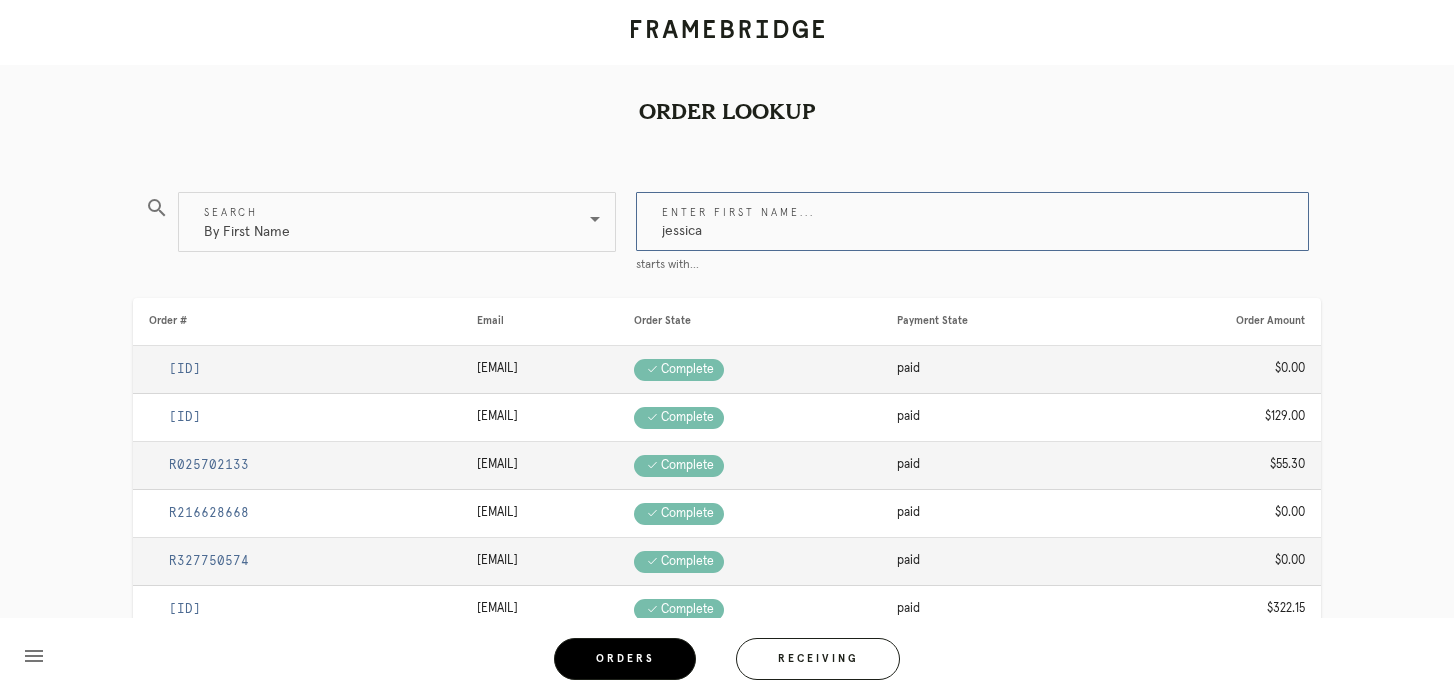 click on "jessica" at bounding box center [972, 221] 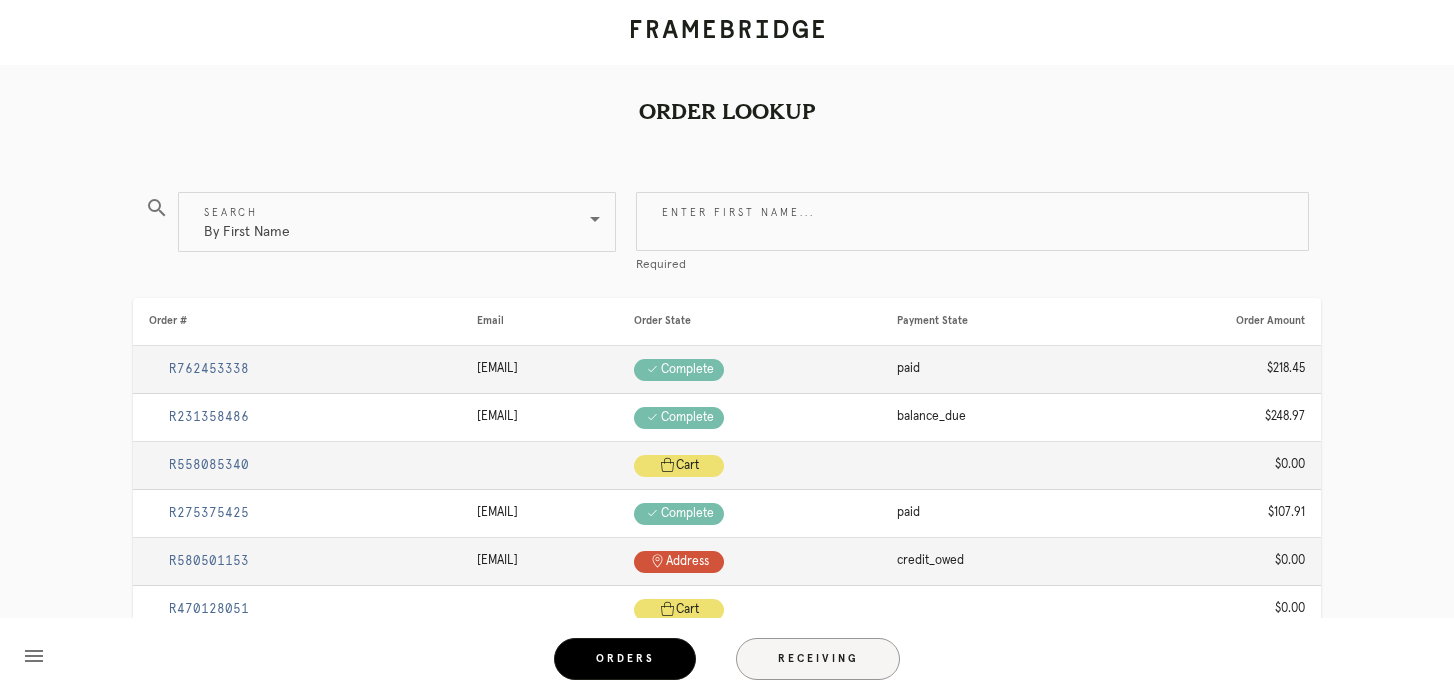 type 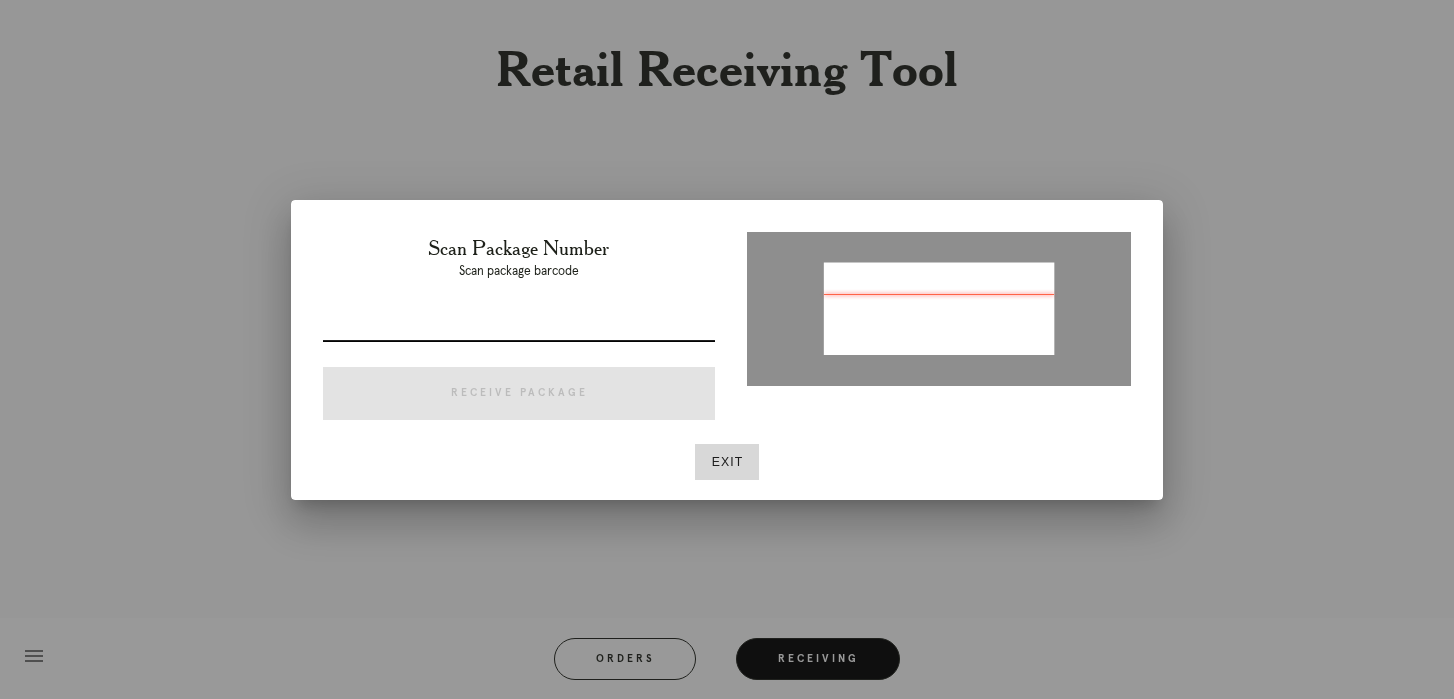 click at bounding box center (519, 325) 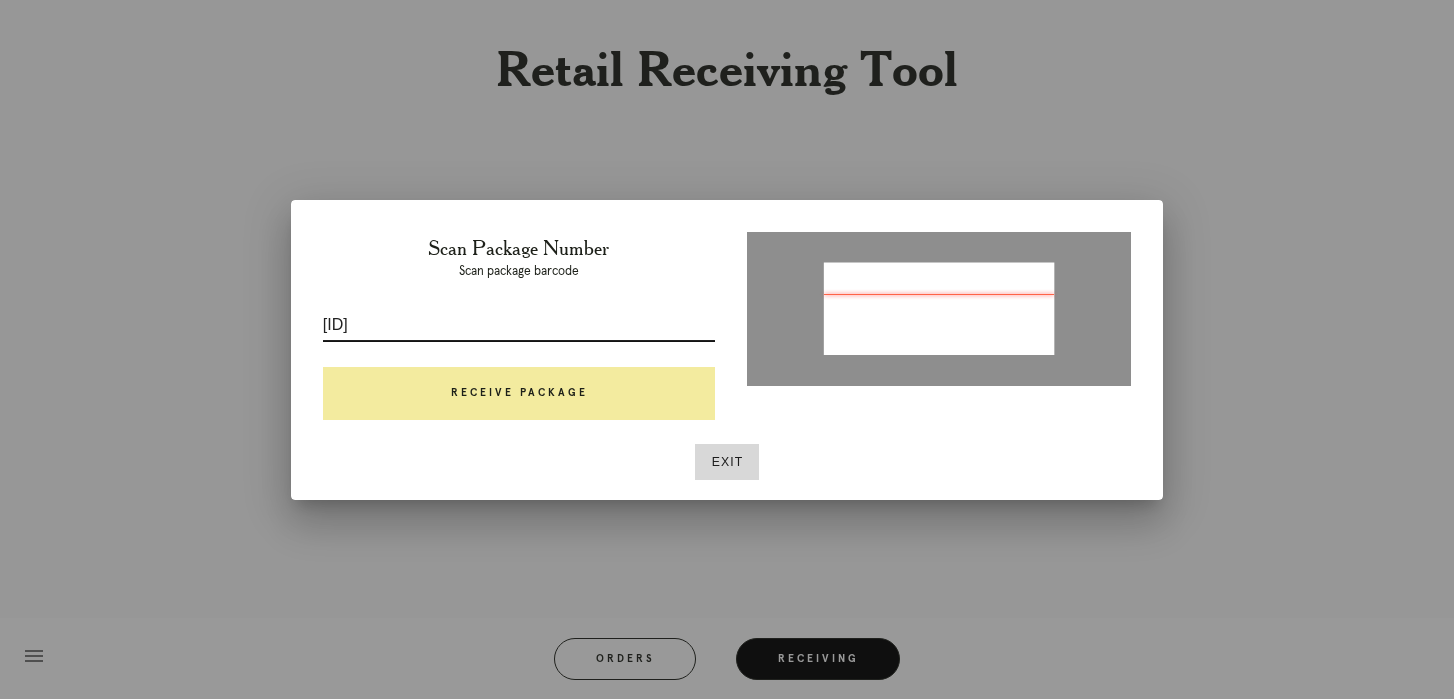 type on "[ID]" 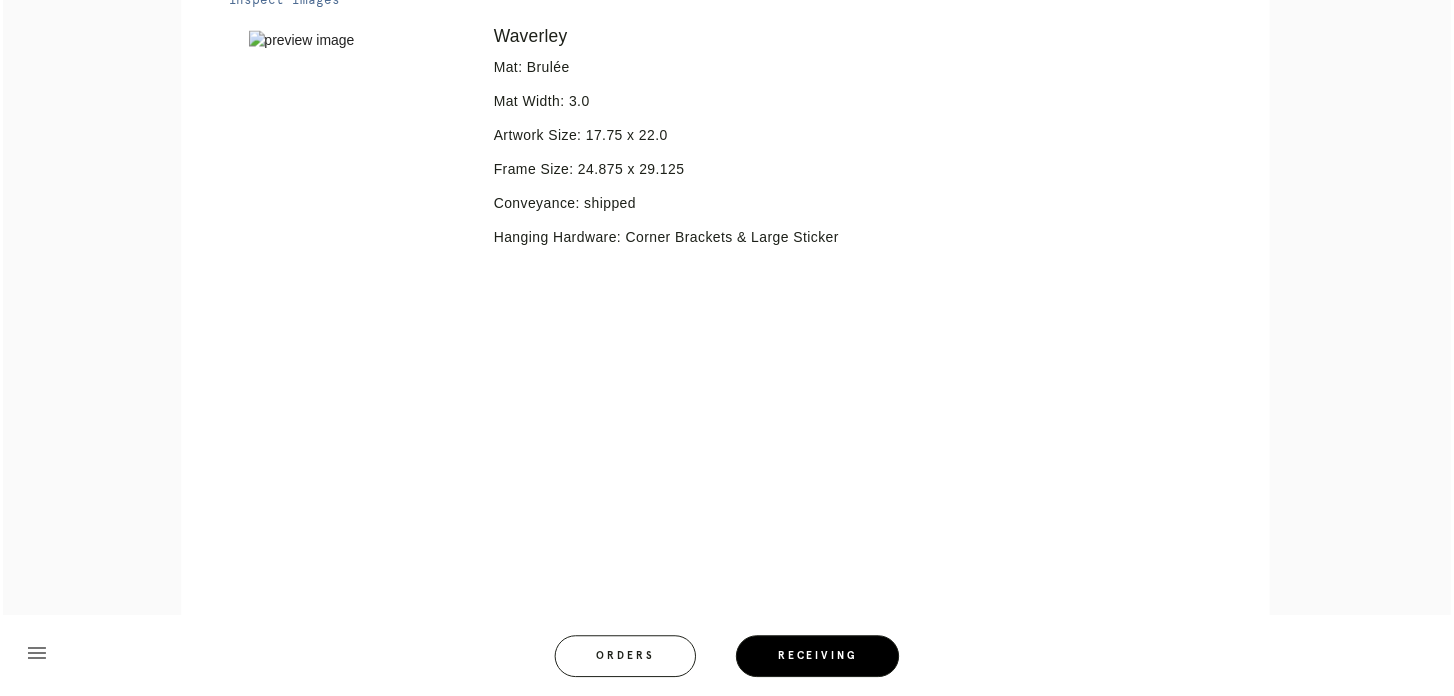 scroll, scrollTop: 859, scrollLeft: 0, axis: vertical 